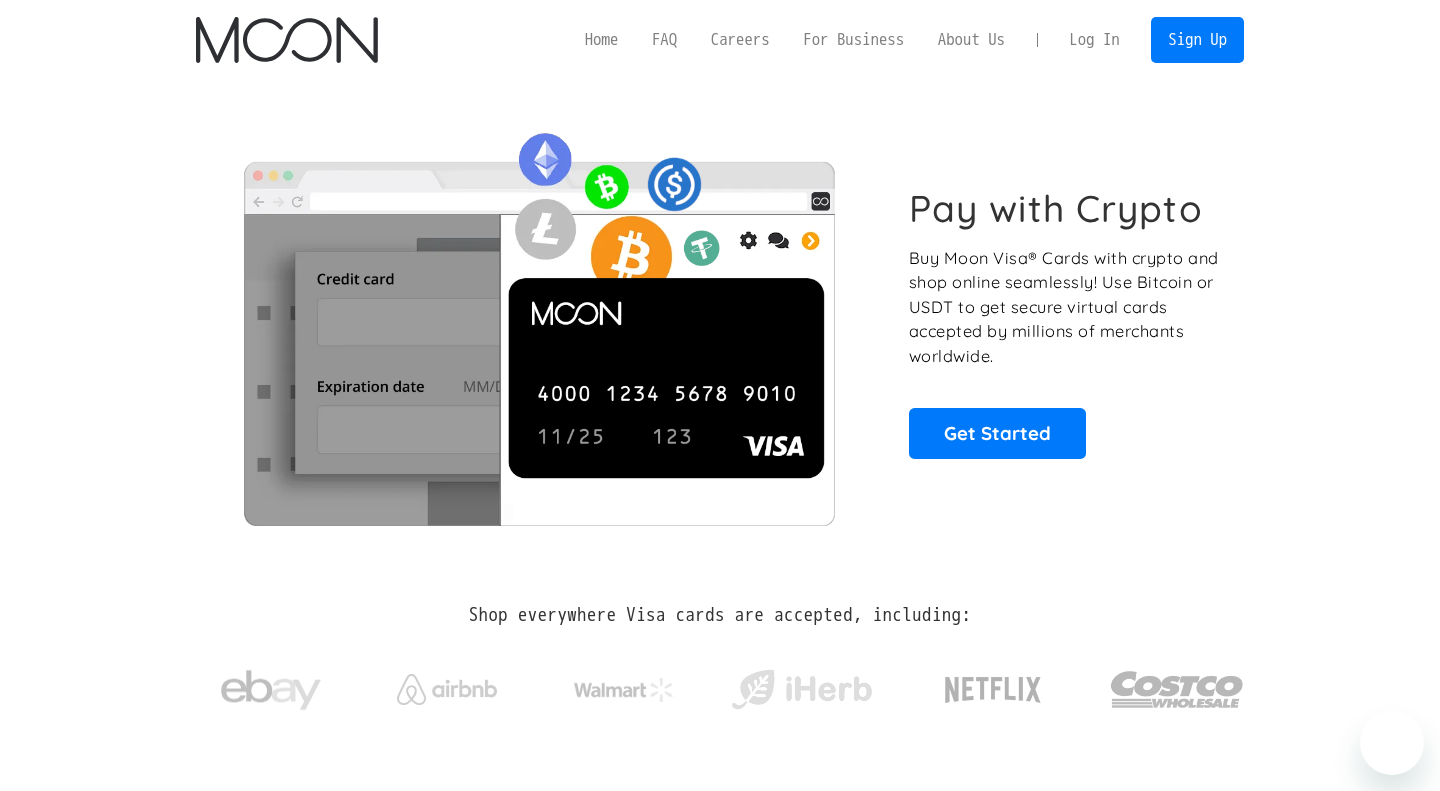 scroll, scrollTop: 0, scrollLeft: 0, axis: both 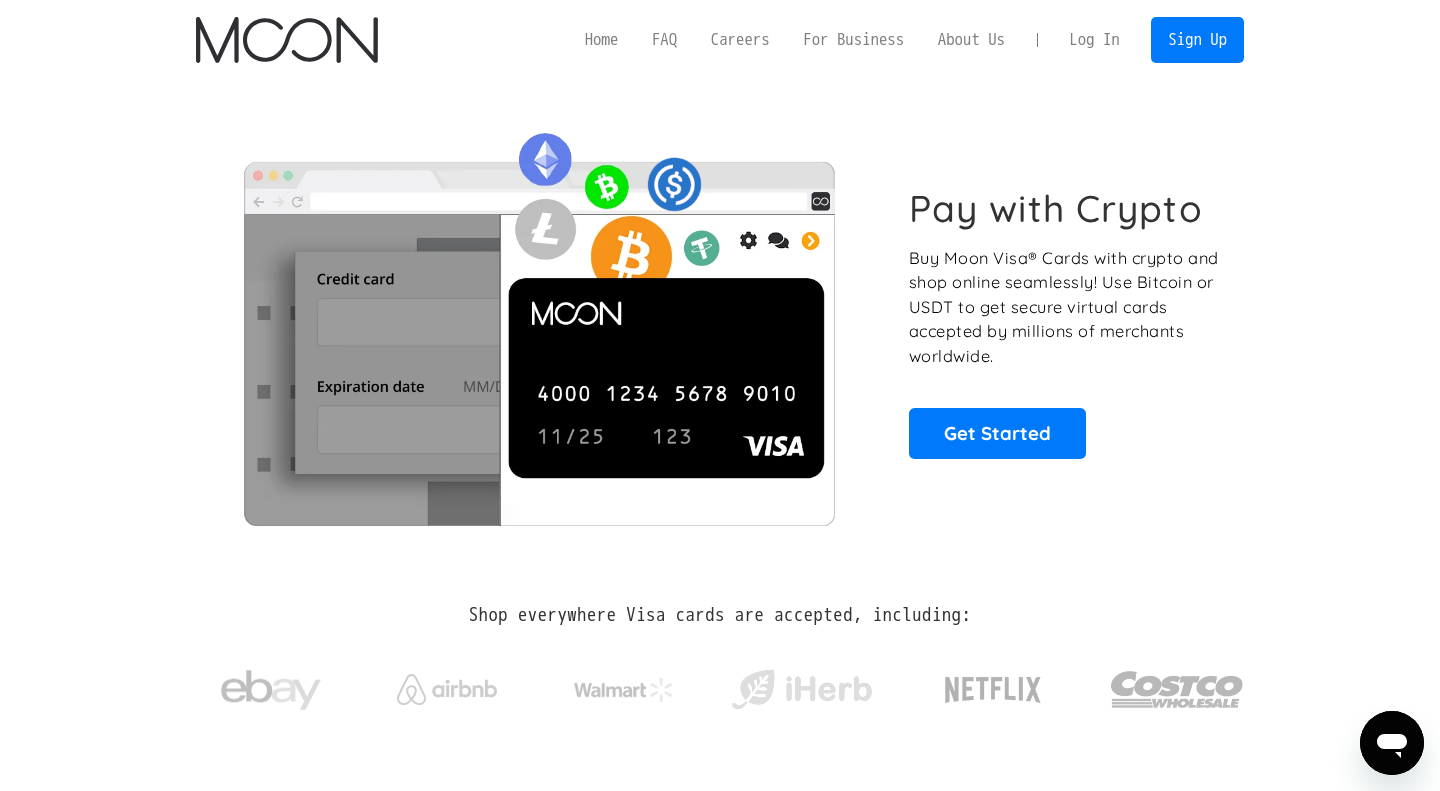 click on "Log In" at bounding box center [1094, 40] 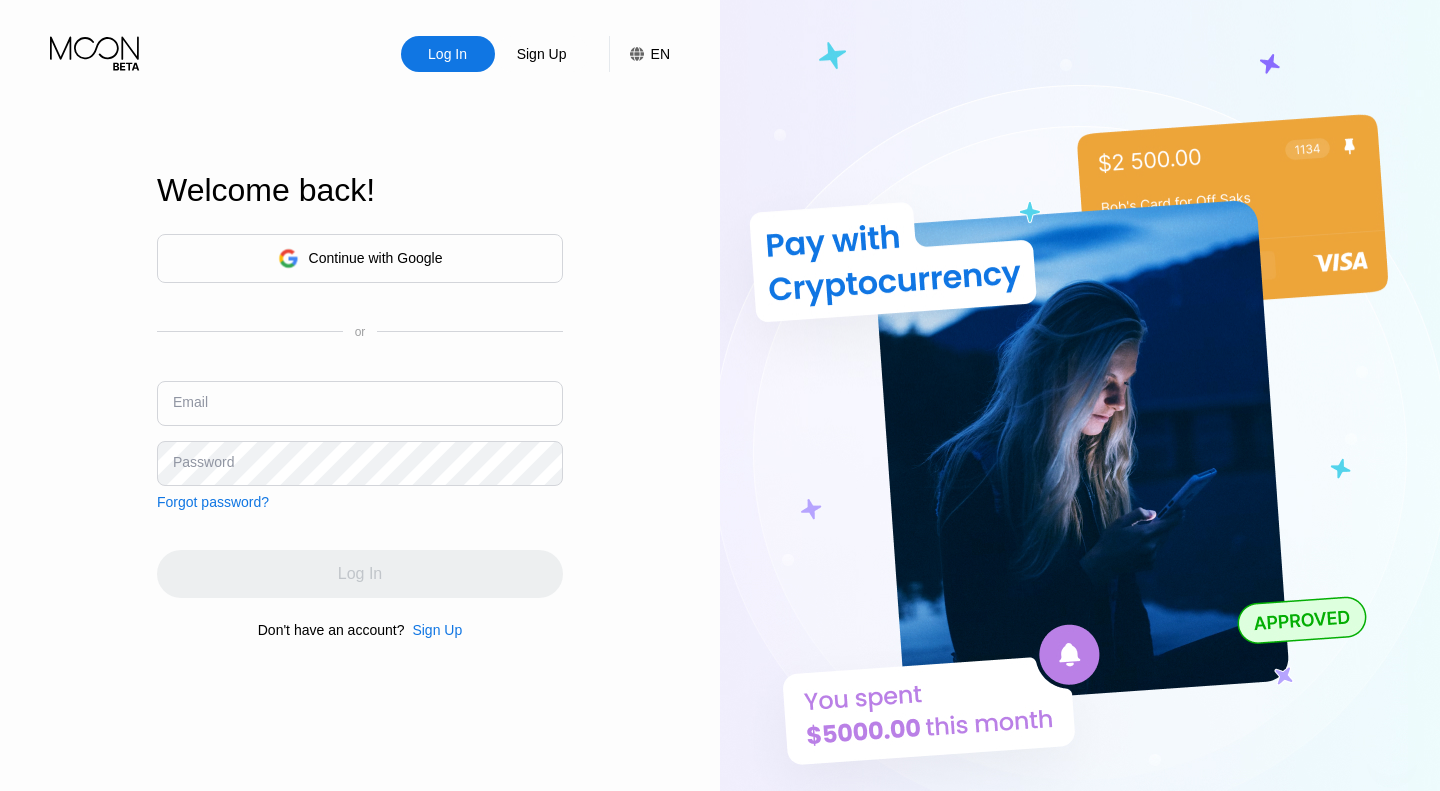 scroll, scrollTop: 0, scrollLeft: 0, axis: both 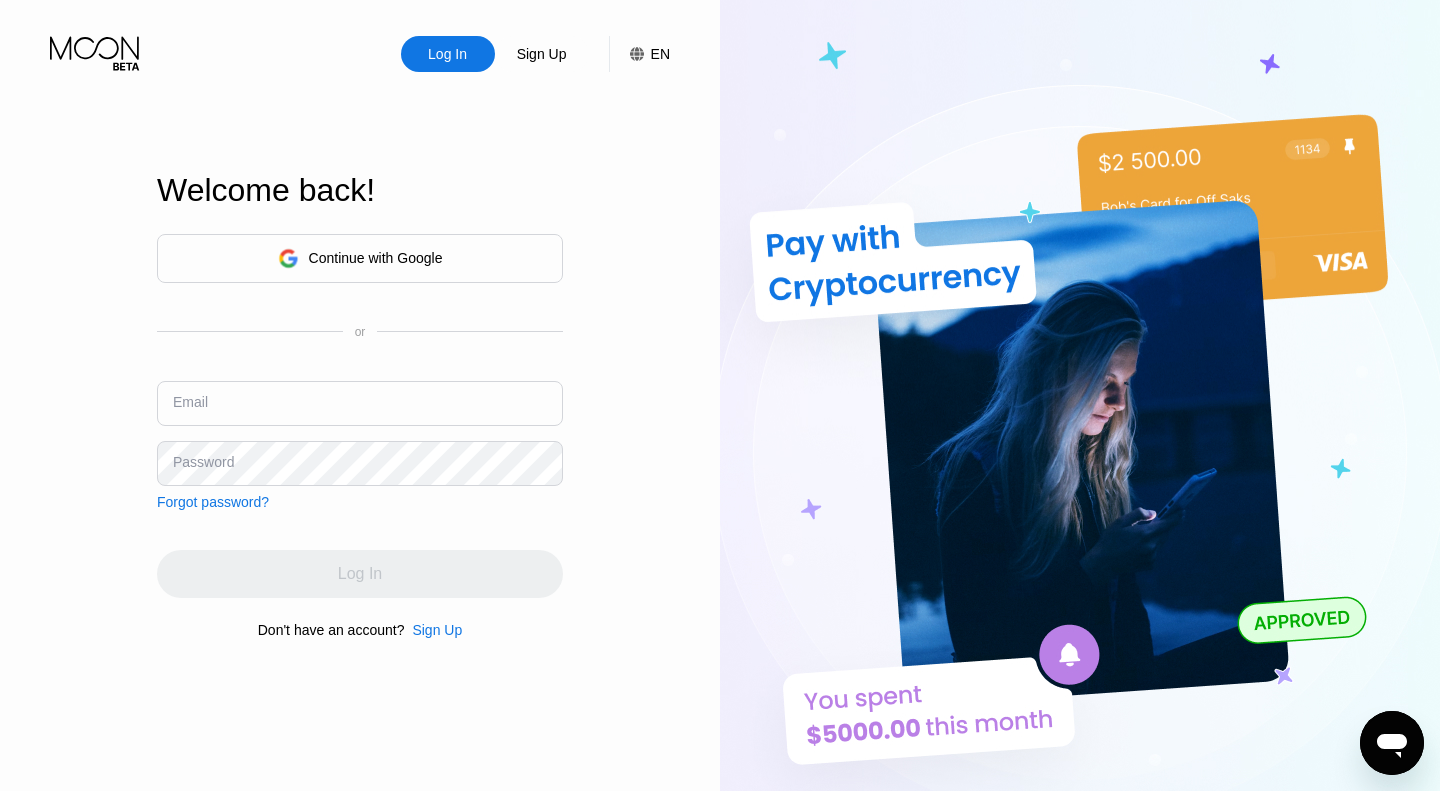 click at bounding box center (360, 403) 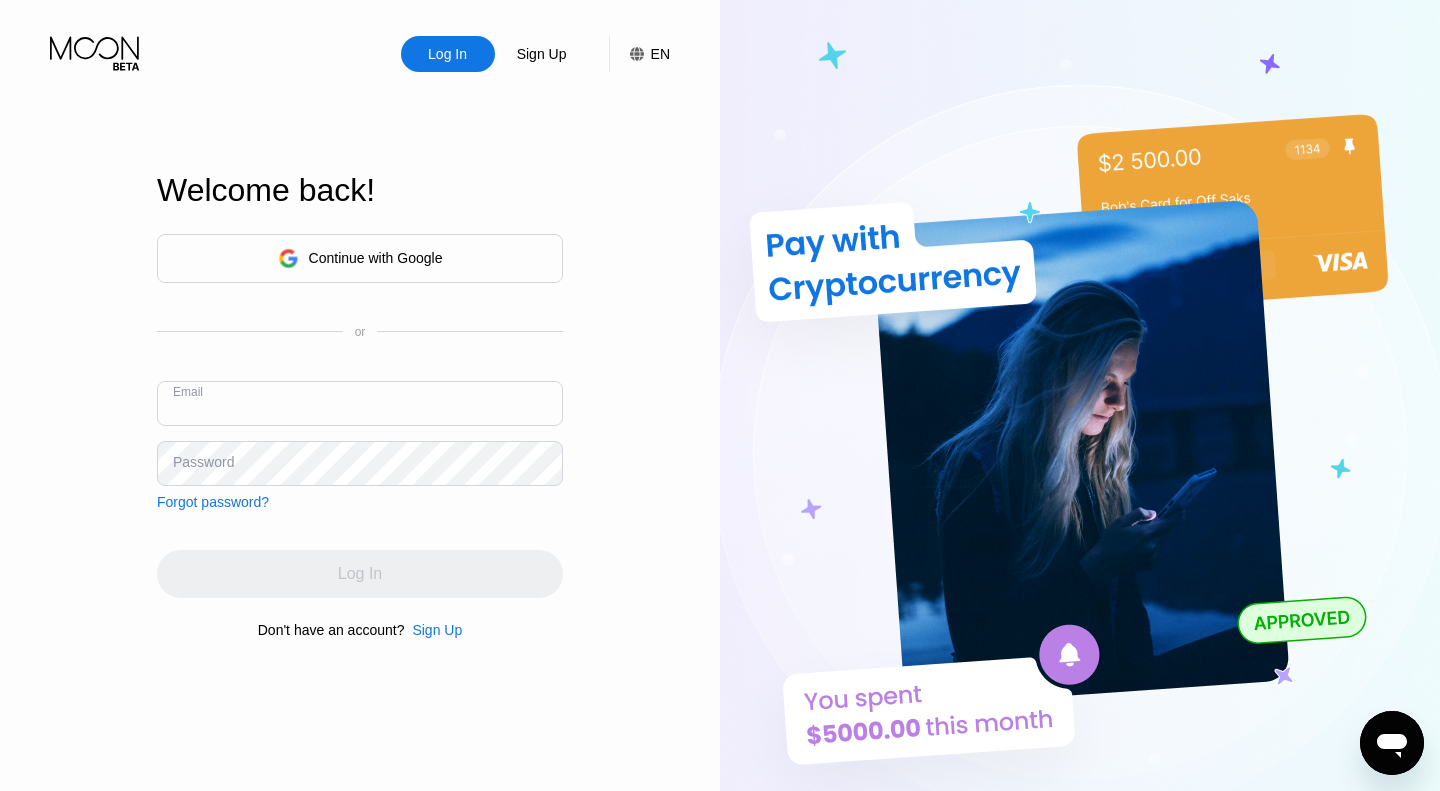 click at bounding box center [360, 403] 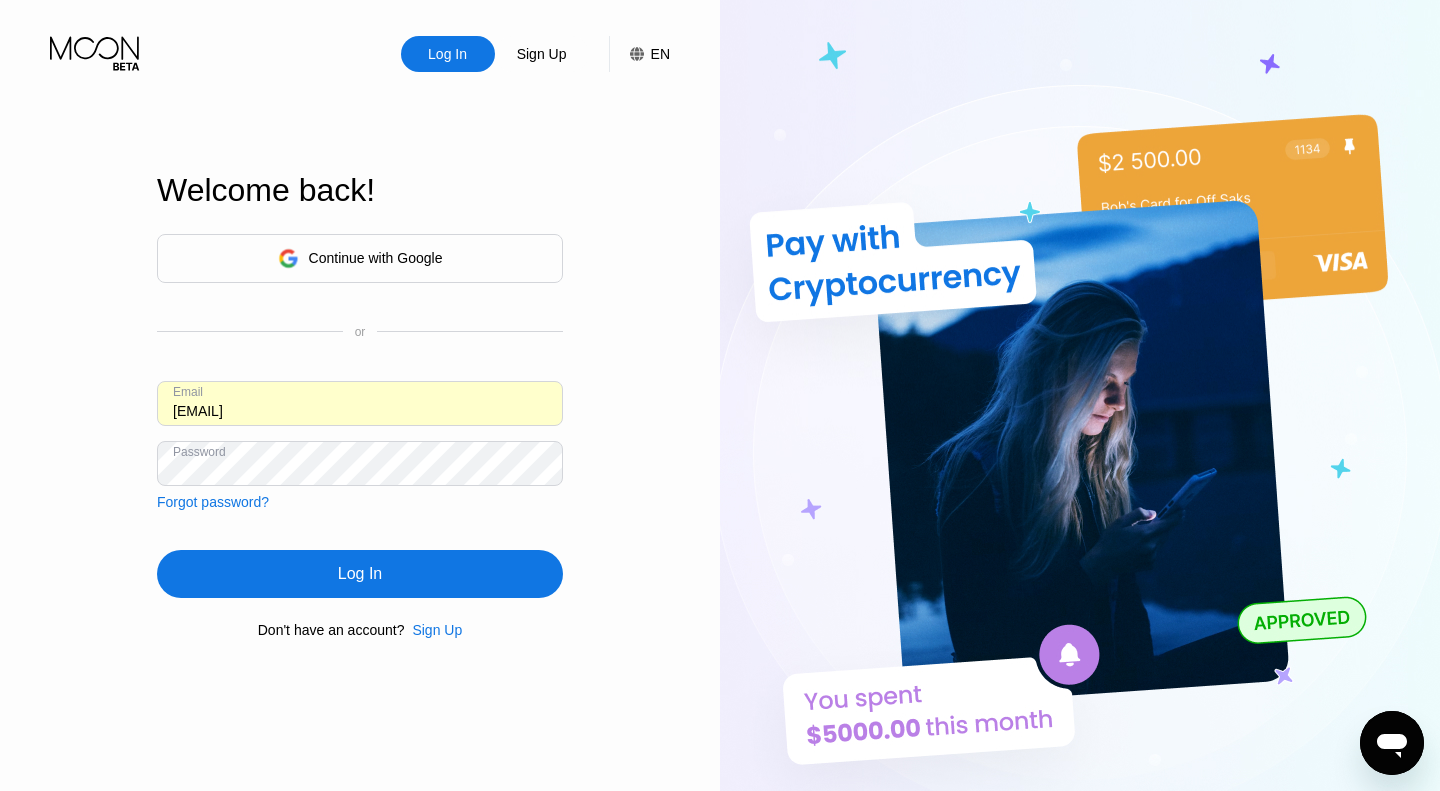 click on "Log In" at bounding box center [360, 574] 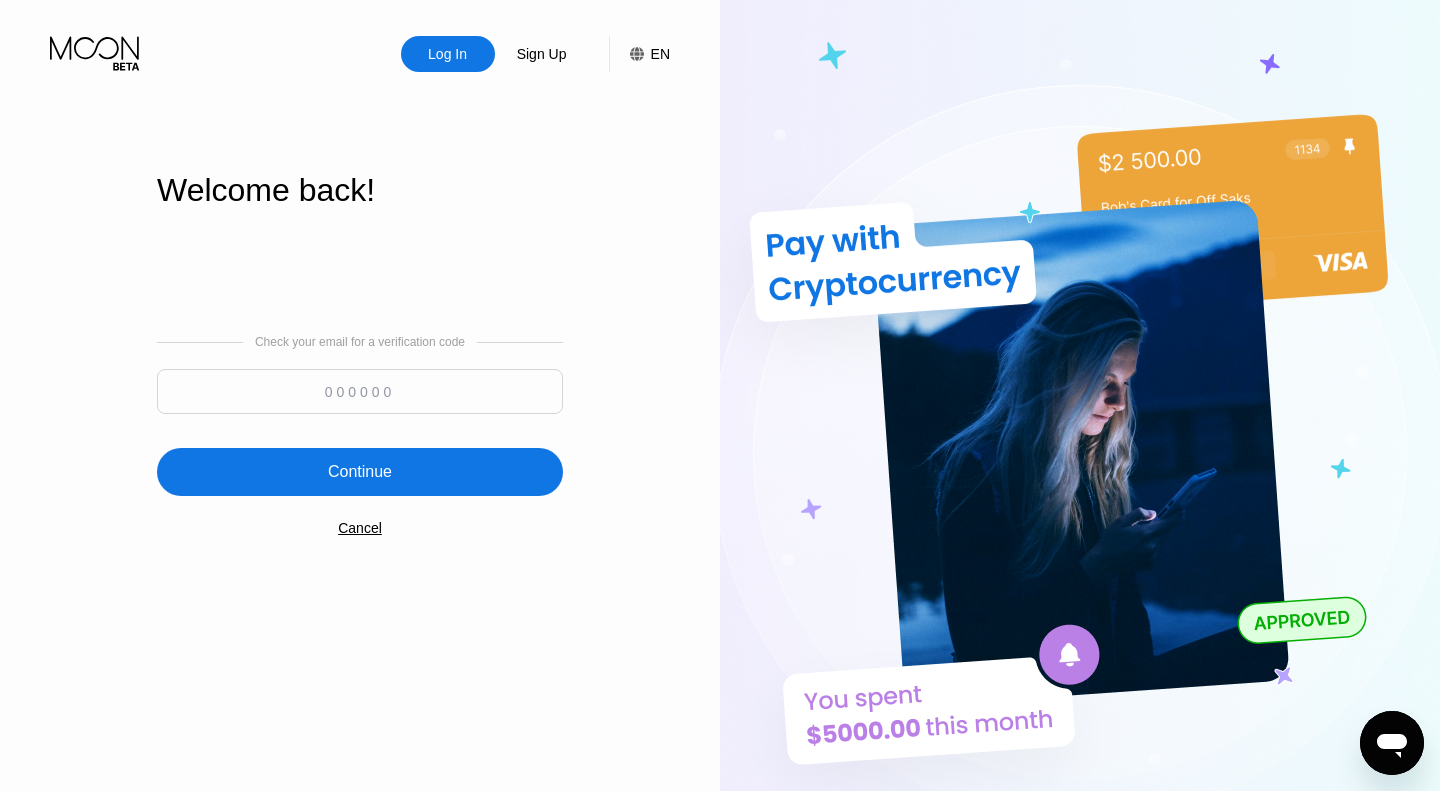 click at bounding box center (360, 391) 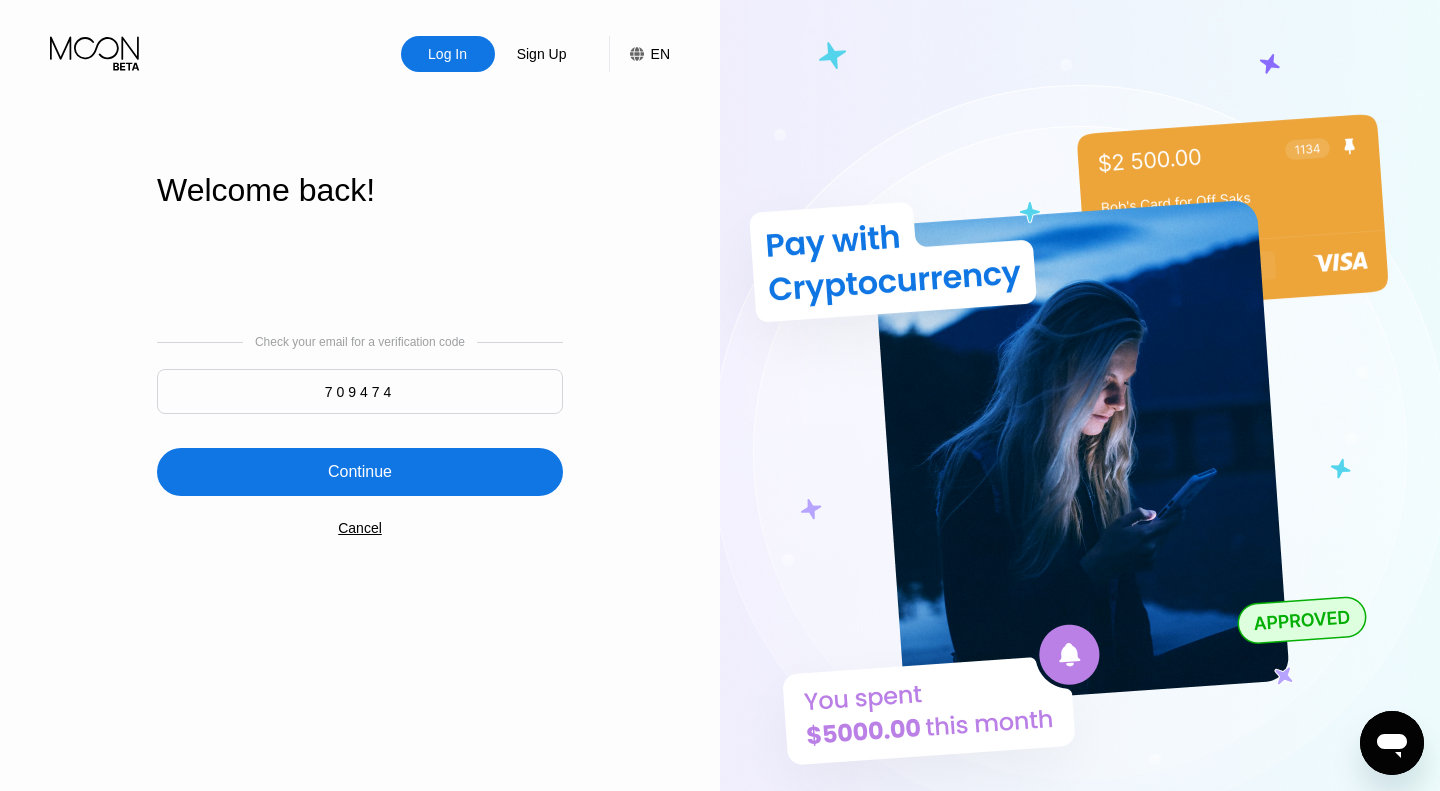 type on "709474" 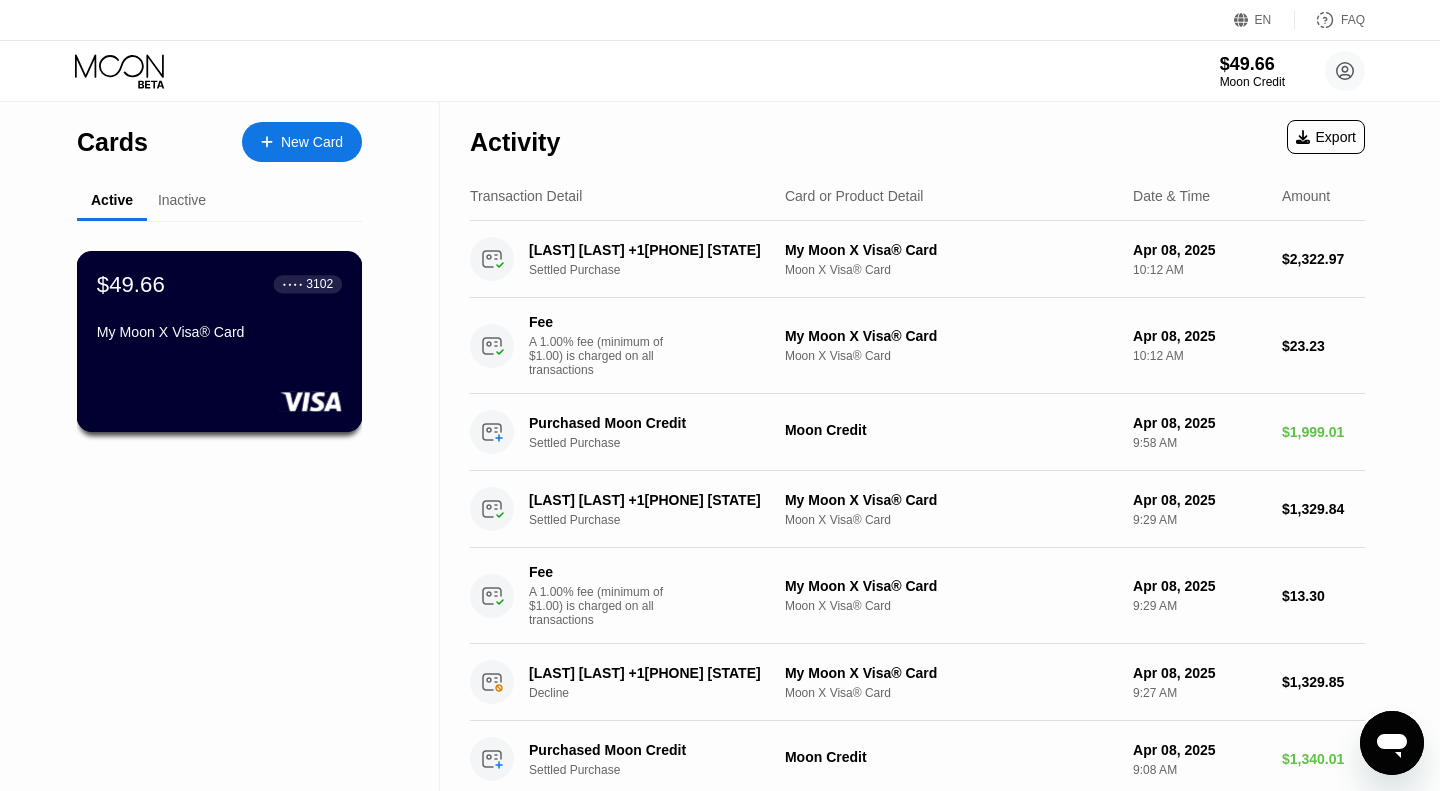 click on "$49.66 ● ● ● ● 3102 My Moon X Visa® Card" at bounding box center (220, 341) 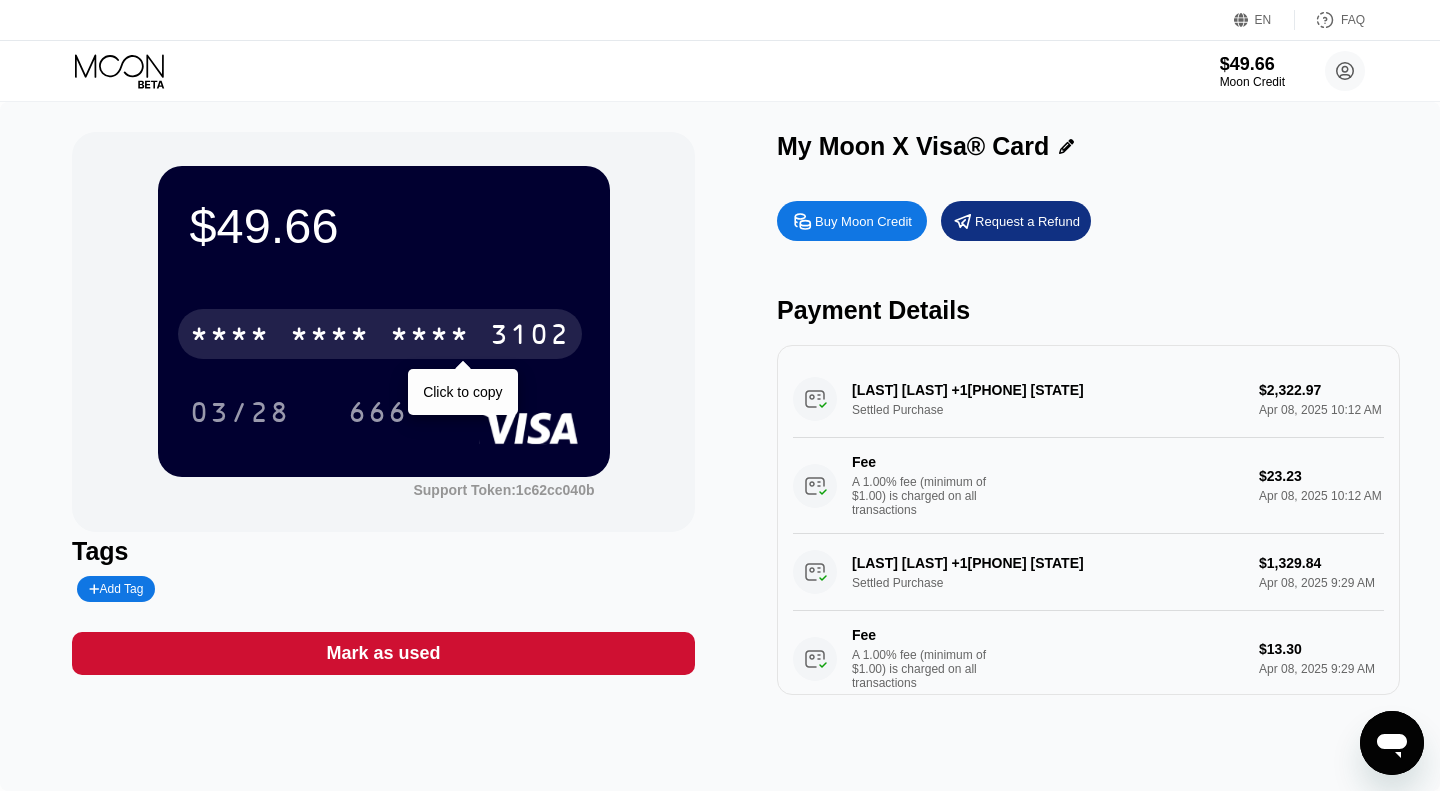 click on "* * * *" at bounding box center (430, 337) 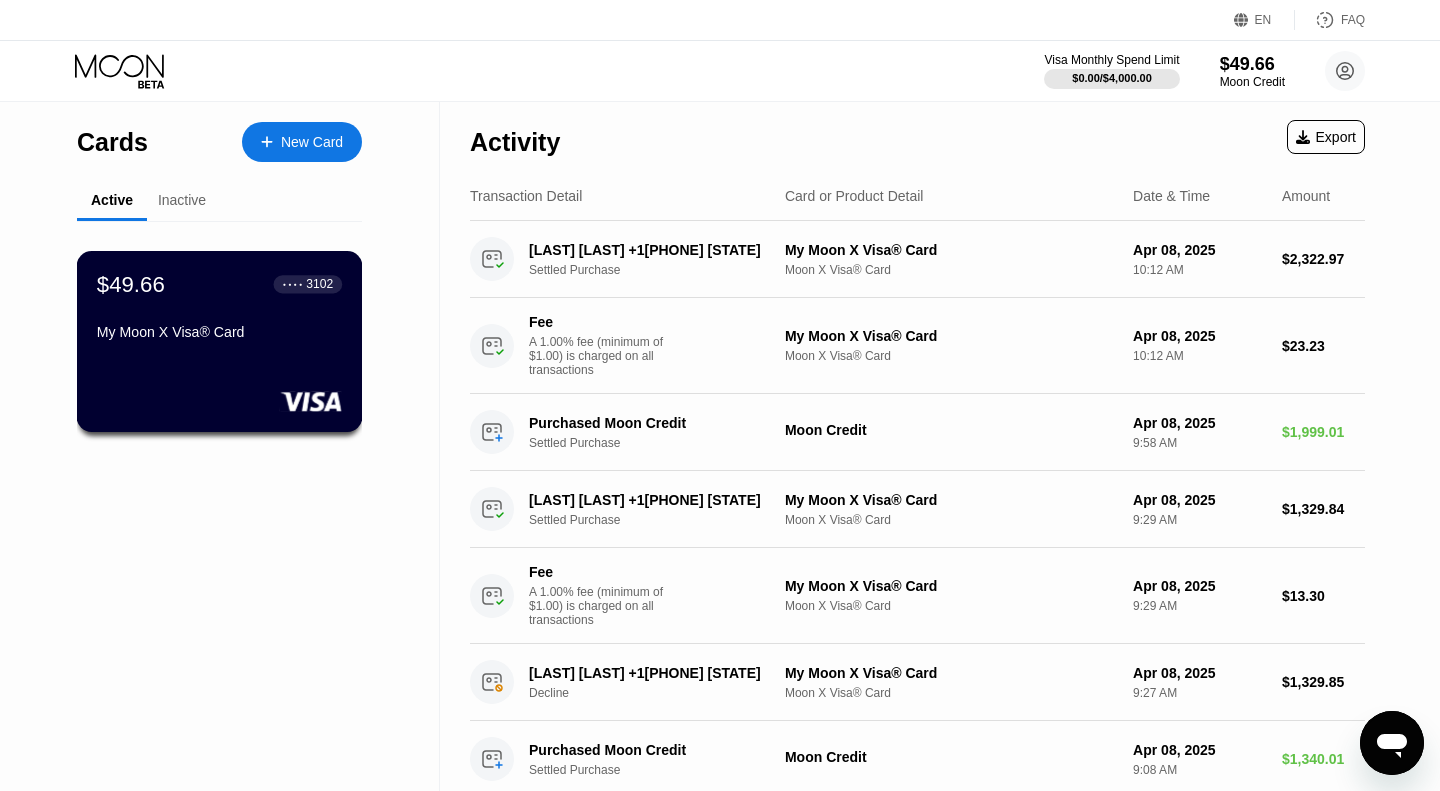 click on "My Moon X Visa® Card" at bounding box center [219, 332] 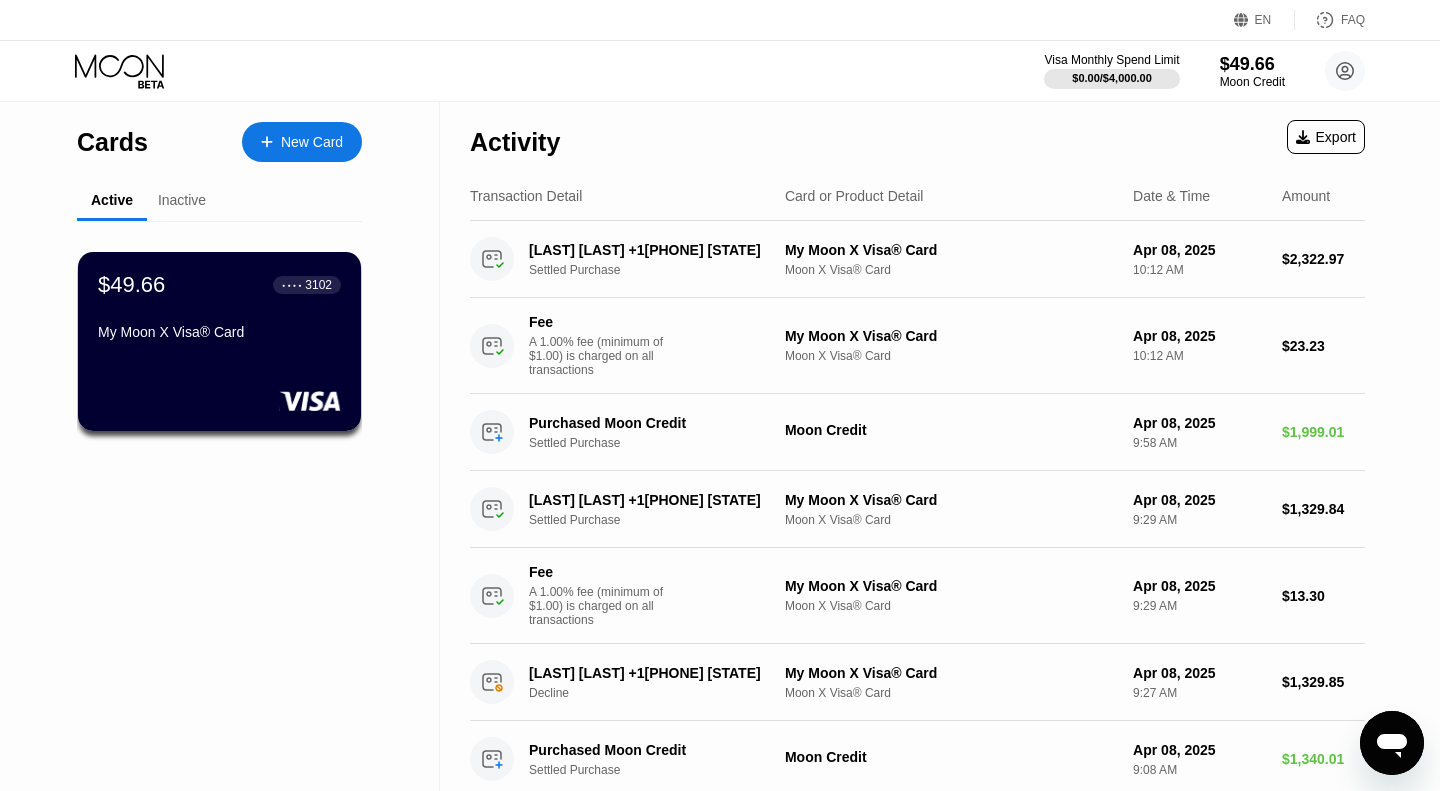 click on "New Card" at bounding box center (312, 142) 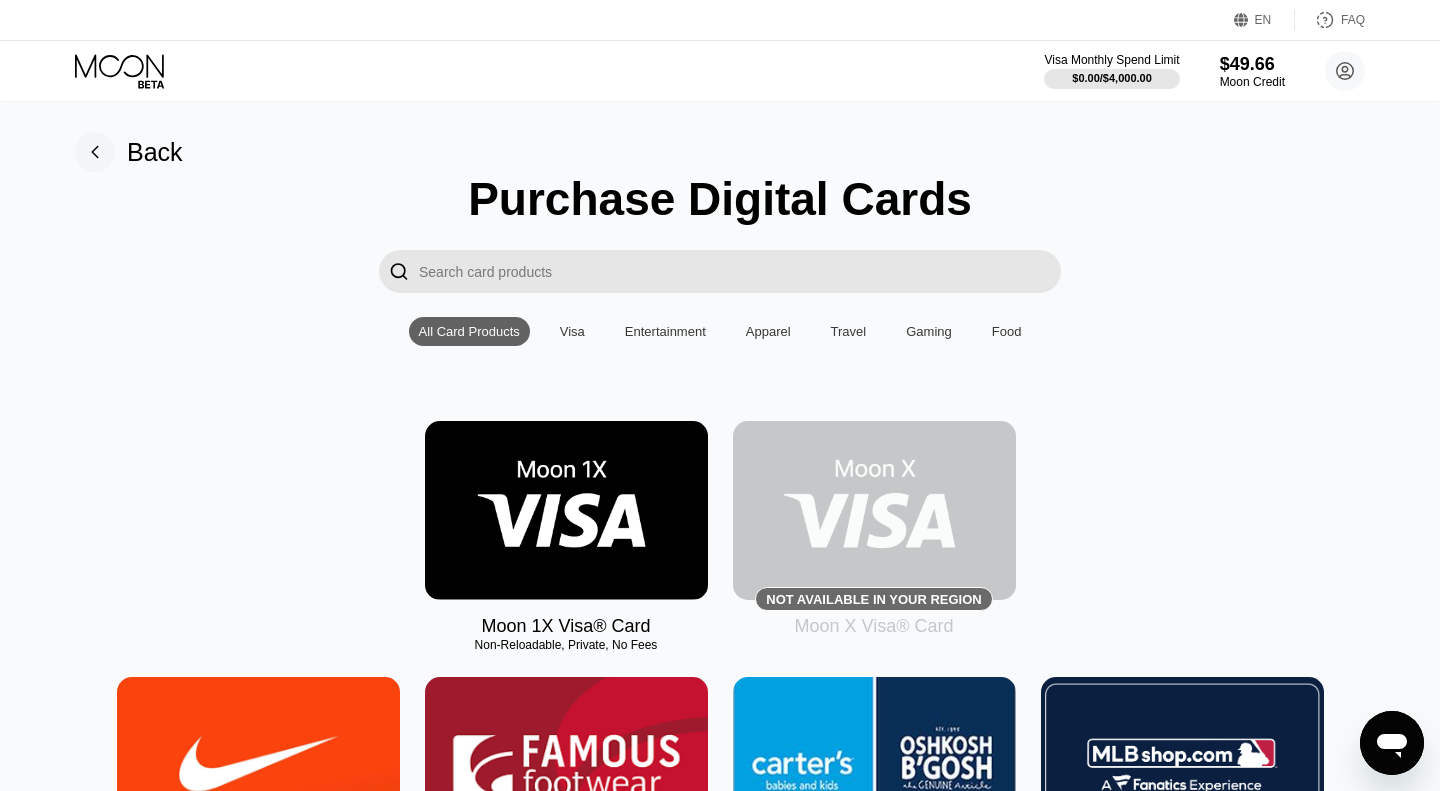 click at bounding box center [566, 510] 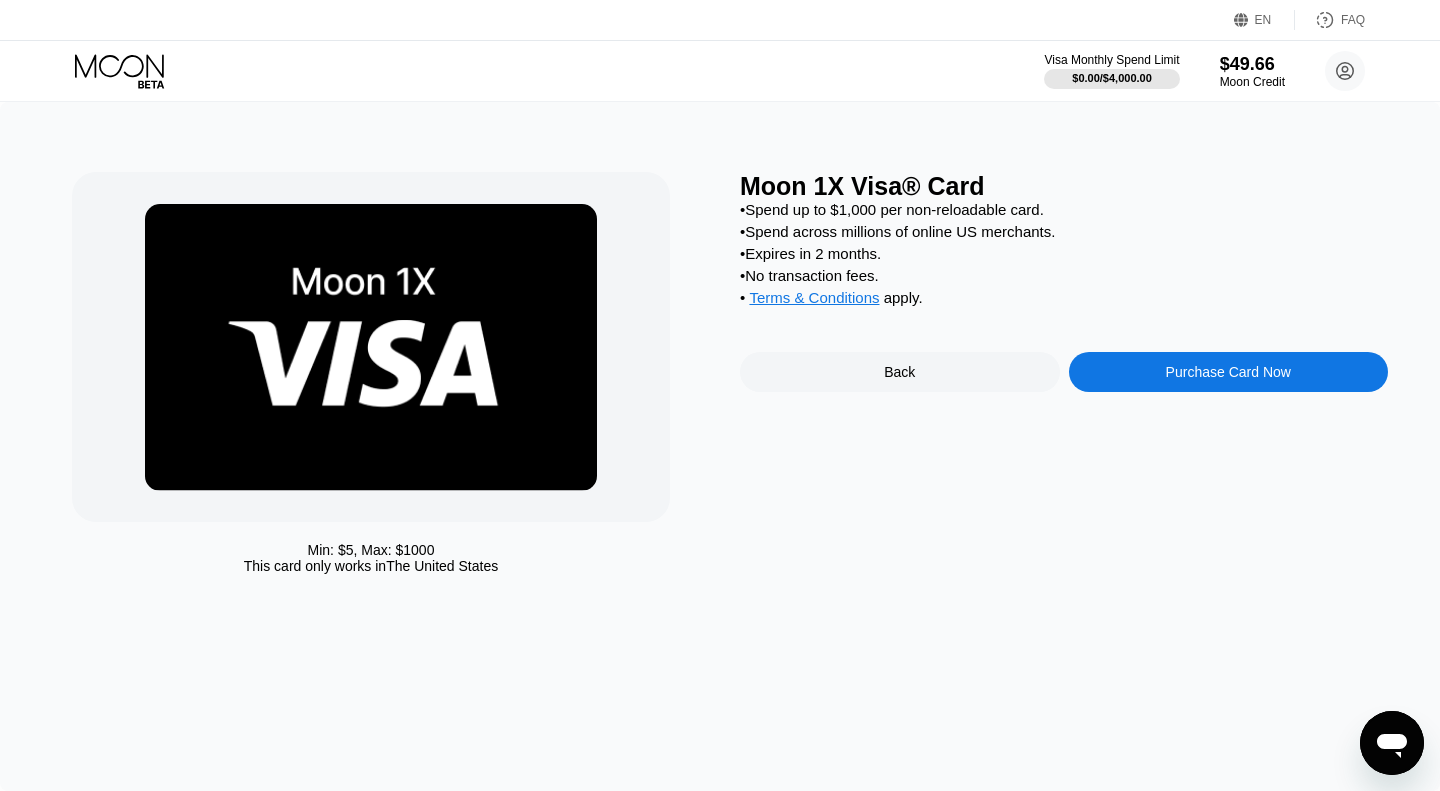 scroll, scrollTop: 0, scrollLeft: 0, axis: both 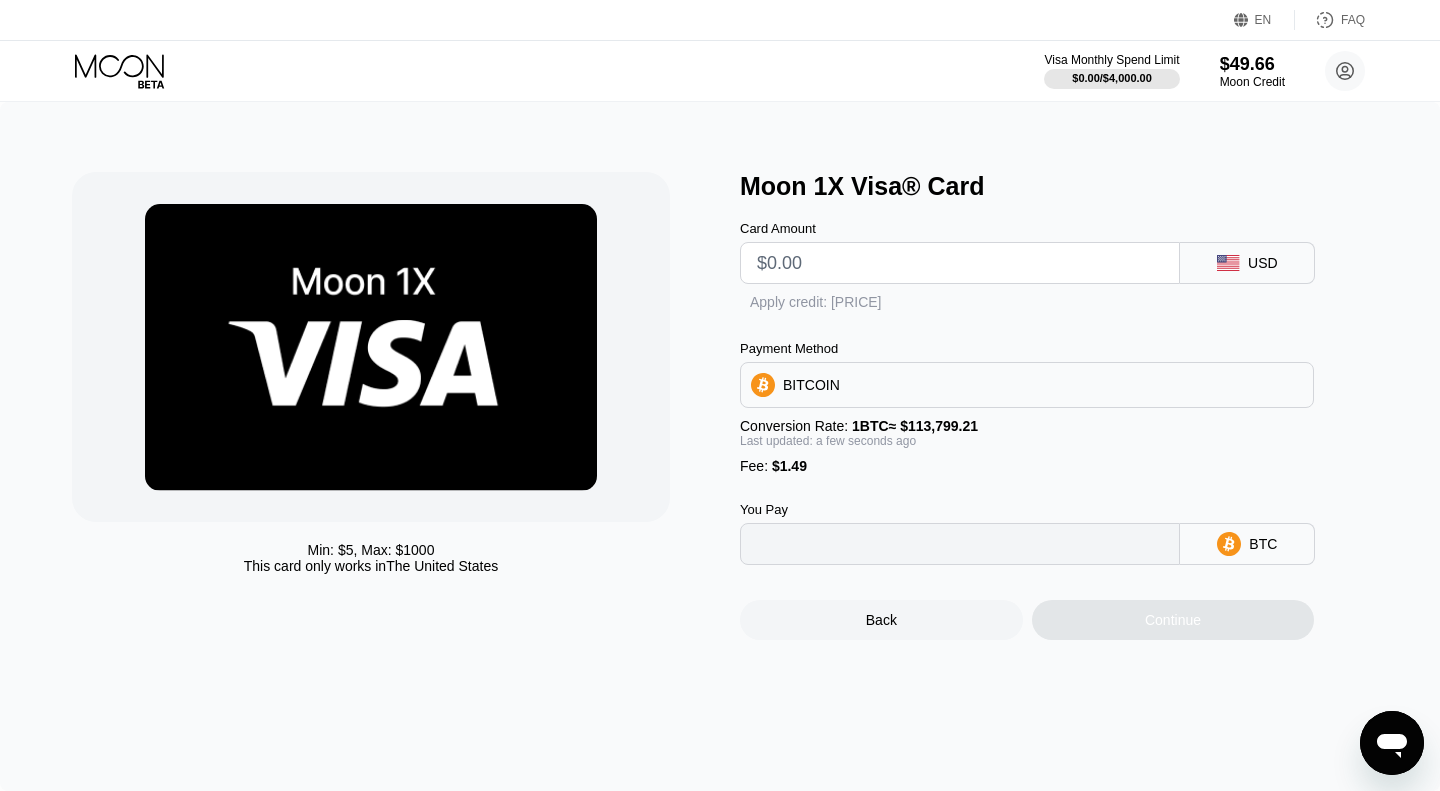 type on "0" 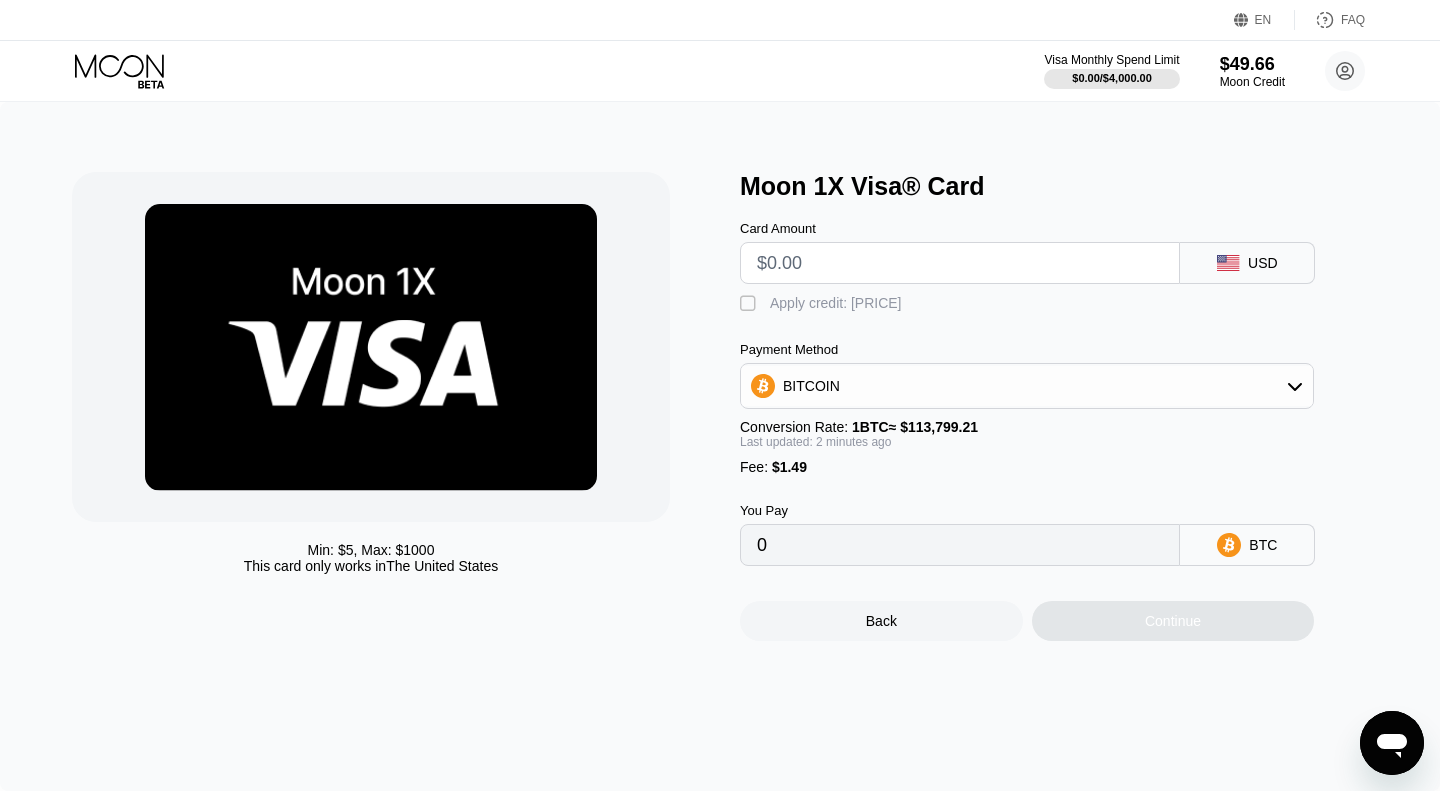 click at bounding box center [960, 263] 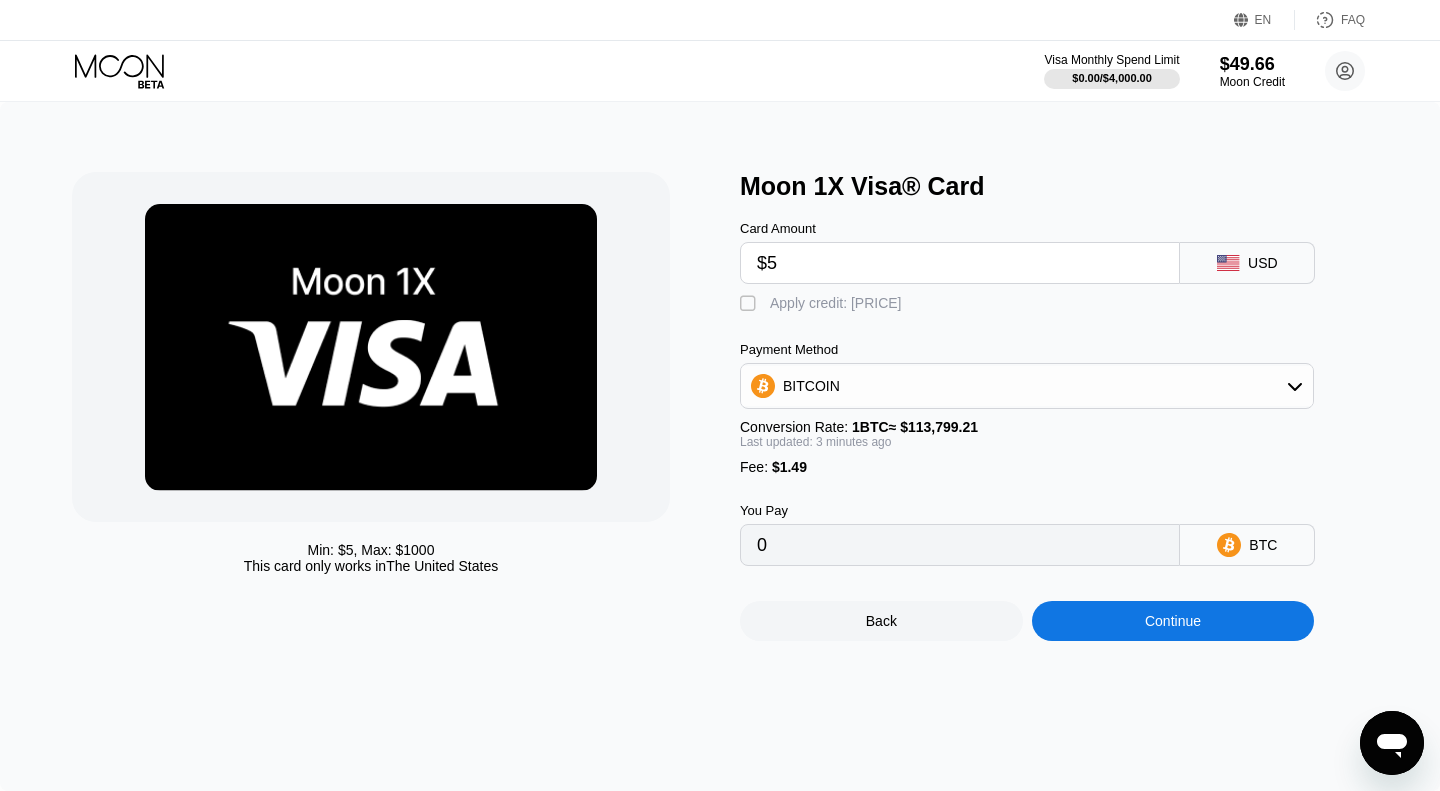type on "0.00005704" 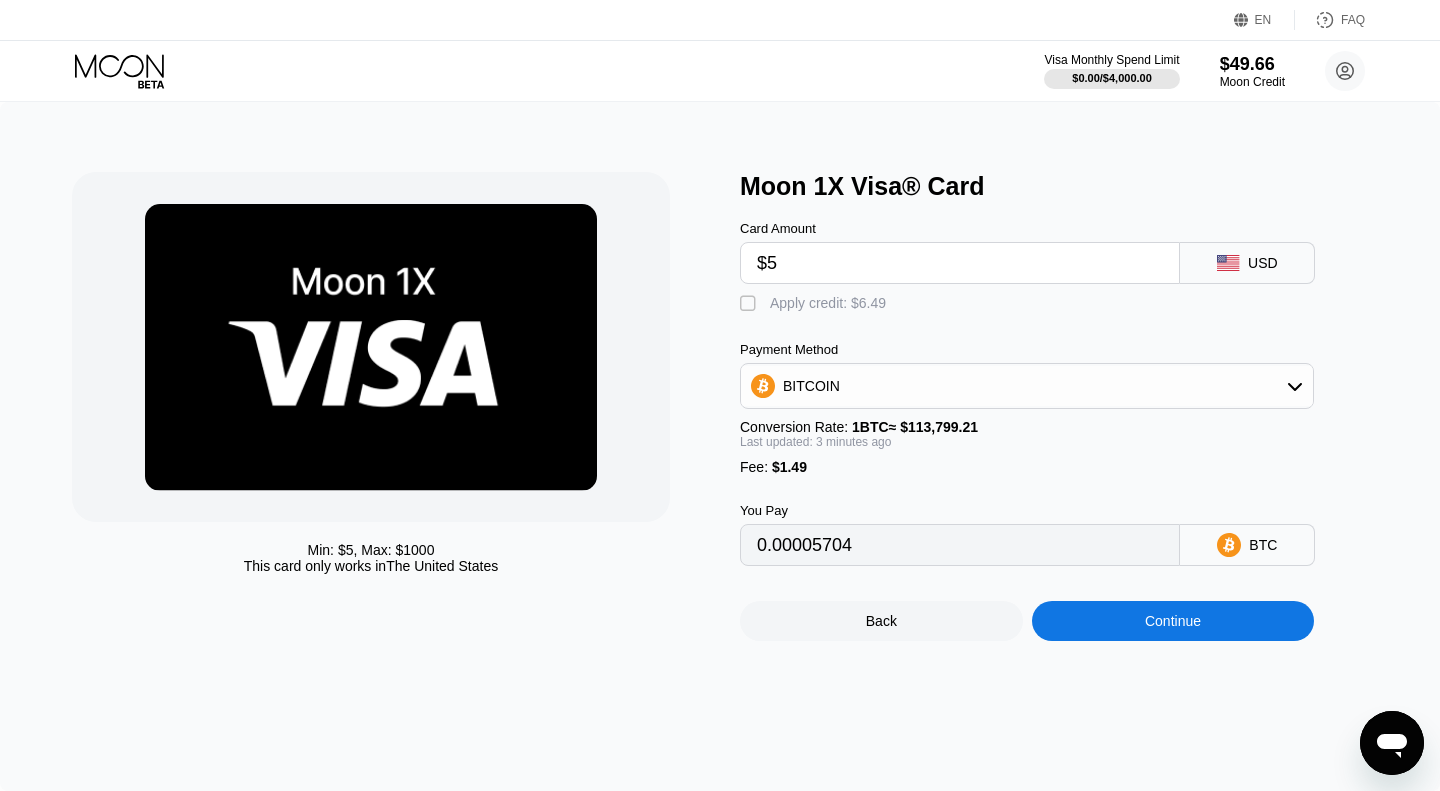 type on "$55" 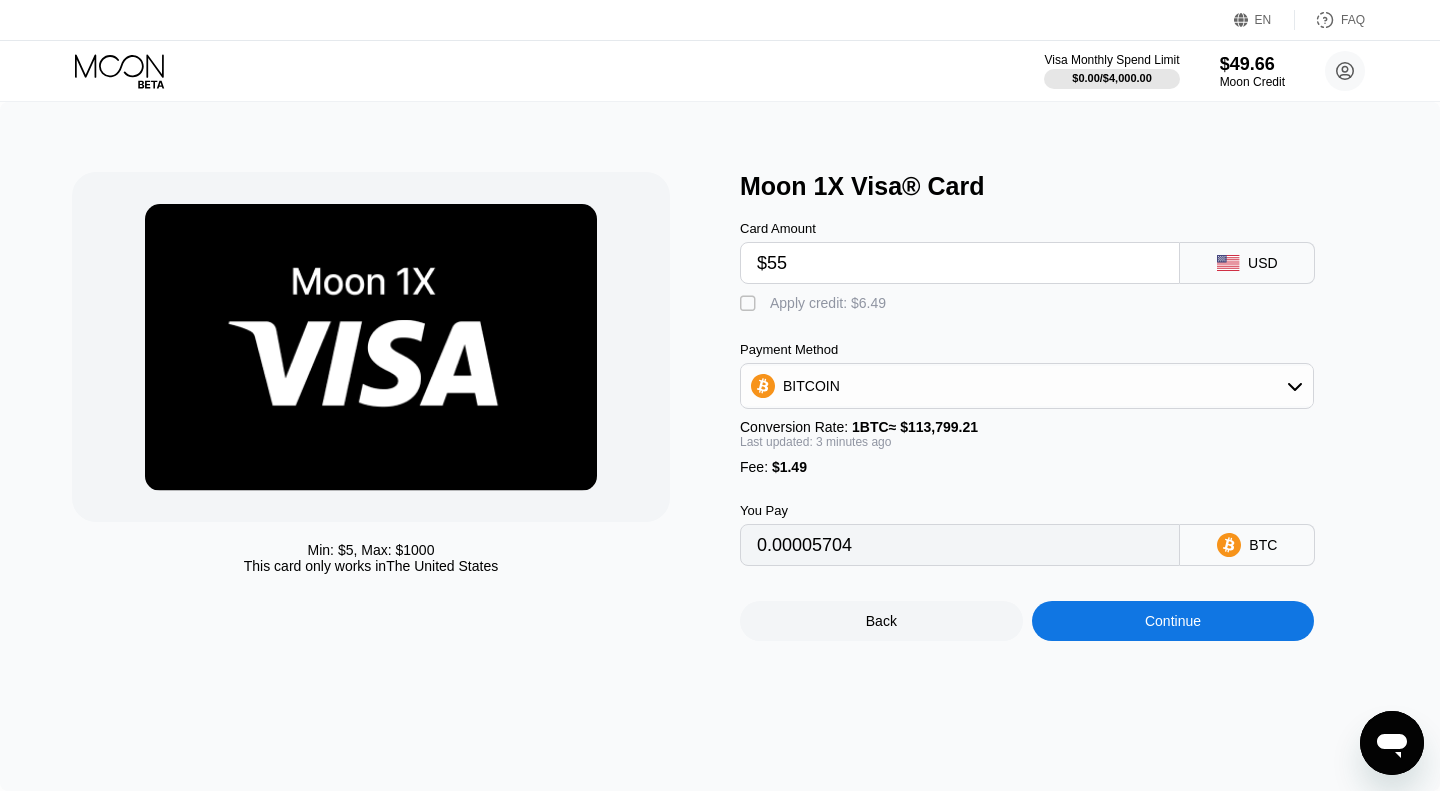 type on "0.00049641" 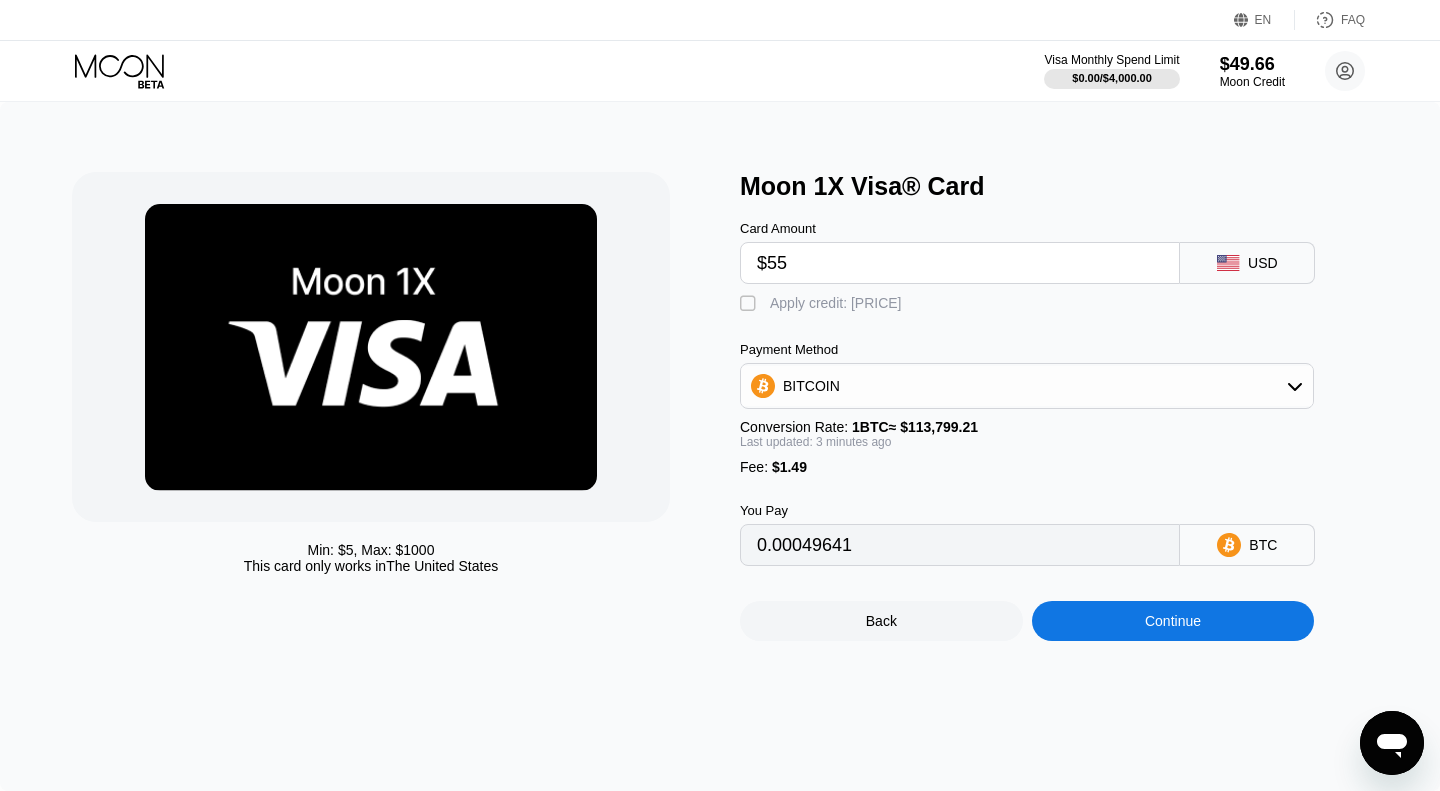 type on "$5" 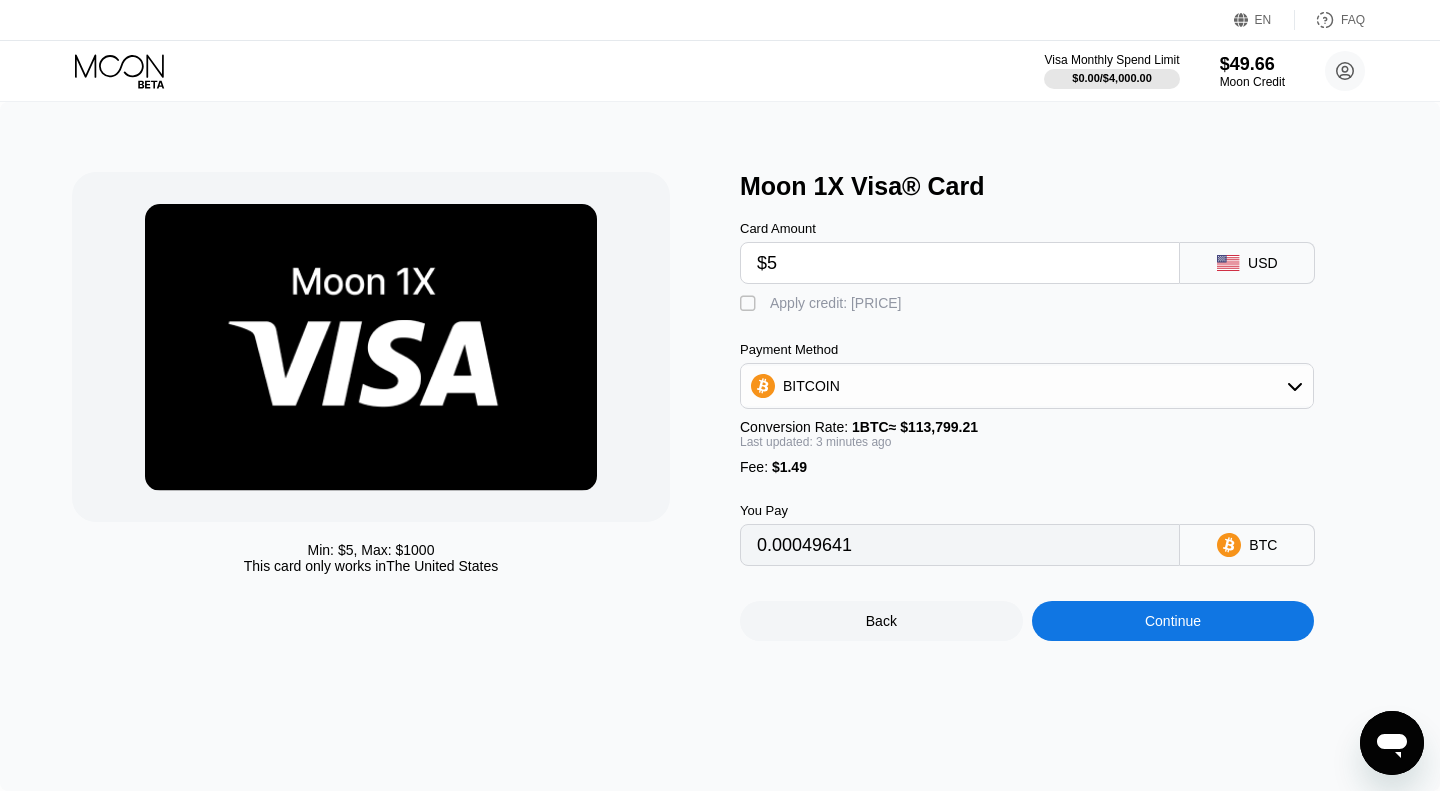 type on "0.00005704" 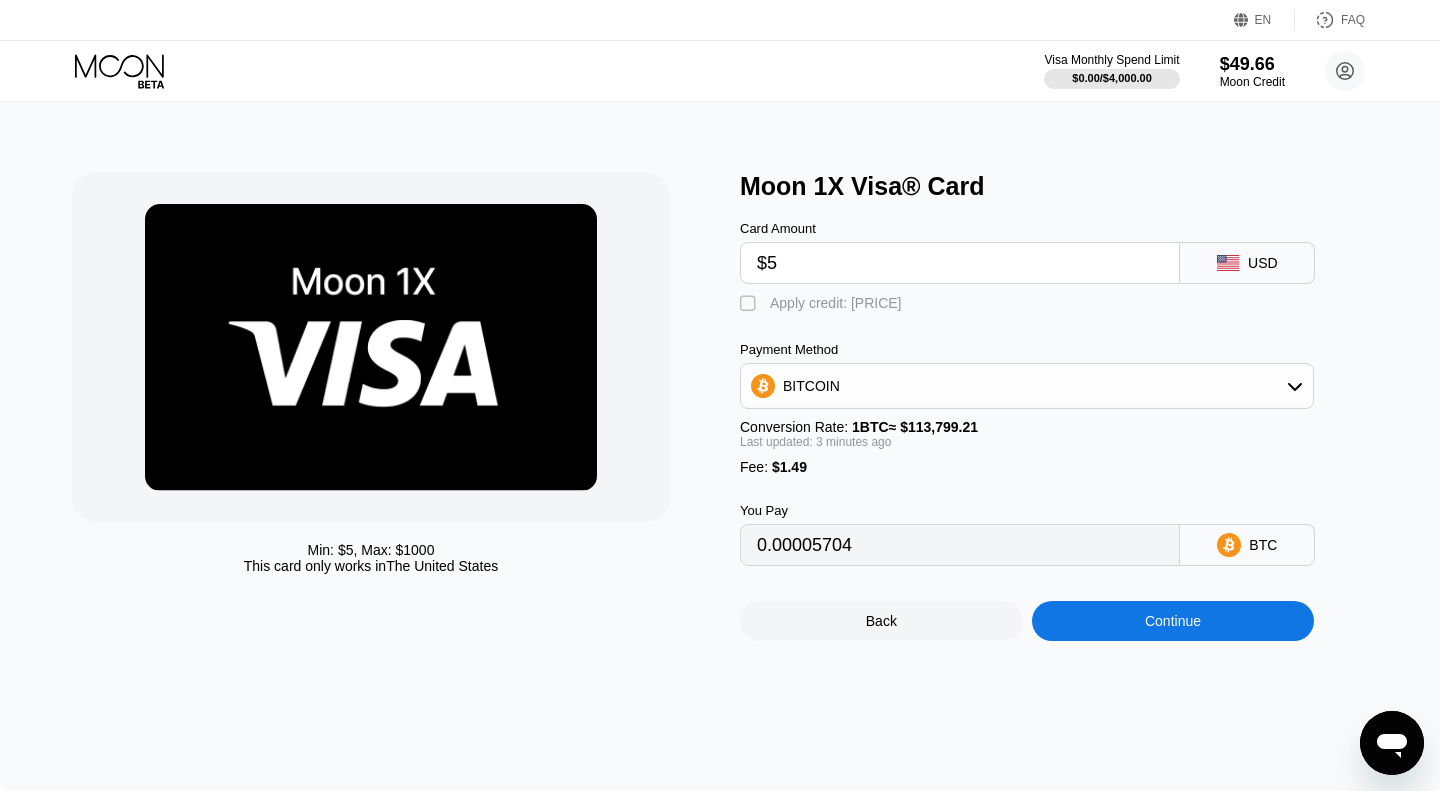 type 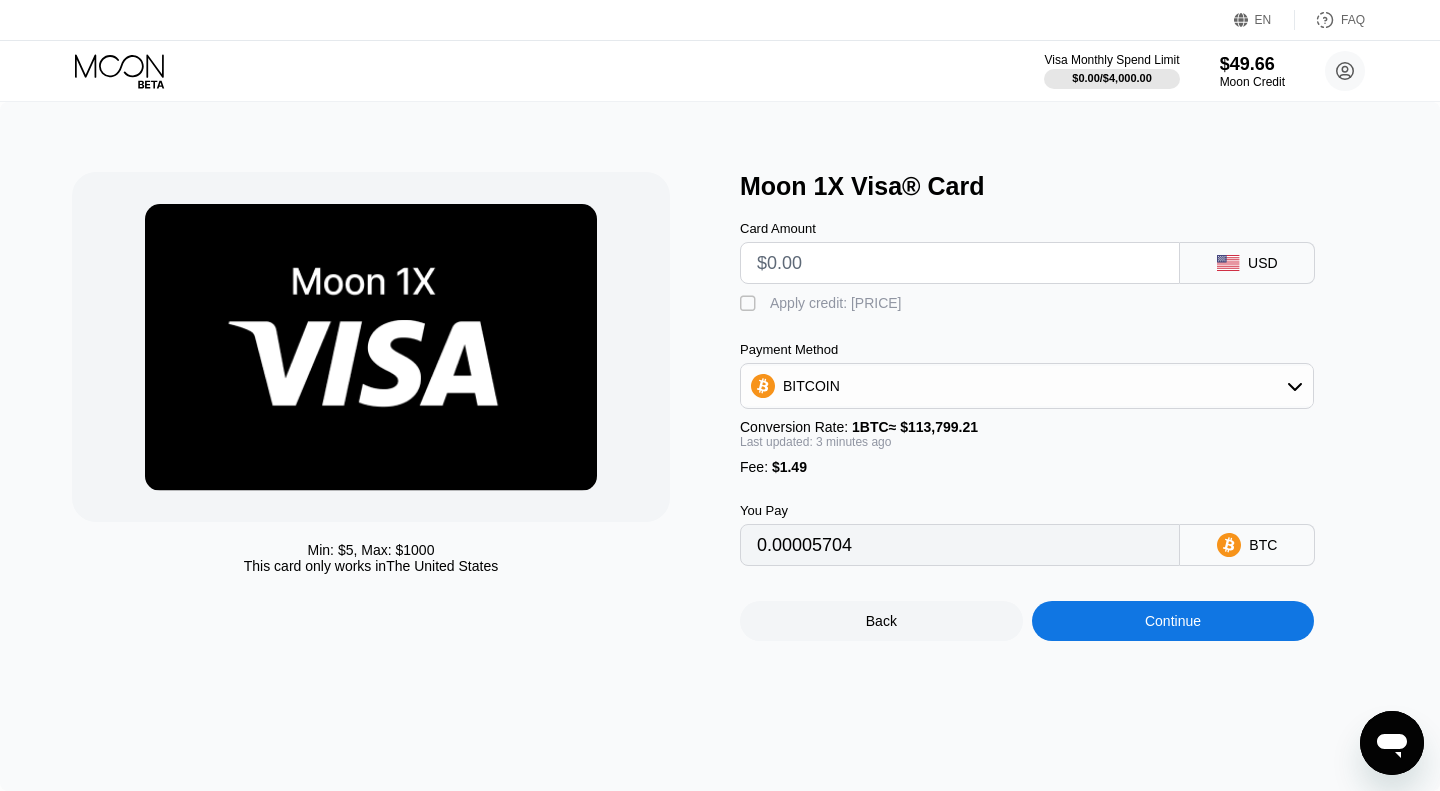 type on "0" 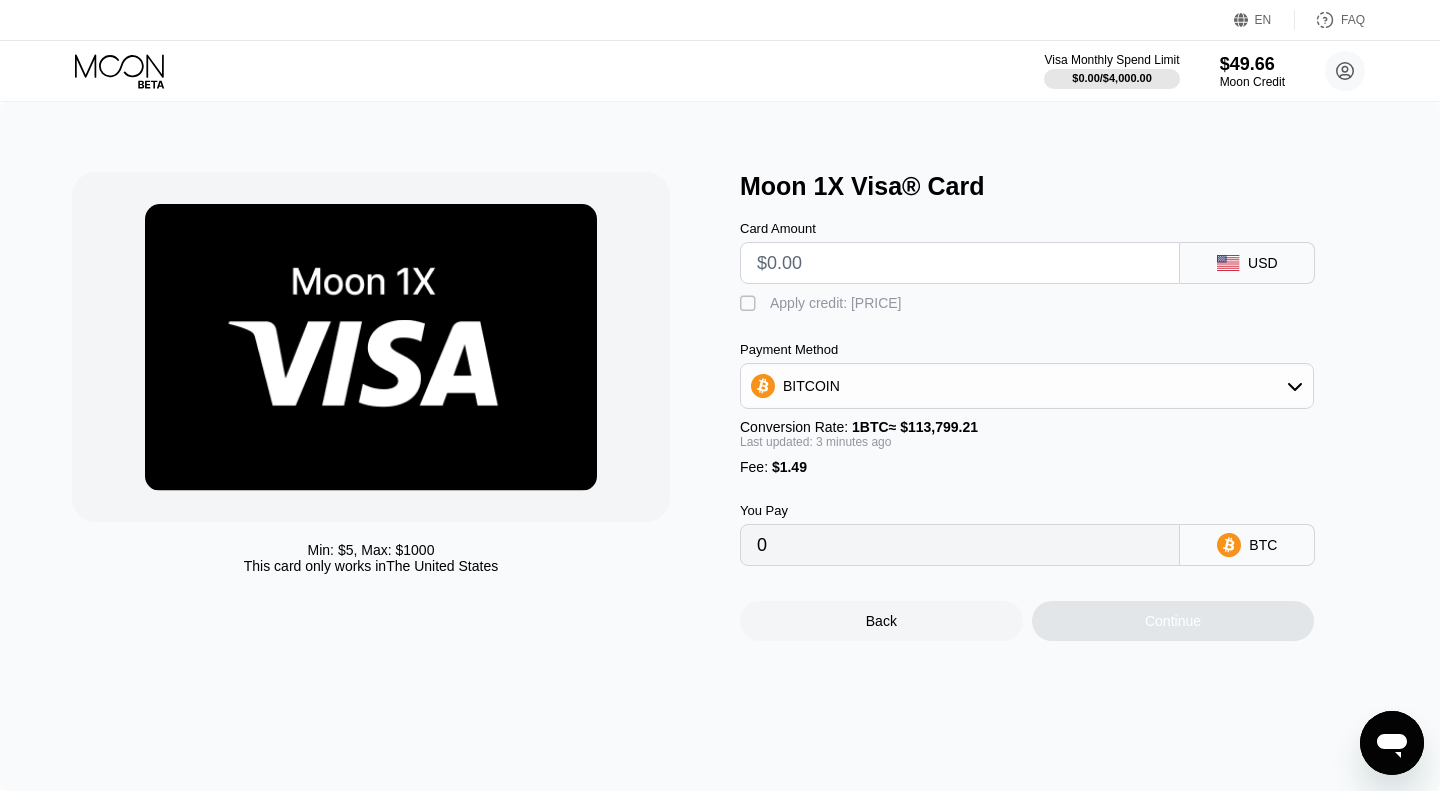 type on "$6" 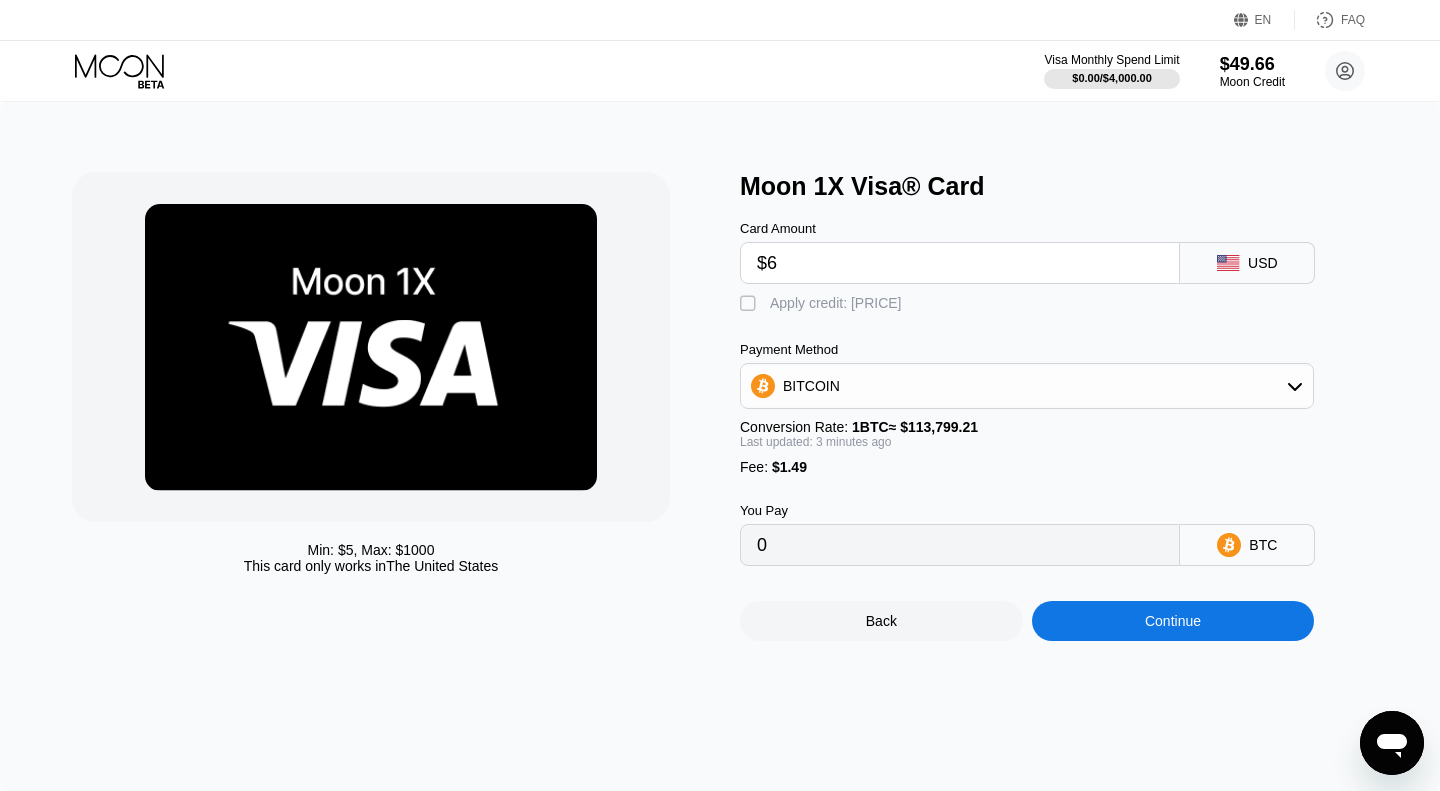 type on "0.00006582" 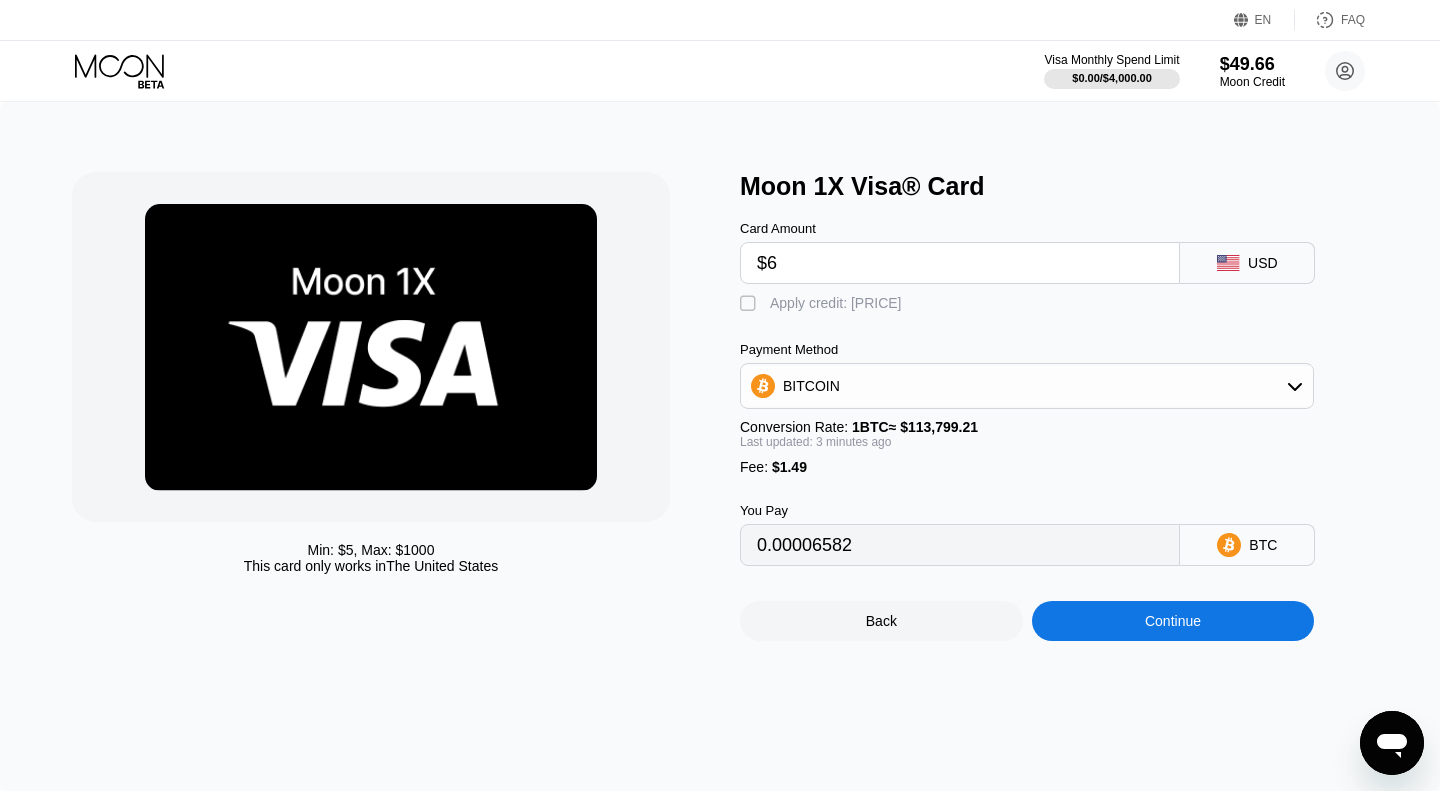 type on "$60" 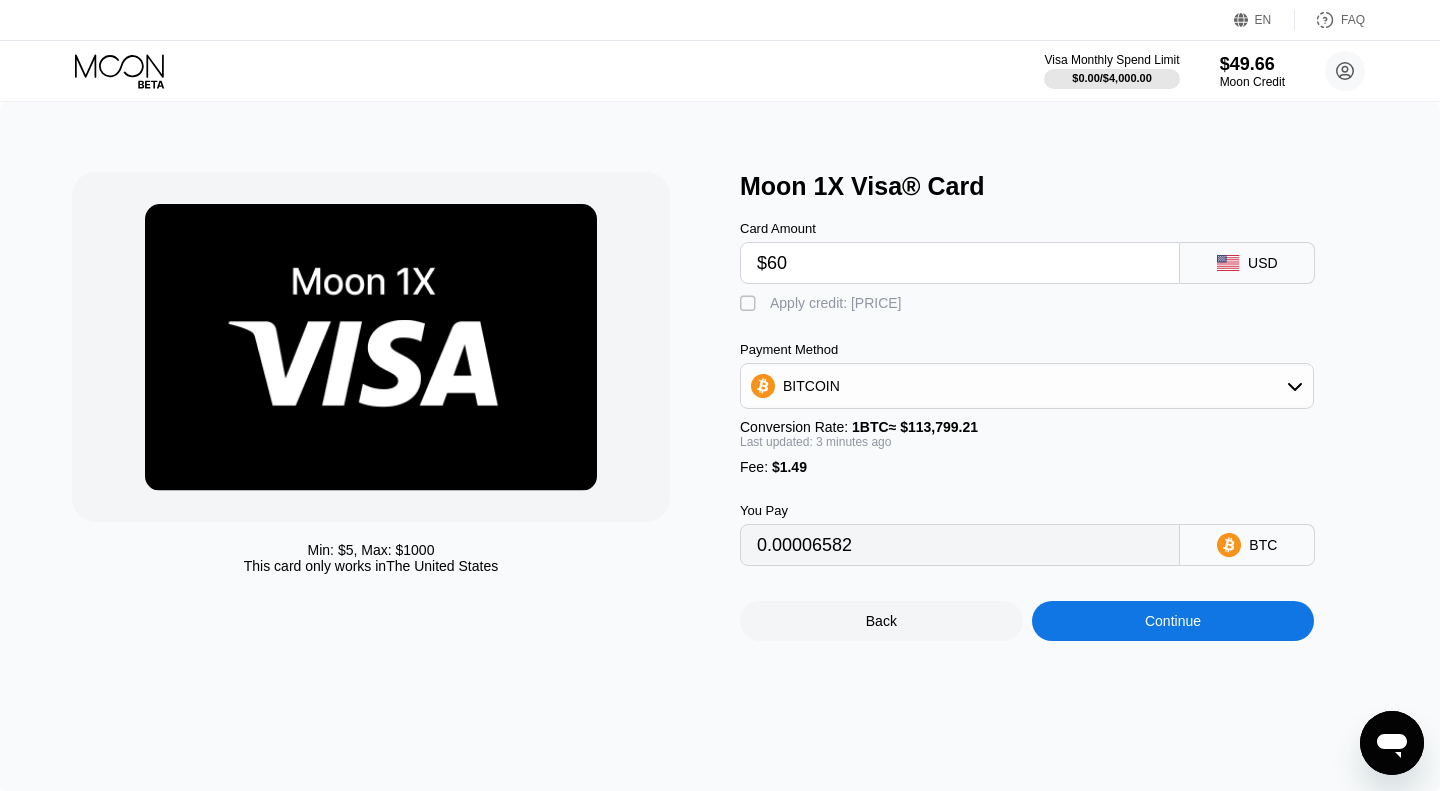 type on "0.00054034" 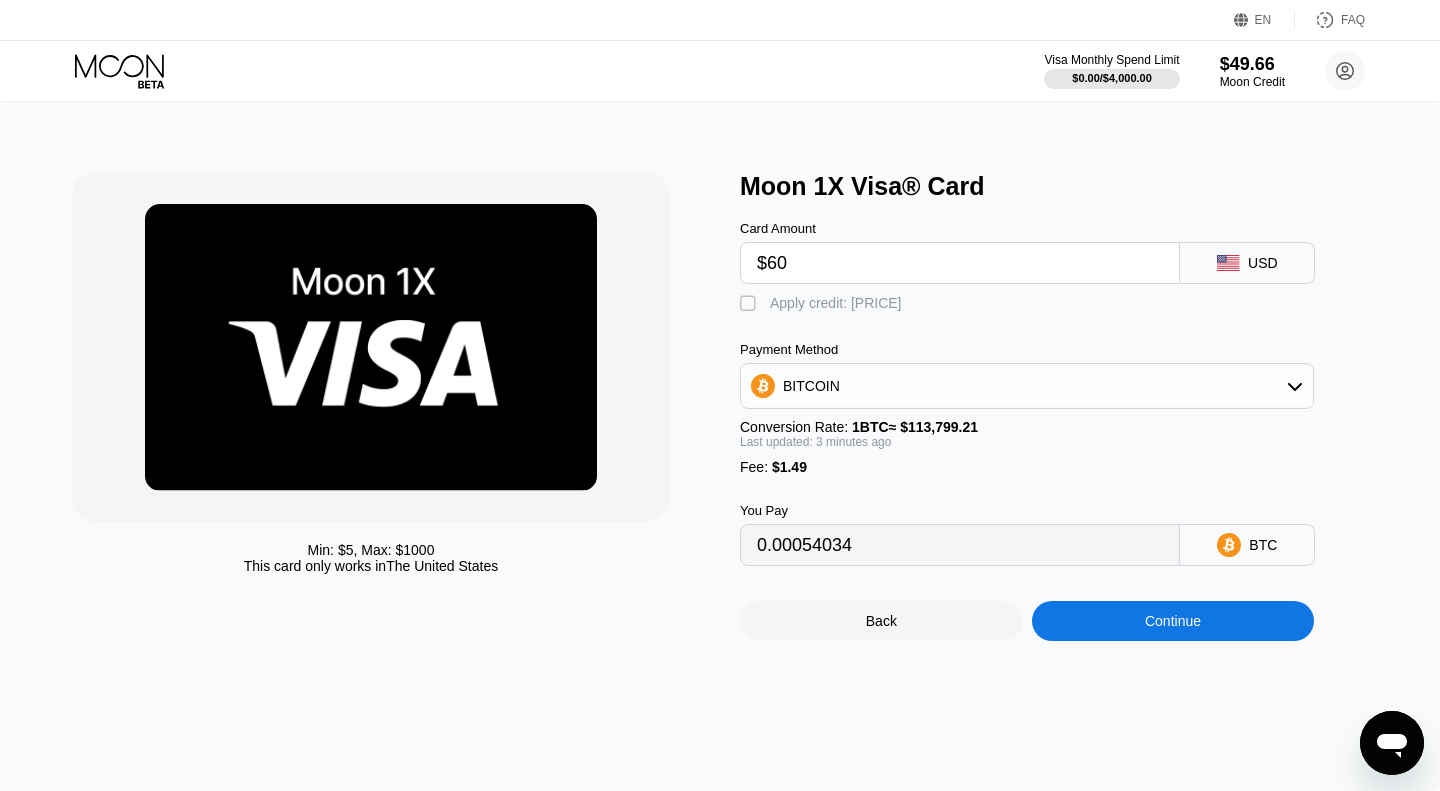 type on "$600" 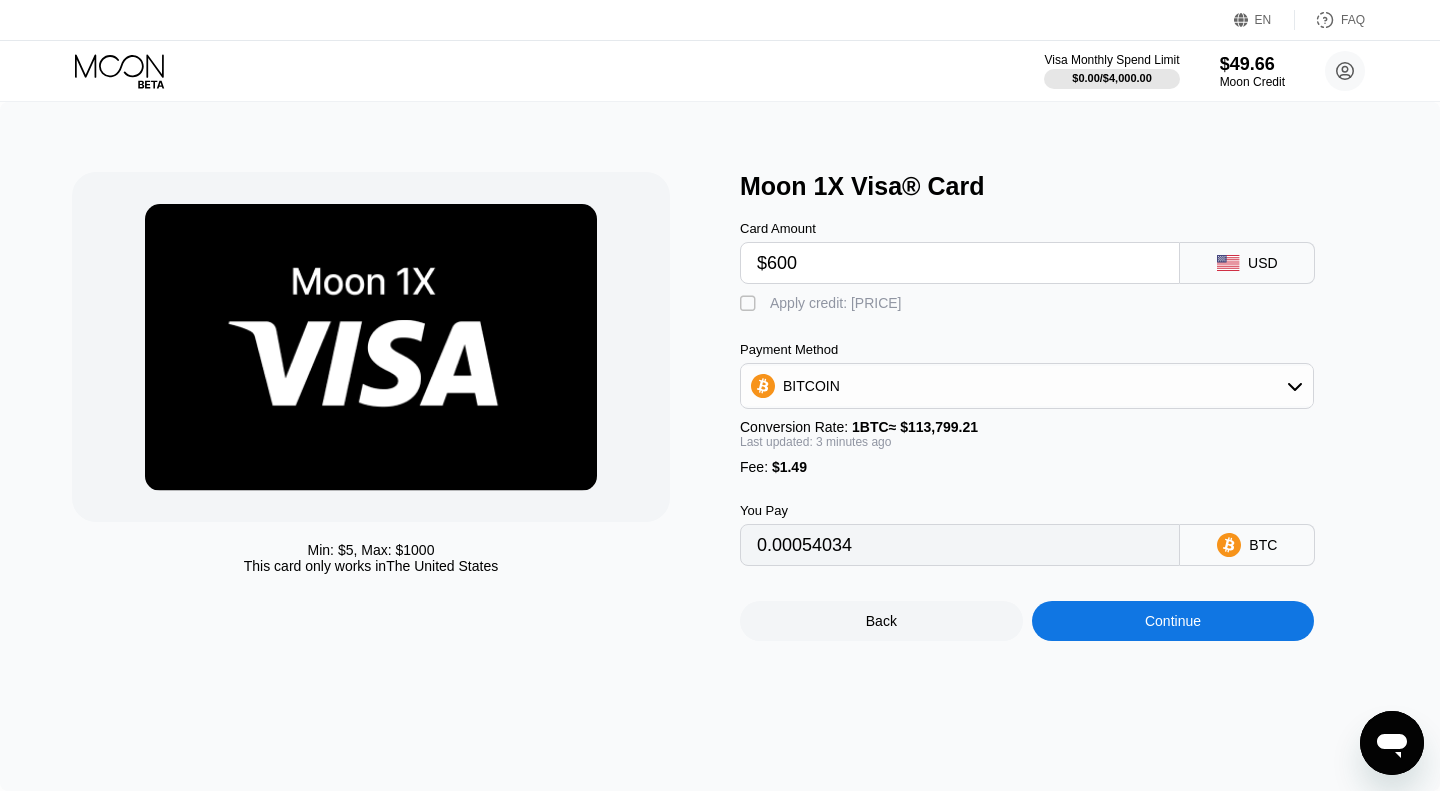 type on "0.00528554" 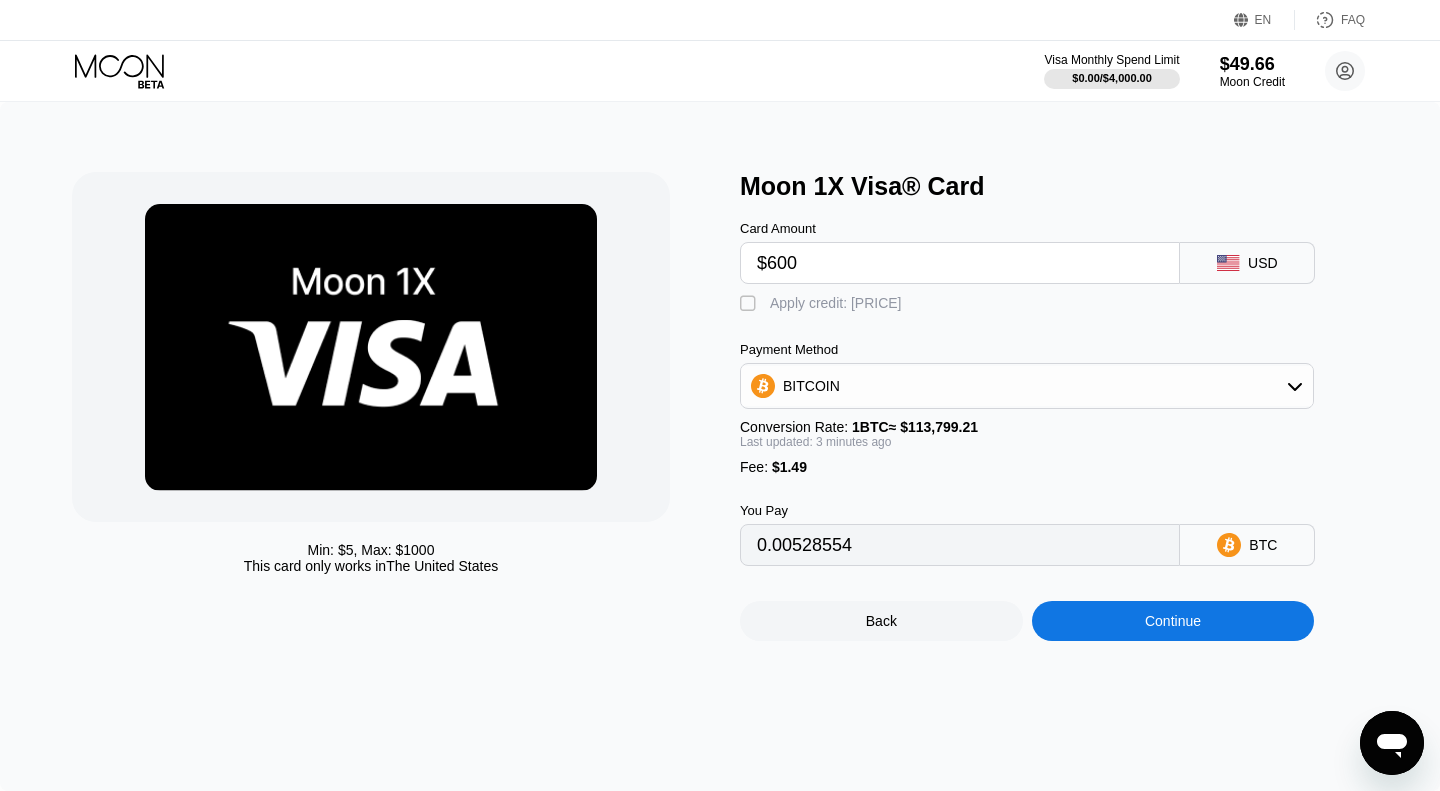 click on "Continue" at bounding box center [1173, 621] 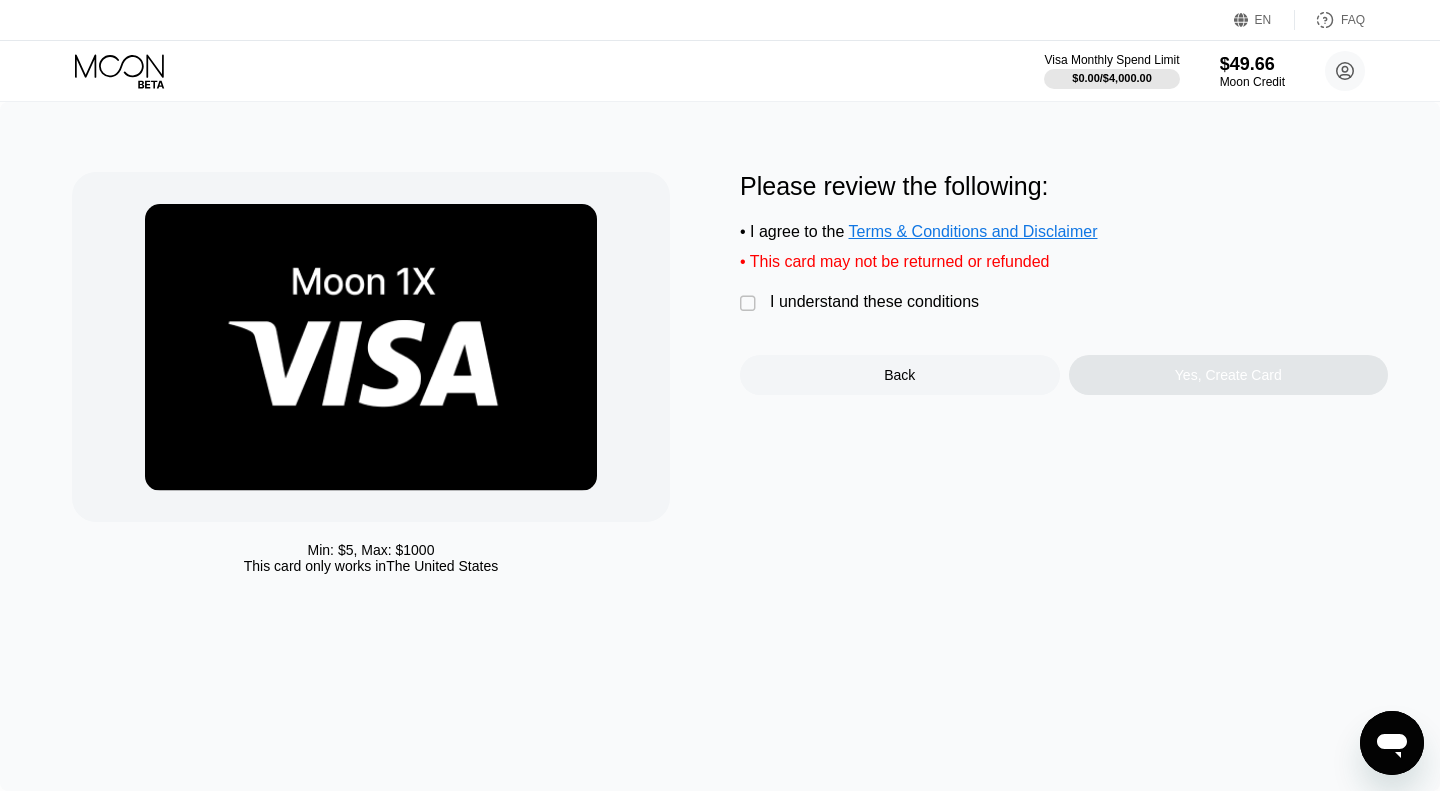 click on "" at bounding box center (750, 304) 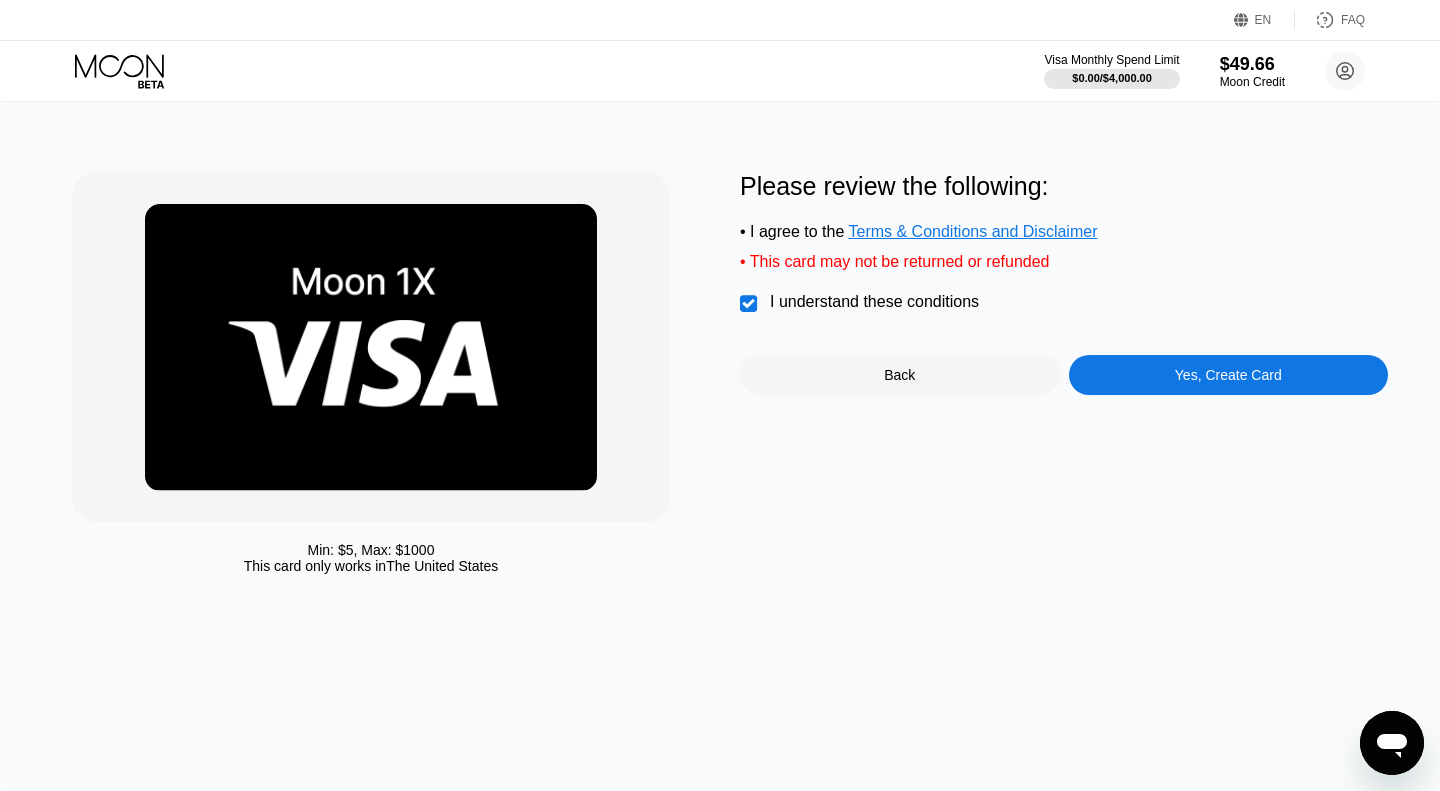 click on "Yes, Create Card" at bounding box center (1228, 375) 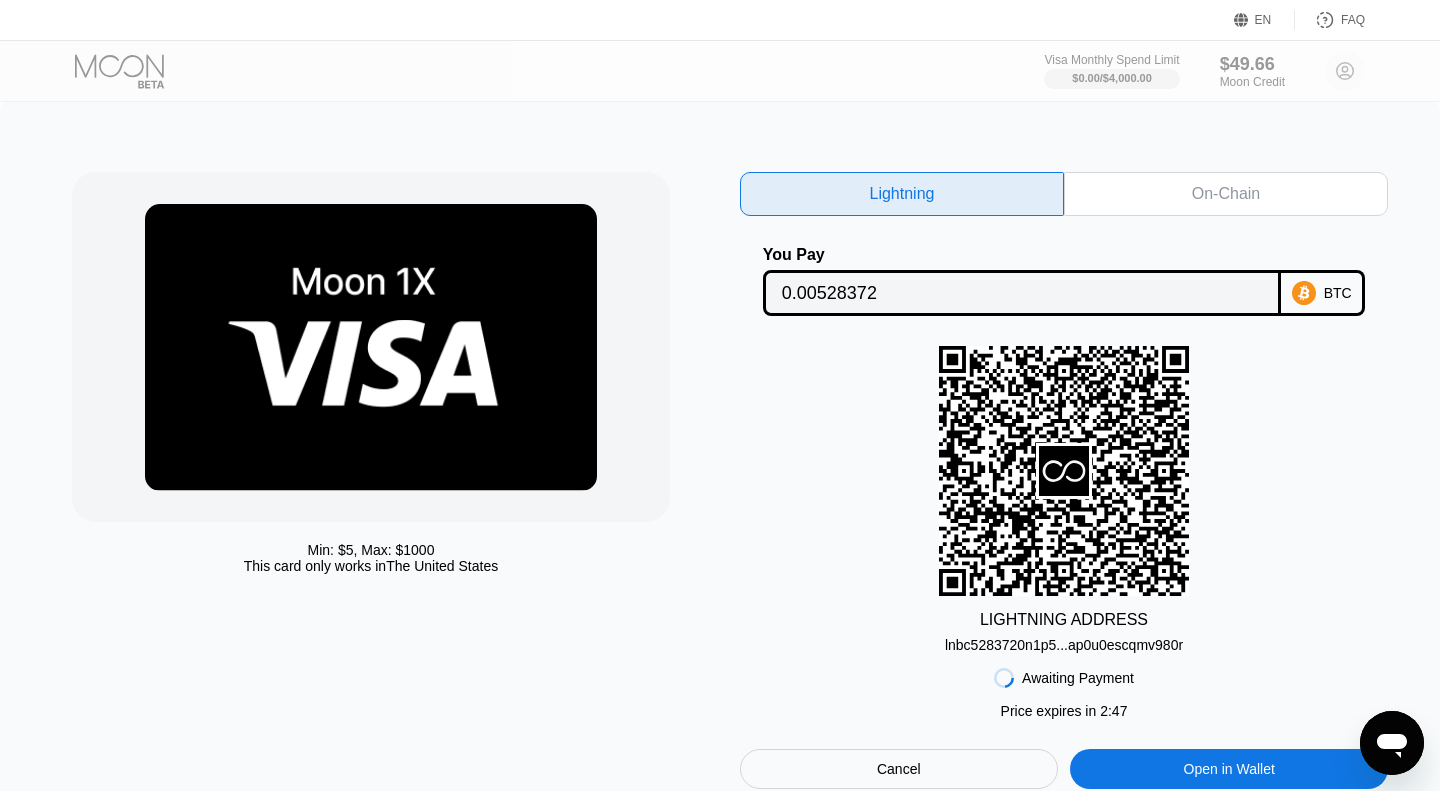 scroll, scrollTop: 0, scrollLeft: 0, axis: both 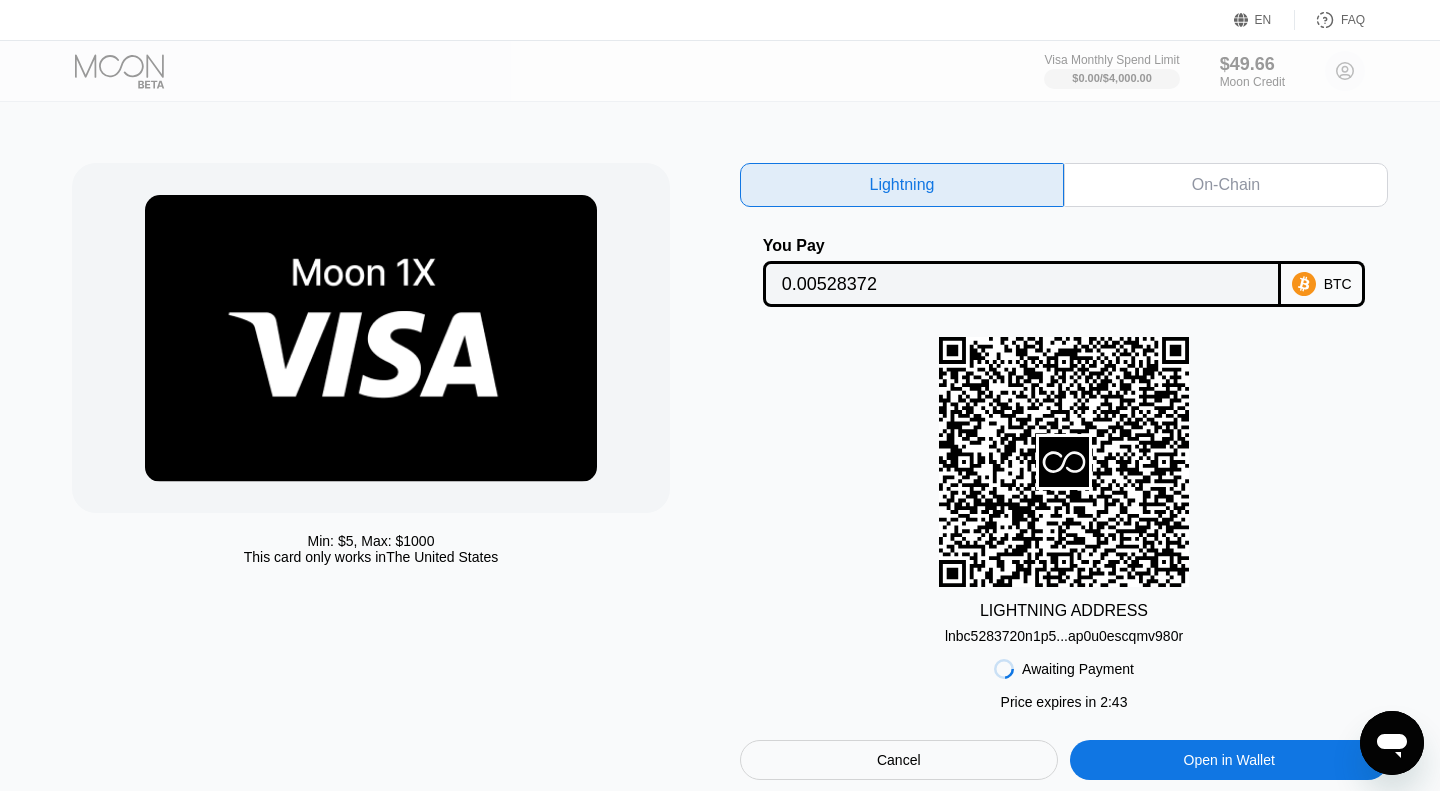 click on "On-Chain" at bounding box center (1226, 185) 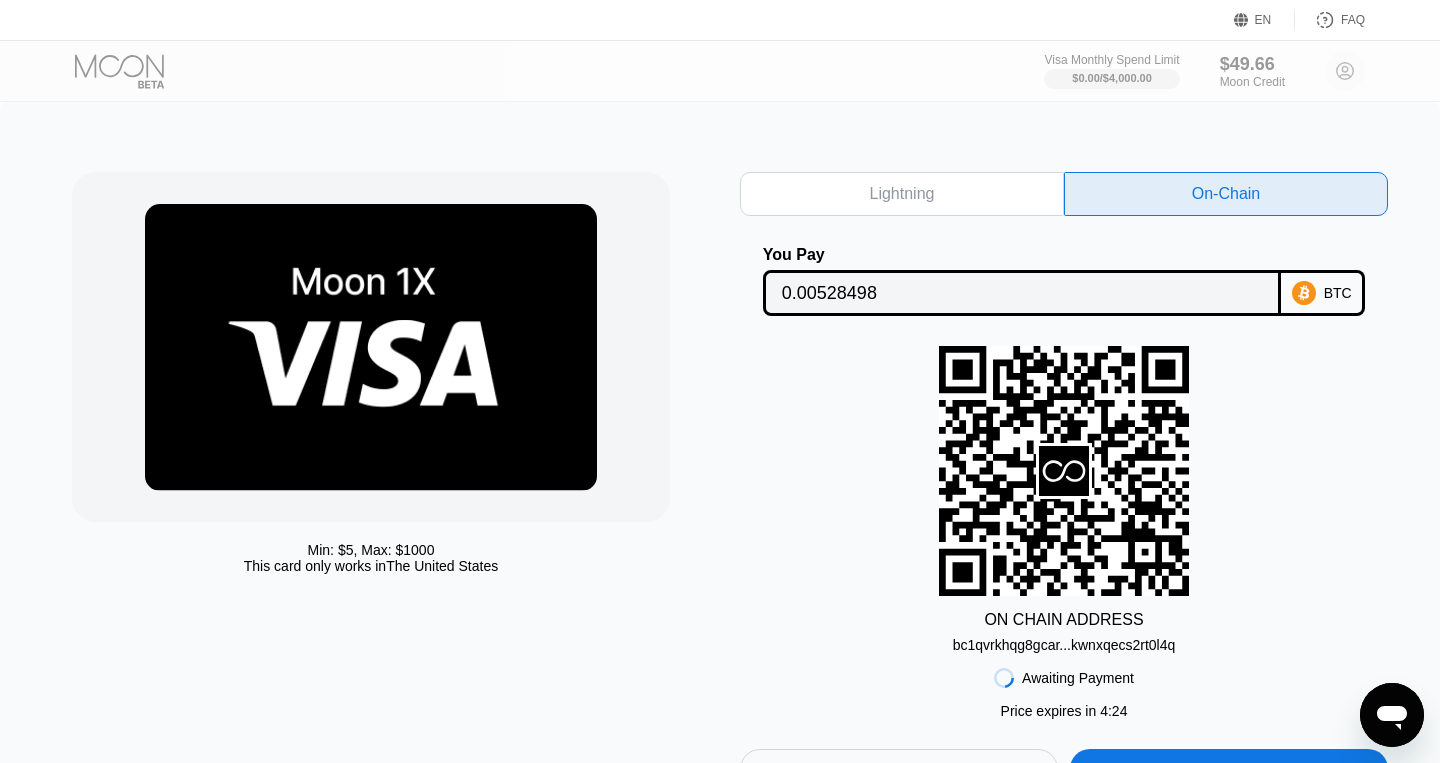 scroll, scrollTop: 0, scrollLeft: 0, axis: both 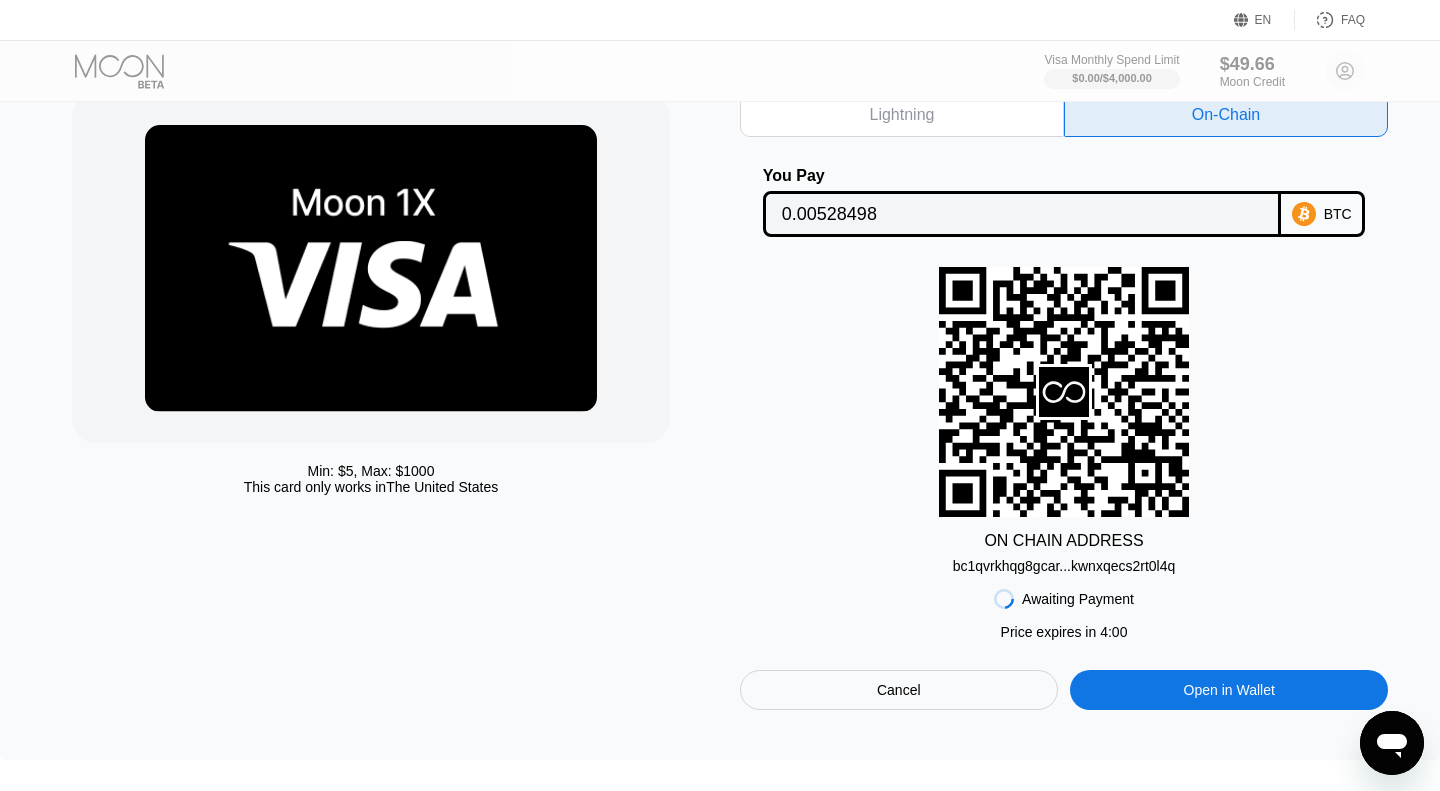click on "bc1qvrkhqg8gcar...kwnxqecs2rt0l4q" at bounding box center [1064, 566] 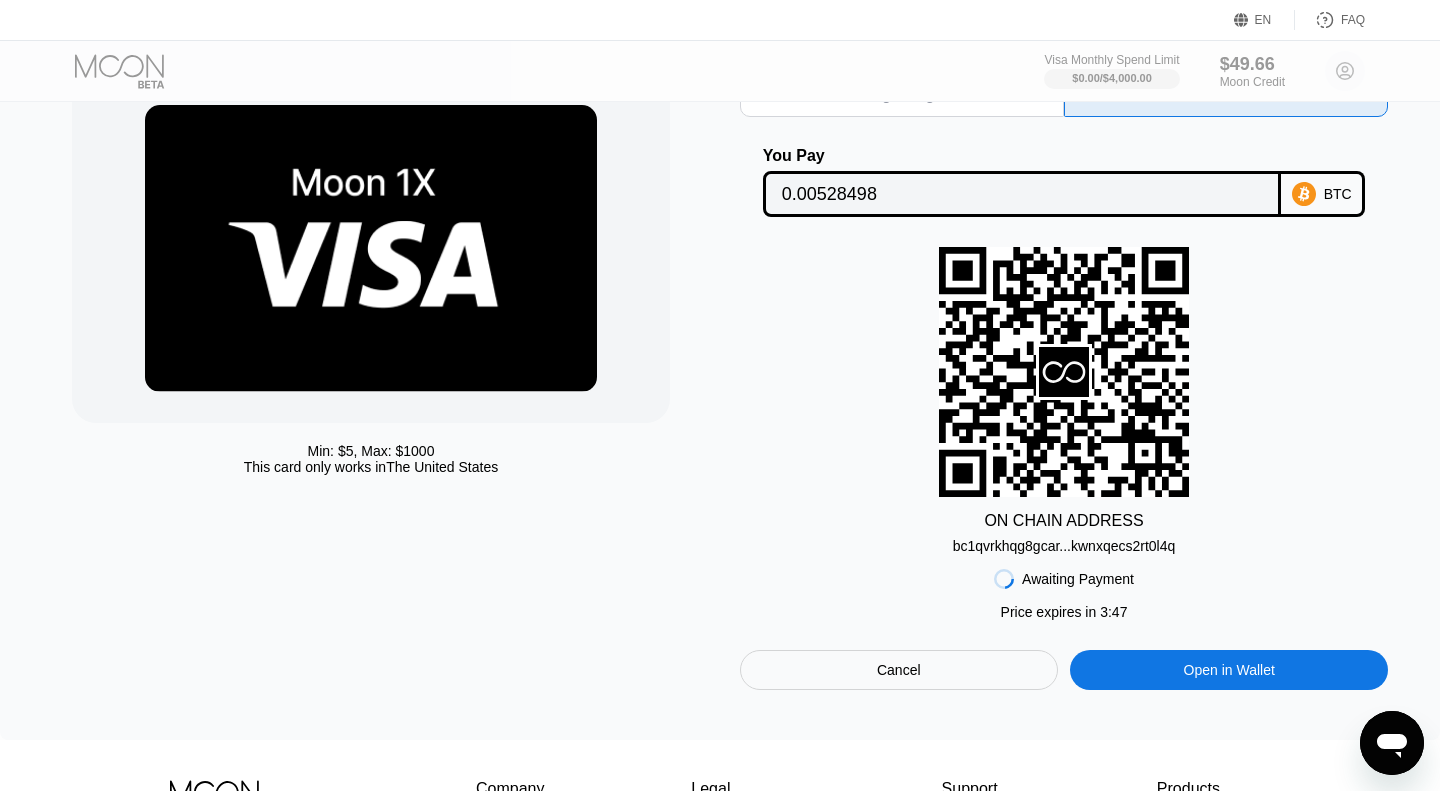 scroll, scrollTop: 87, scrollLeft: 0, axis: vertical 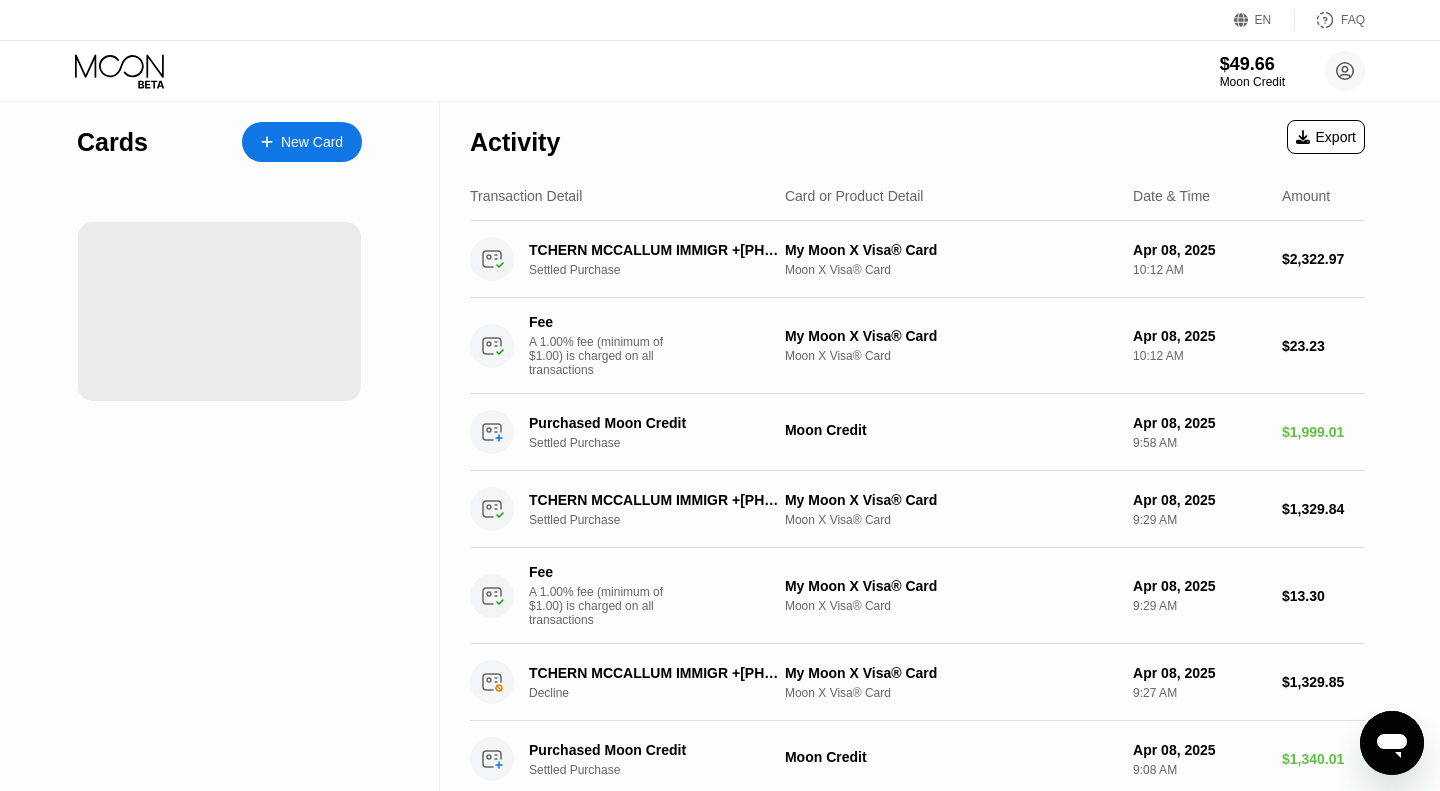 click 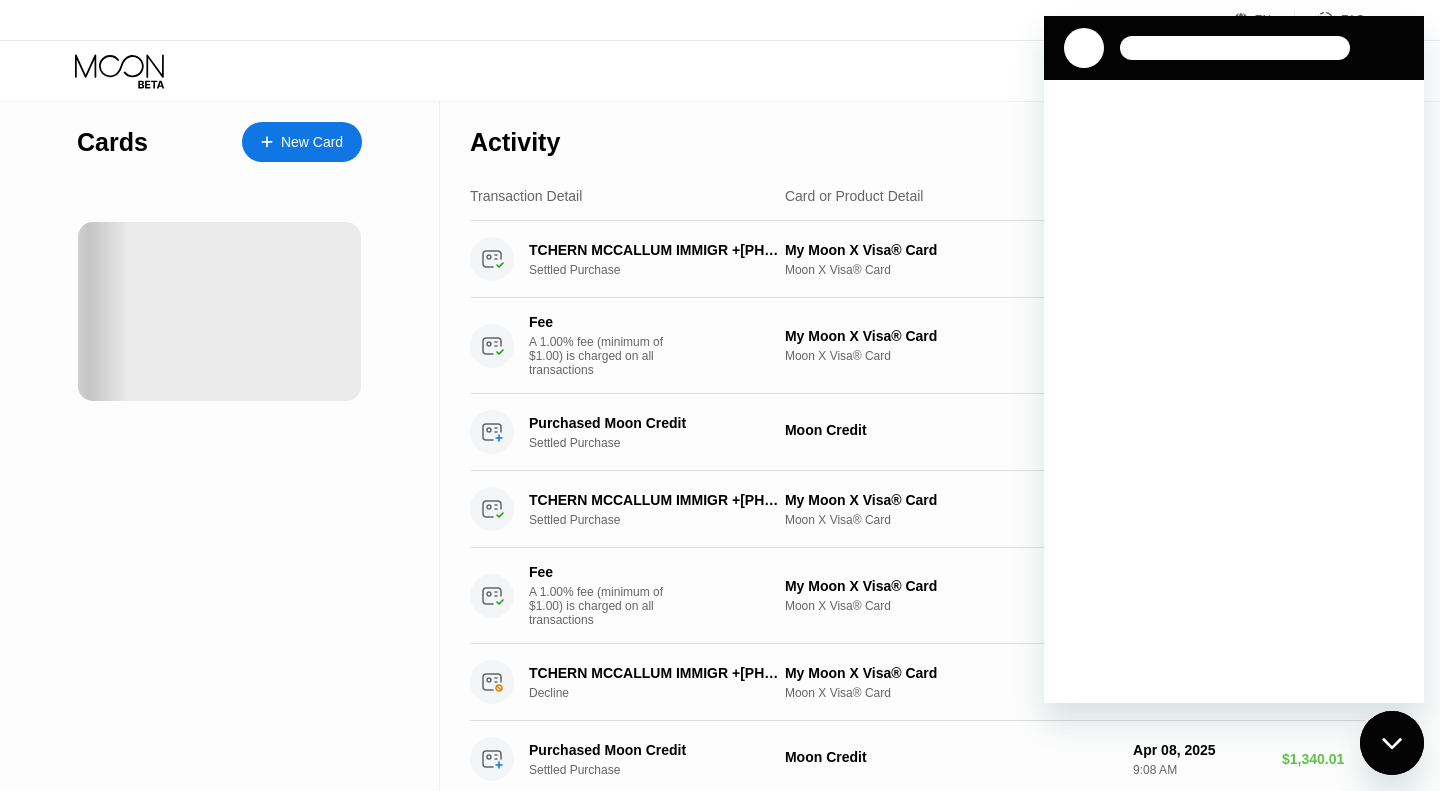 scroll, scrollTop: 0, scrollLeft: 0, axis: both 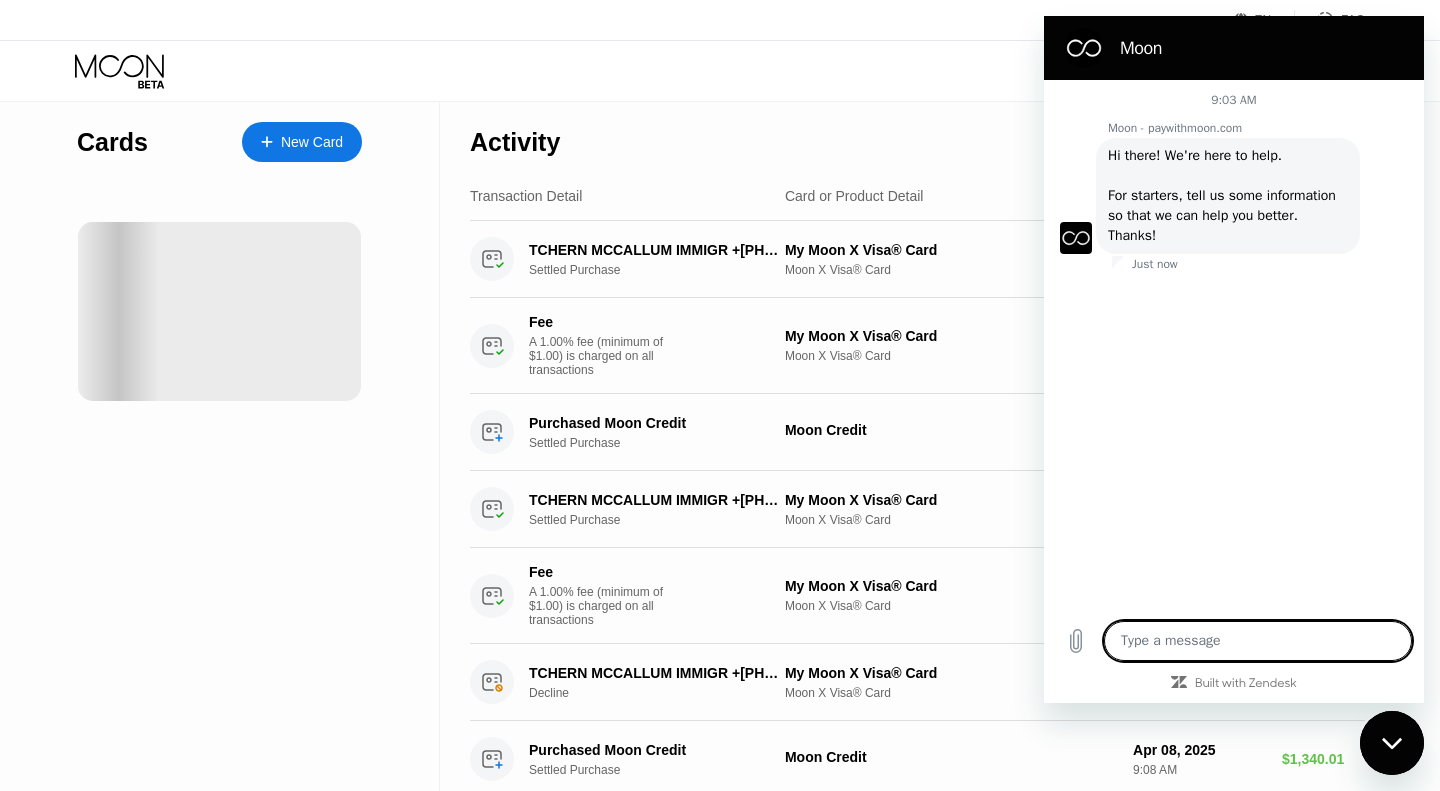 type on "x" 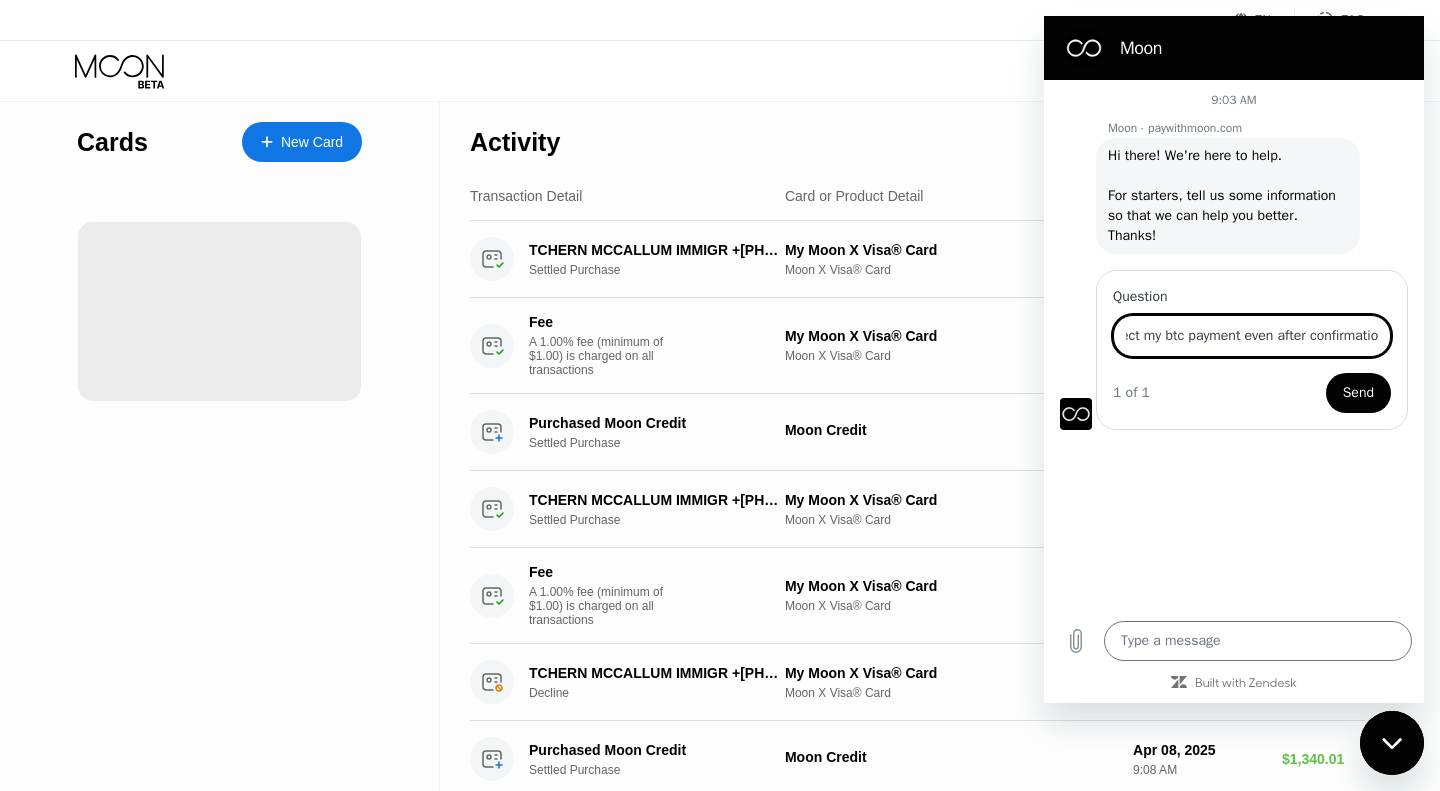 scroll, scrollTop: 0, scrollLeft: 412, axis: horizontal 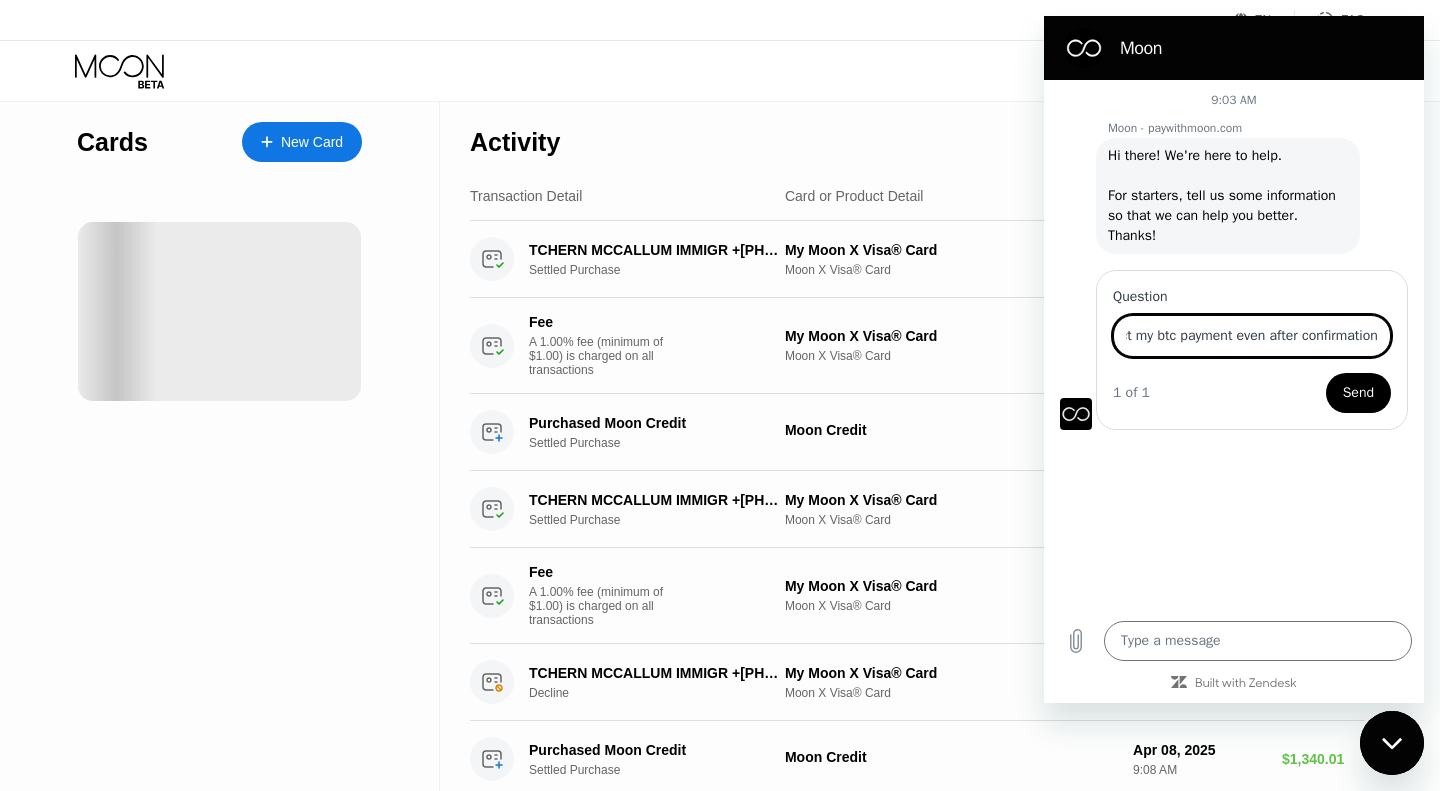 type on "i created a new card, sent btc but your website doesn't detect my btc payment even after confirmation" 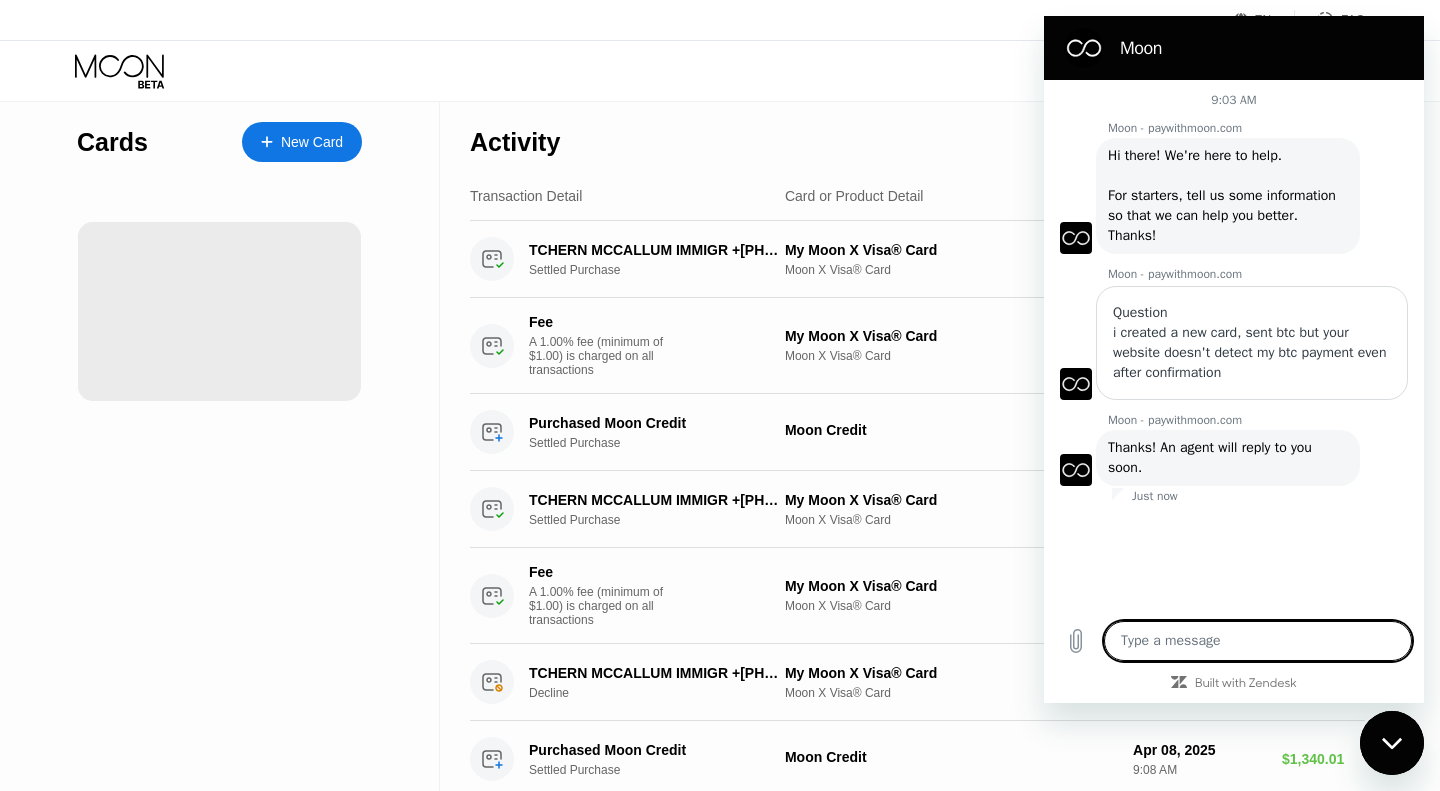 click at bounding box center [1258, 641] 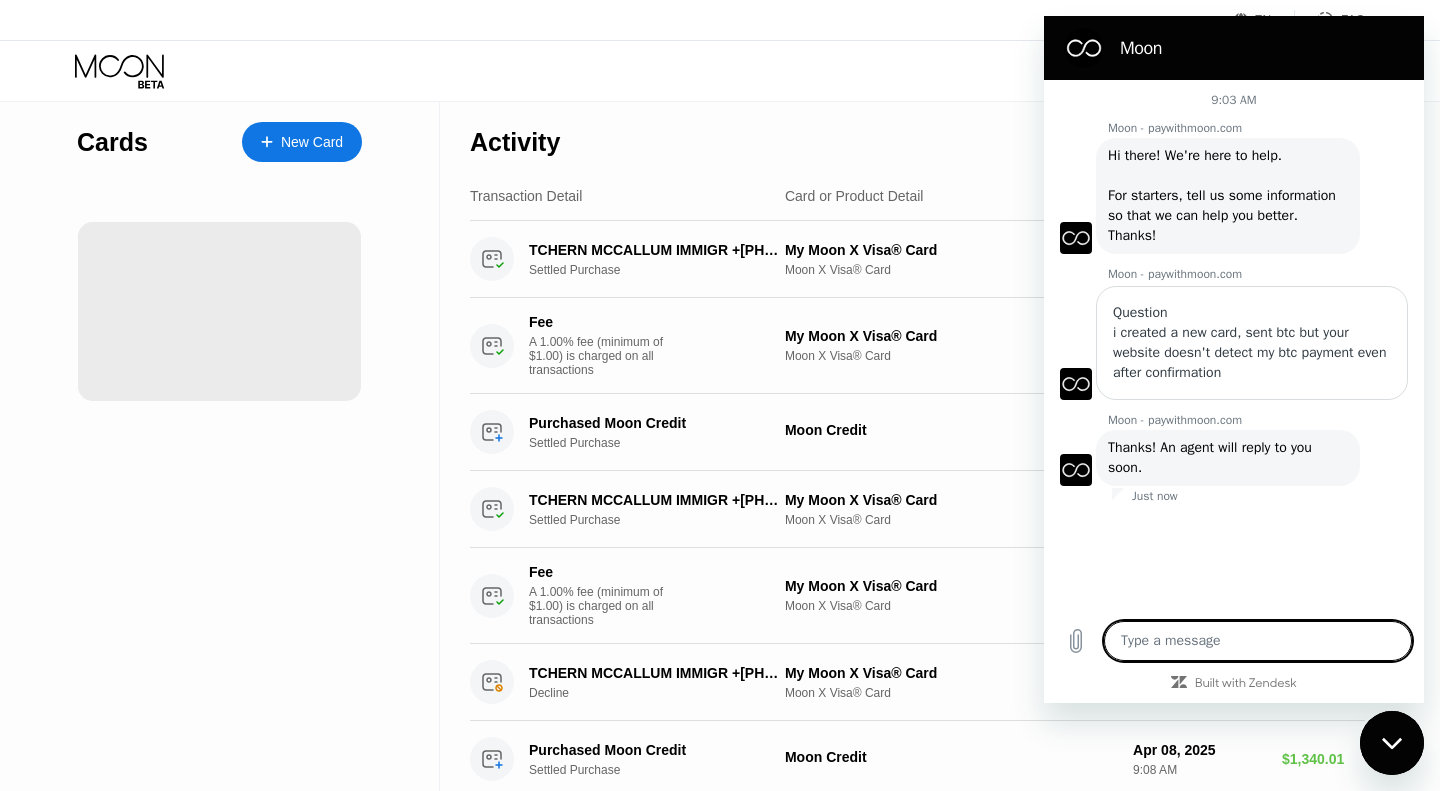 type on "x" 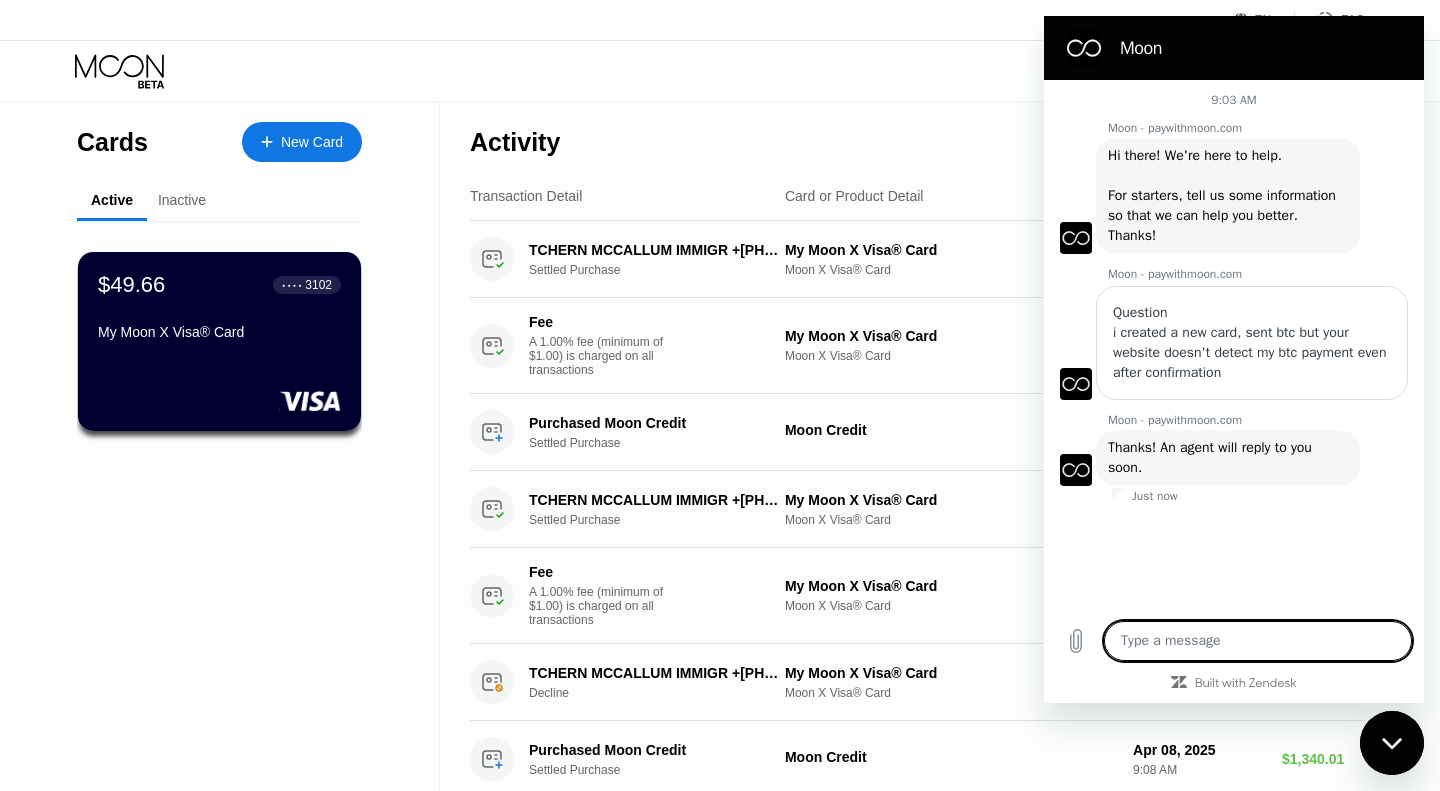 click at bounding box center [1258, 641] 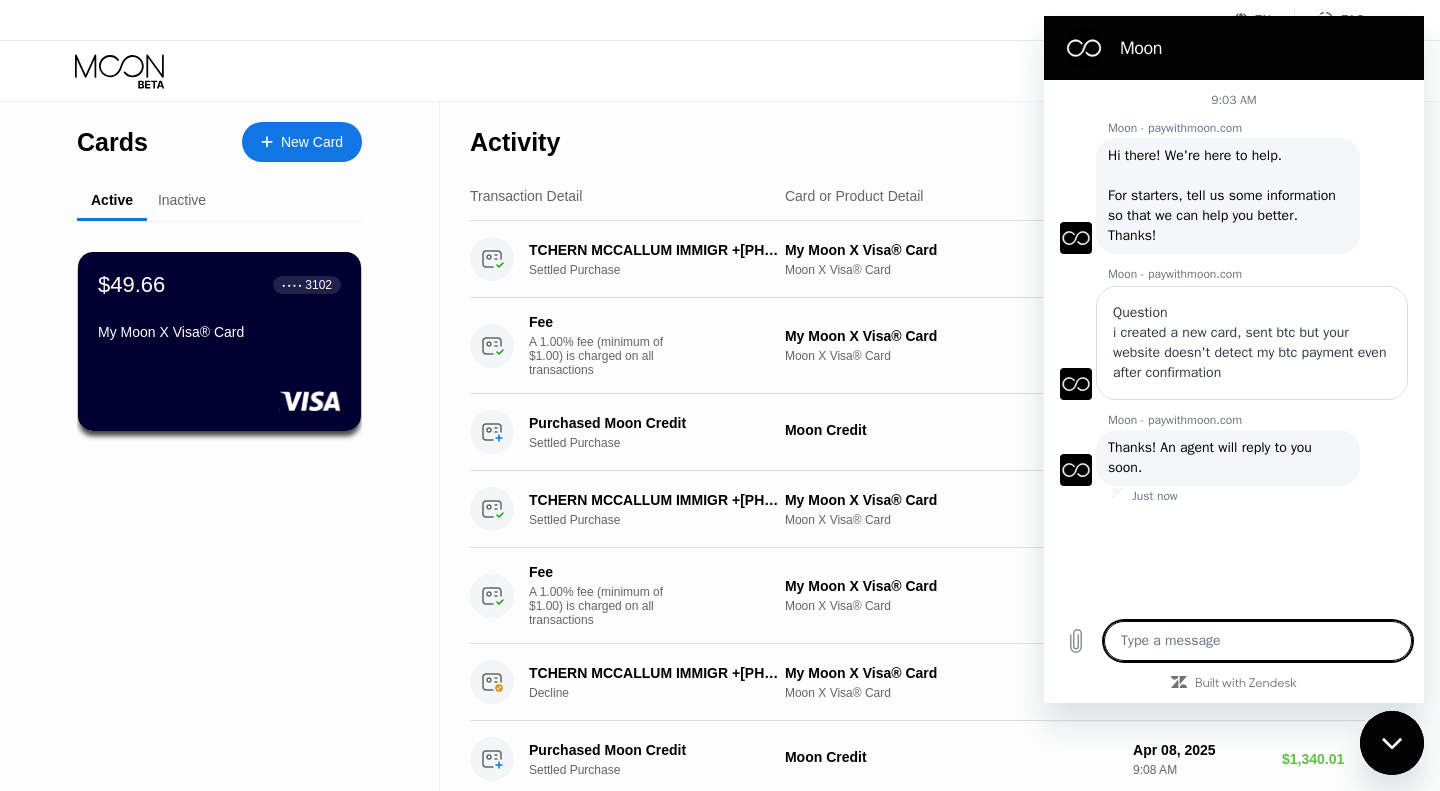 paste on "https://mempool.space/address/bc1qvrkhqg8gcarlxz7ftfj2w86kwnxqecs2rt0l4q" 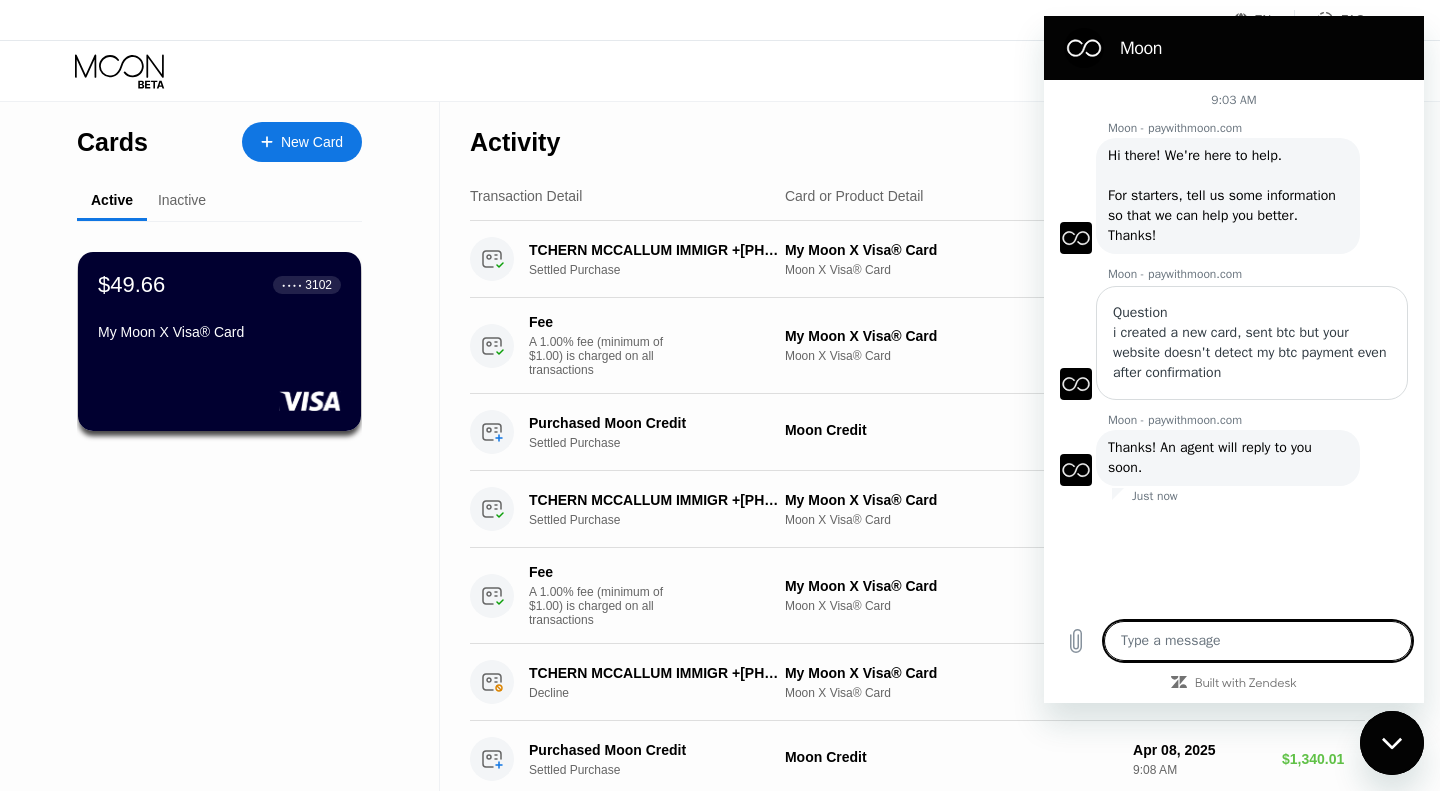 type on "https://mempool.space/address/bc1qvrkhqg8gcarlxz7ftfj2w86kwnxqecs2rt0l4q" 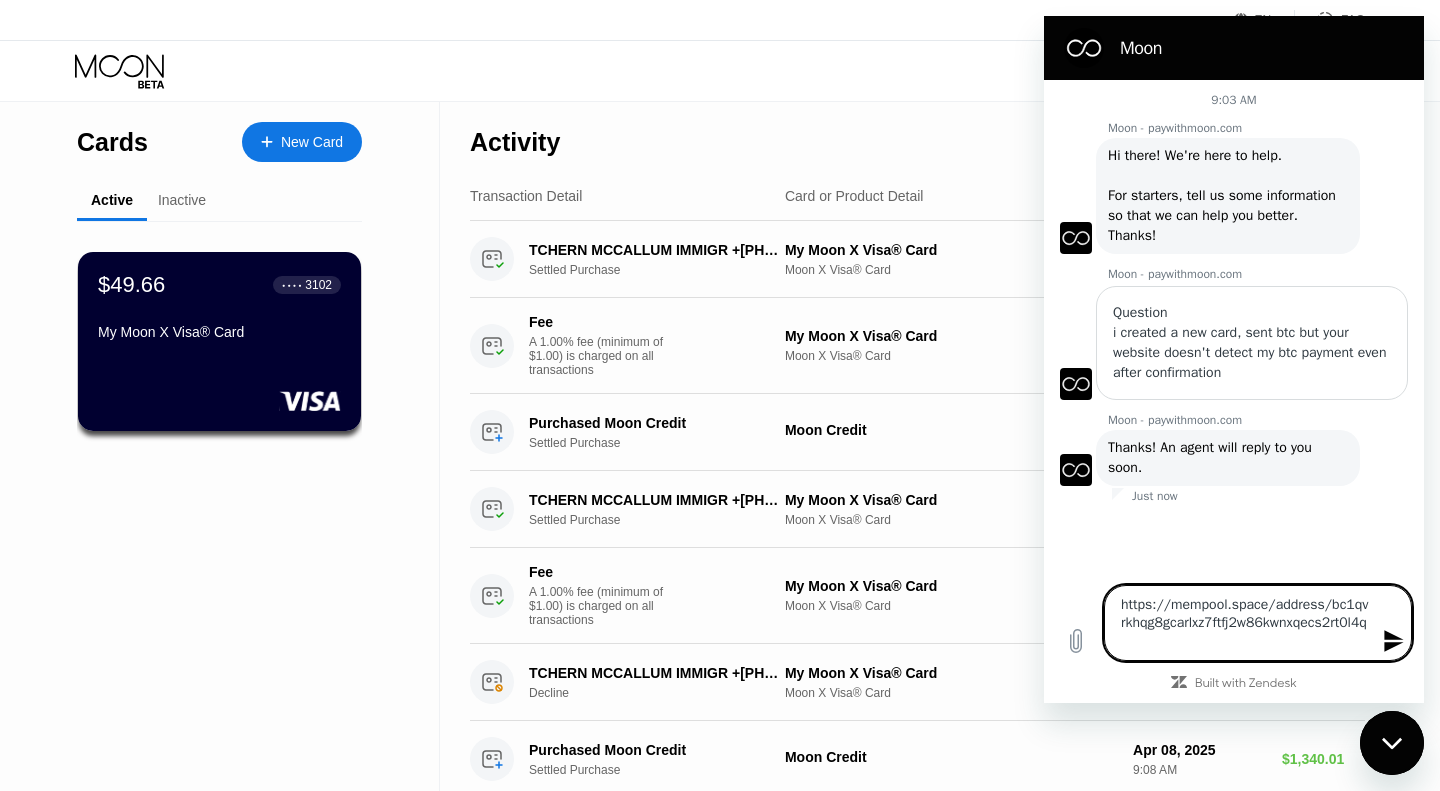 type 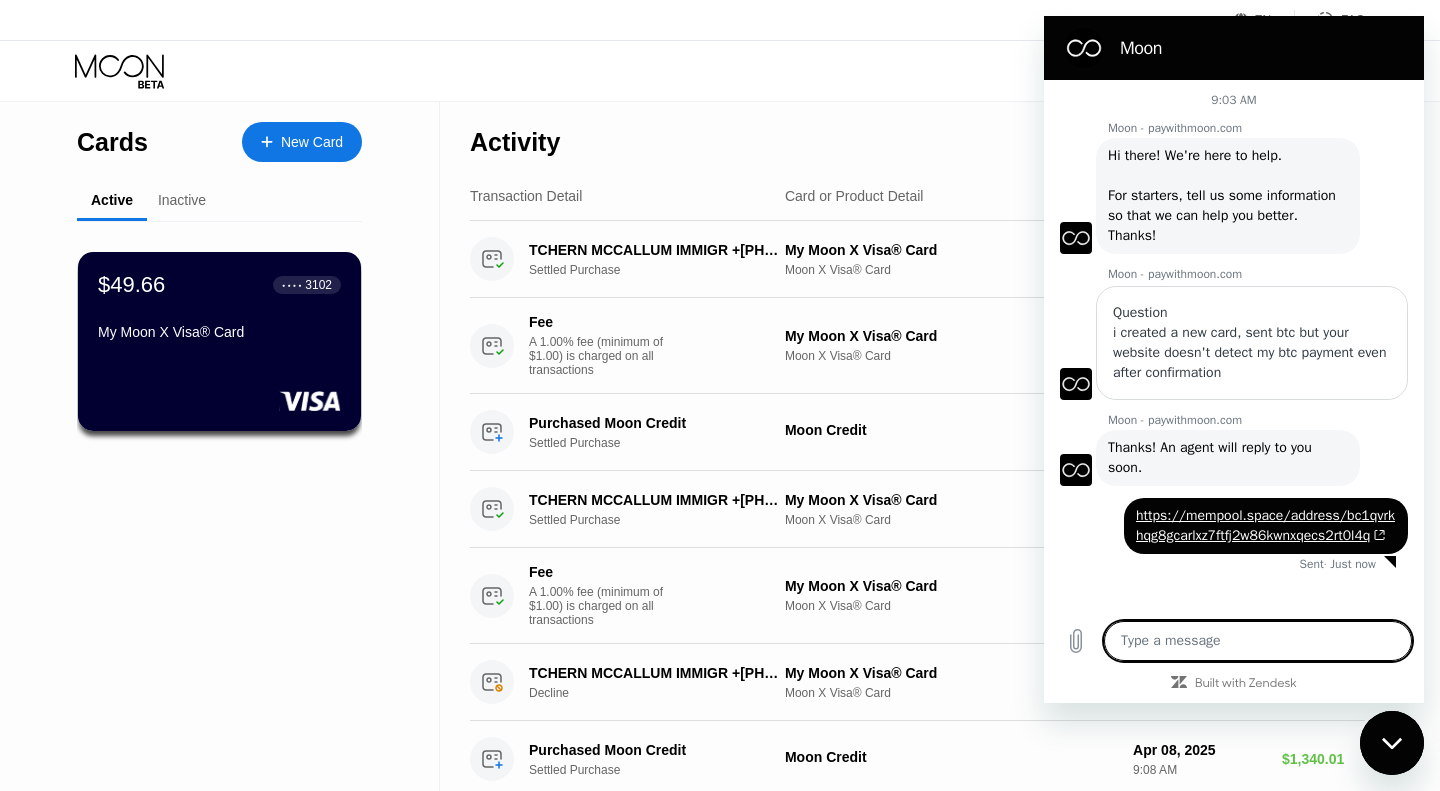 click on "Inactive" at bounding box center [182, 200] 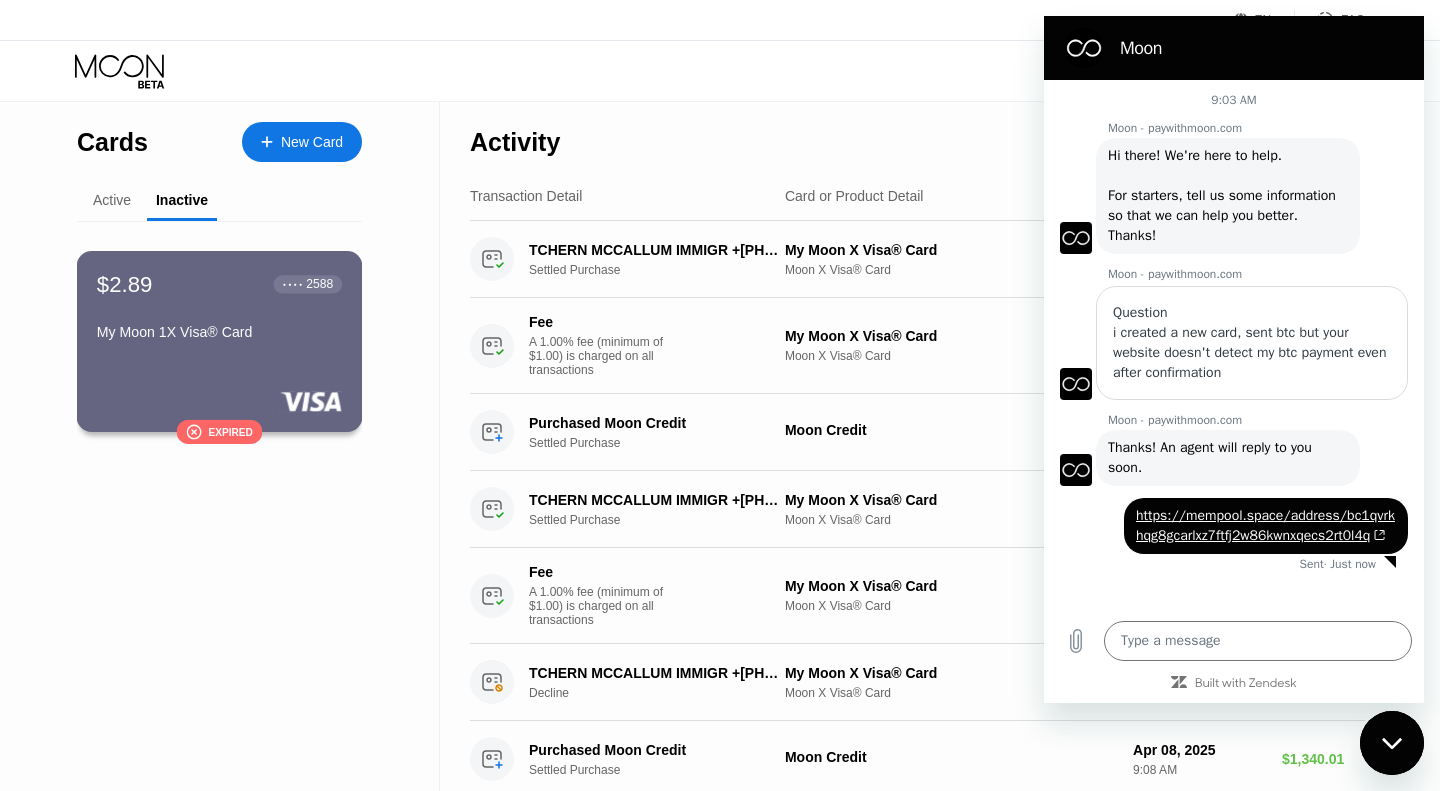 click on "My Moon 1X Visa® Card" at bounding box center (219, 332) 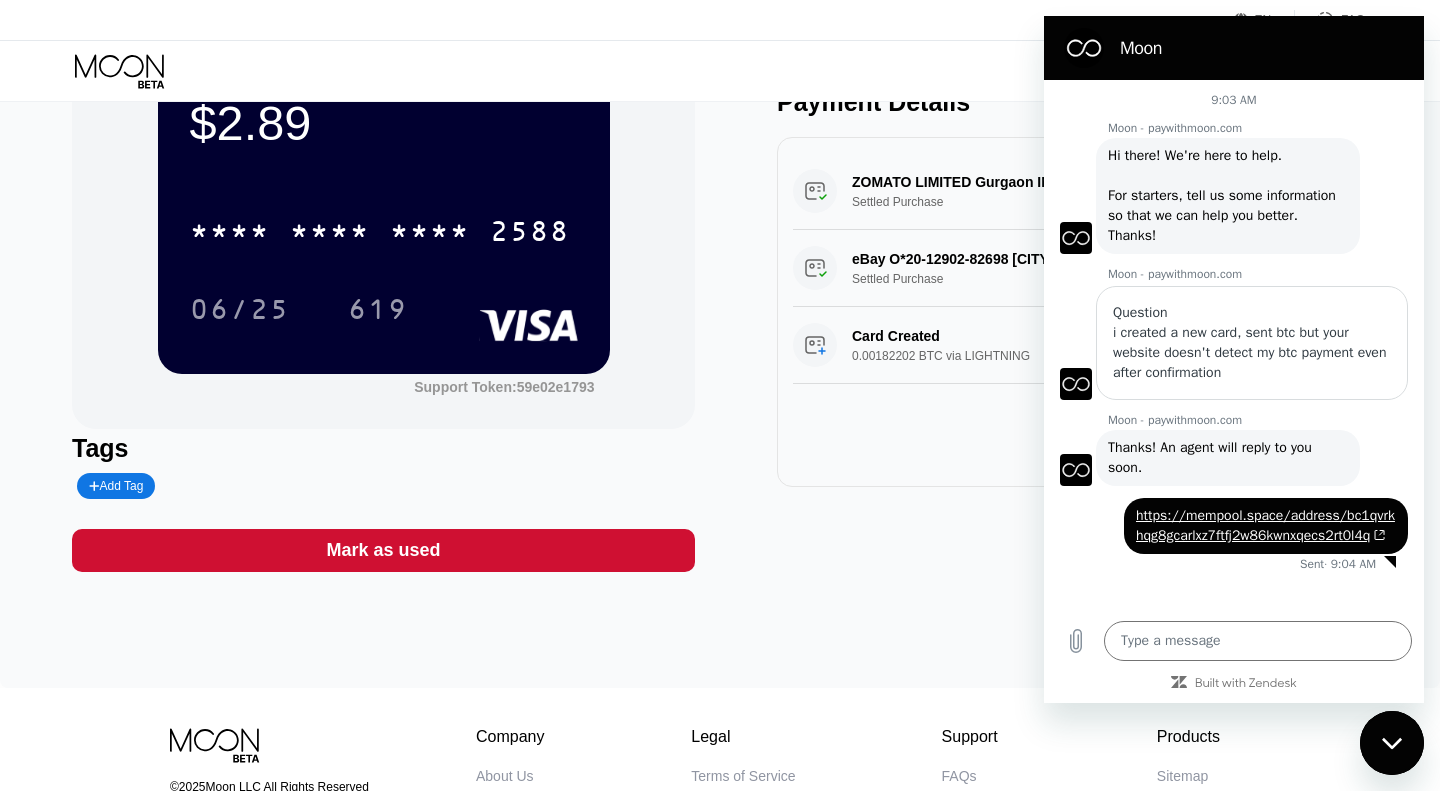 scroll, scrollTop: 111, scrollLeft: 0, axis: vertical 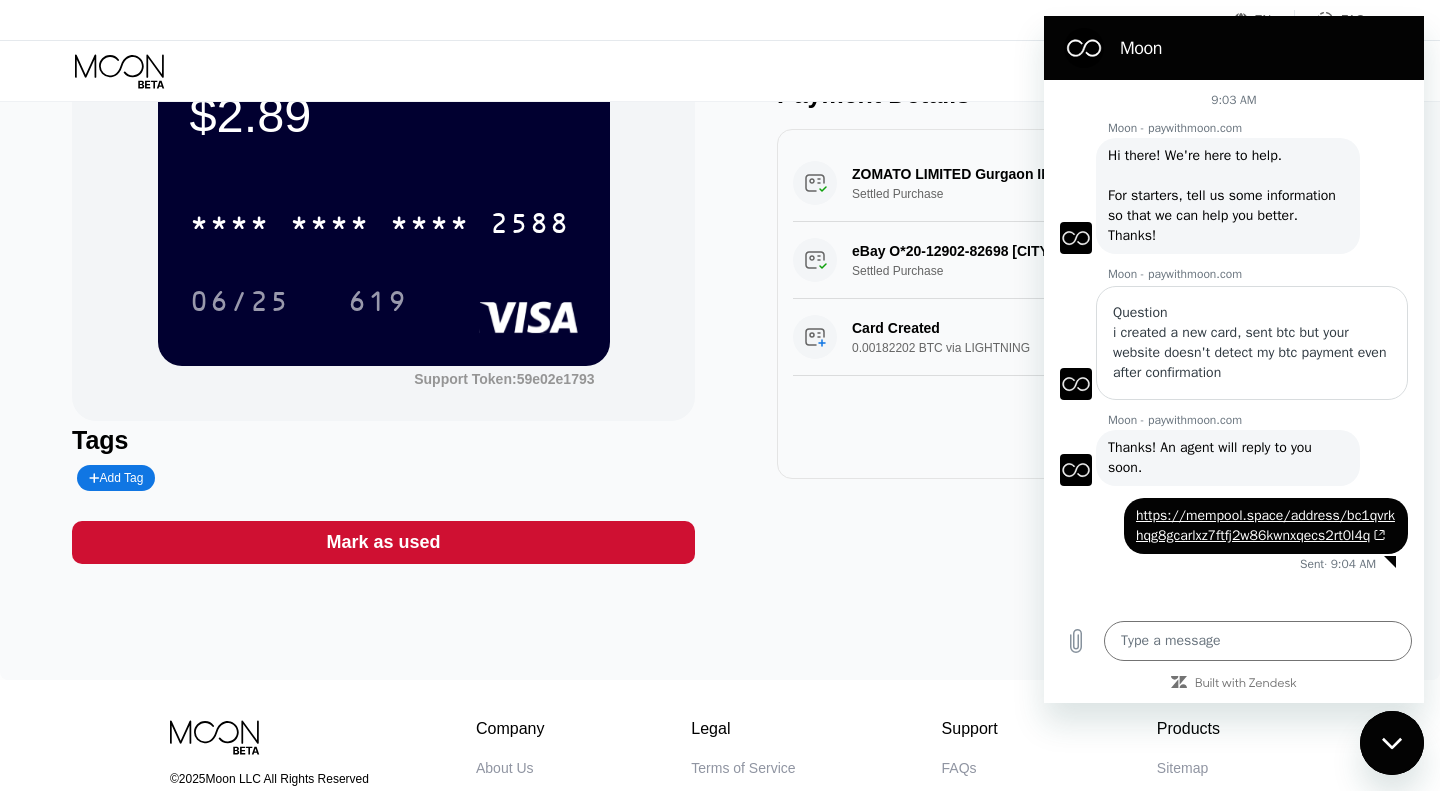 click at bounding box center (1392, 743) 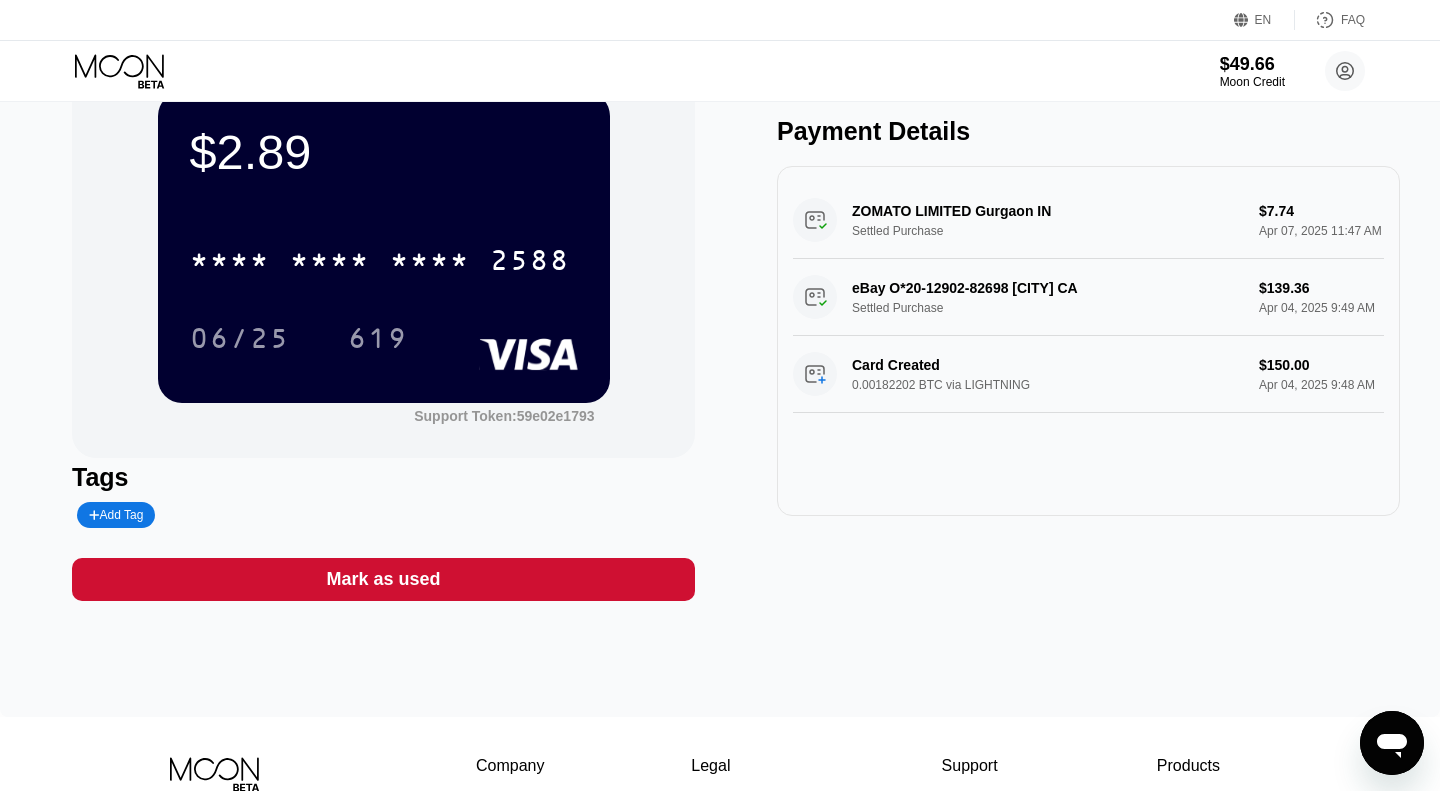 scroll, scrollTop: 0, scrollLeft: 0, axis: both 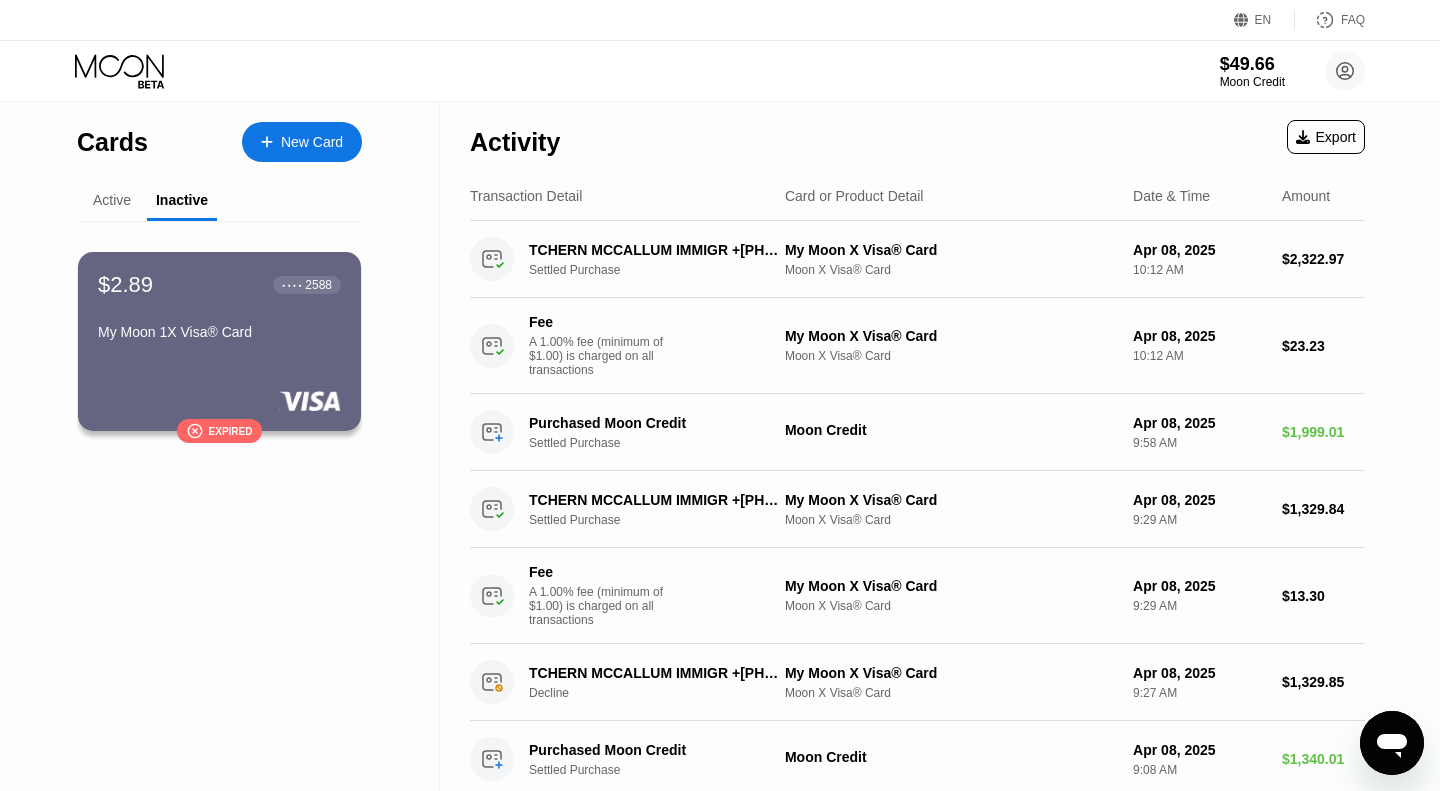 click on "Active" at bounding box center [112, 200] 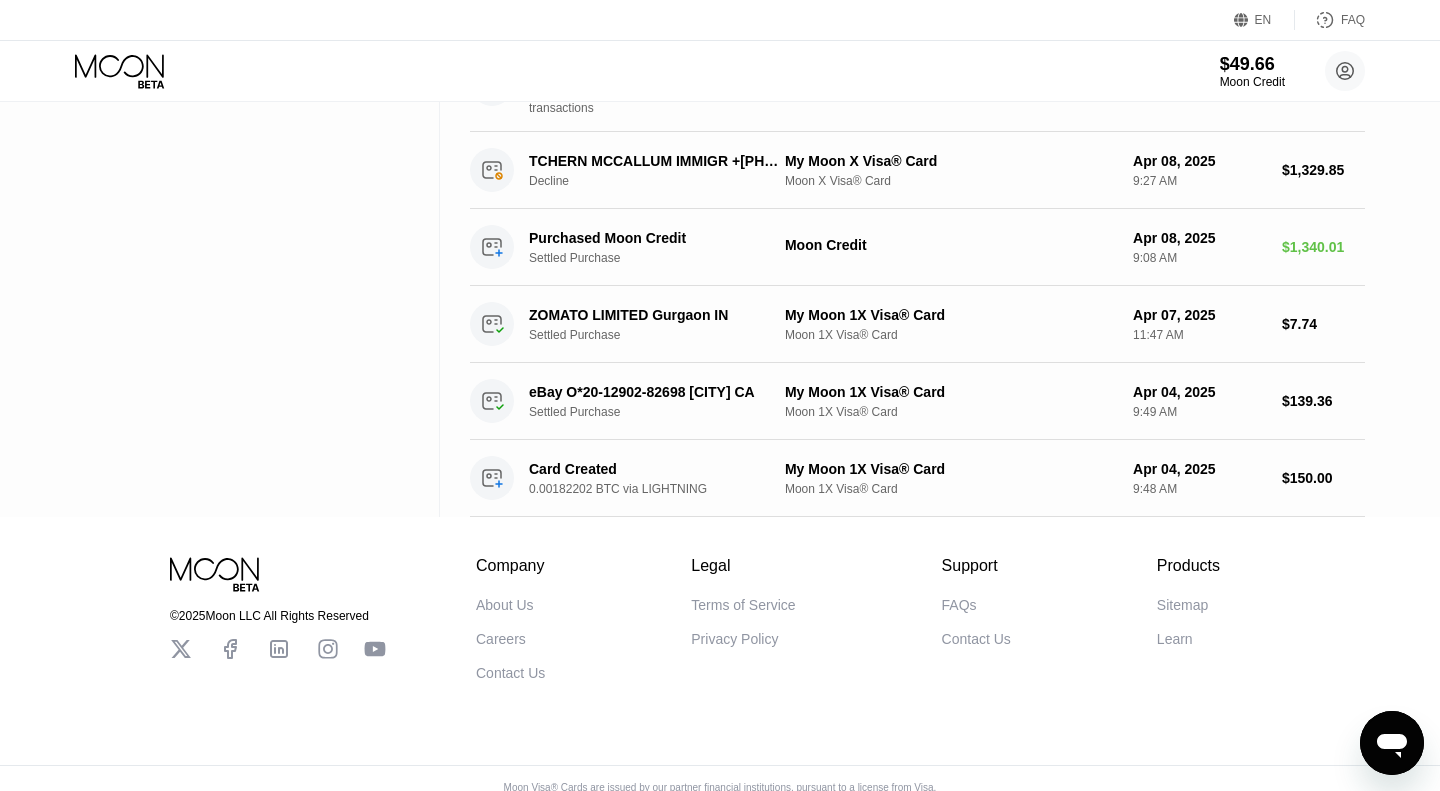 scroll, scrollTop: 0, scrollLeft: 0, axis: both 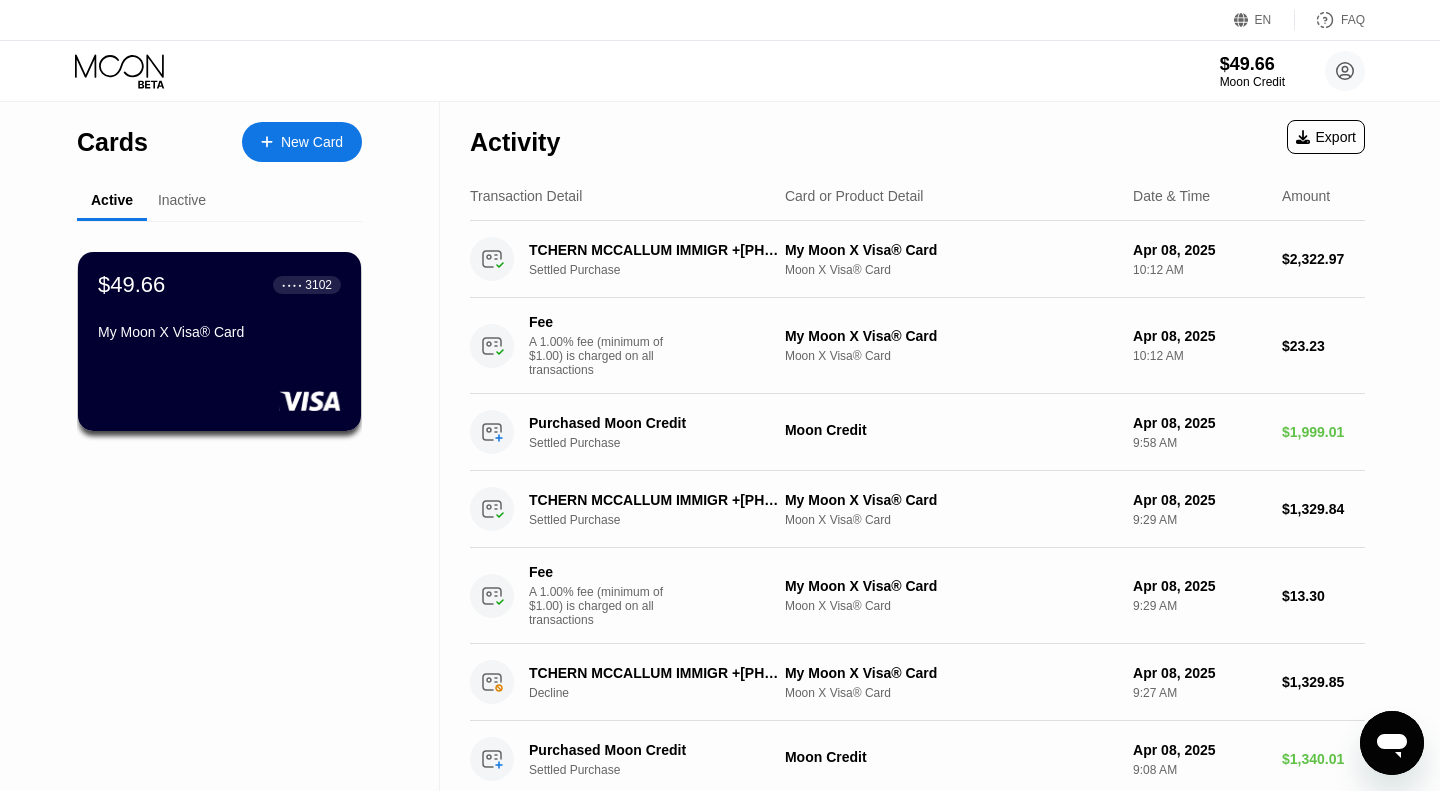 click 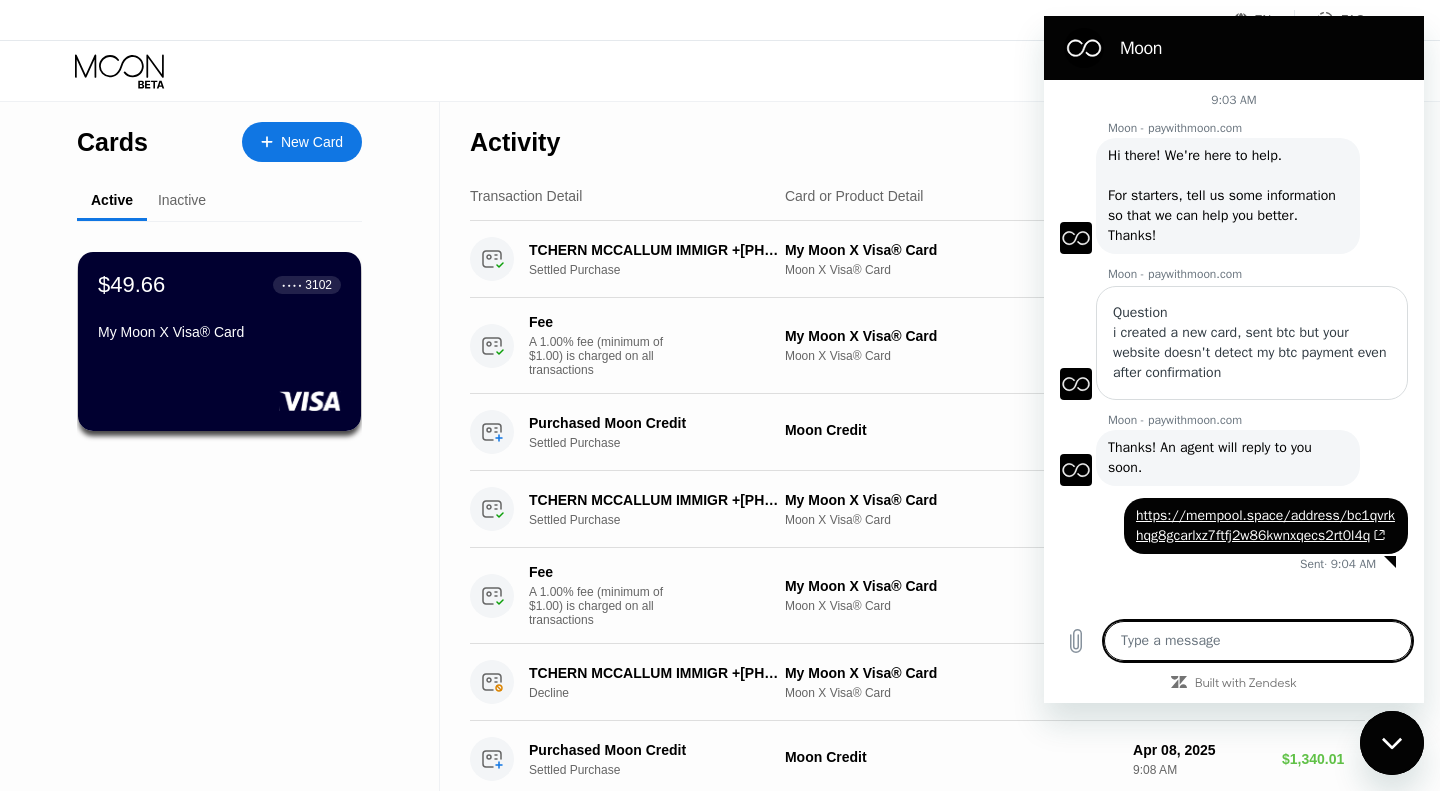 scroll, scrollTop: 0, scrollLeft: 0, axis: both 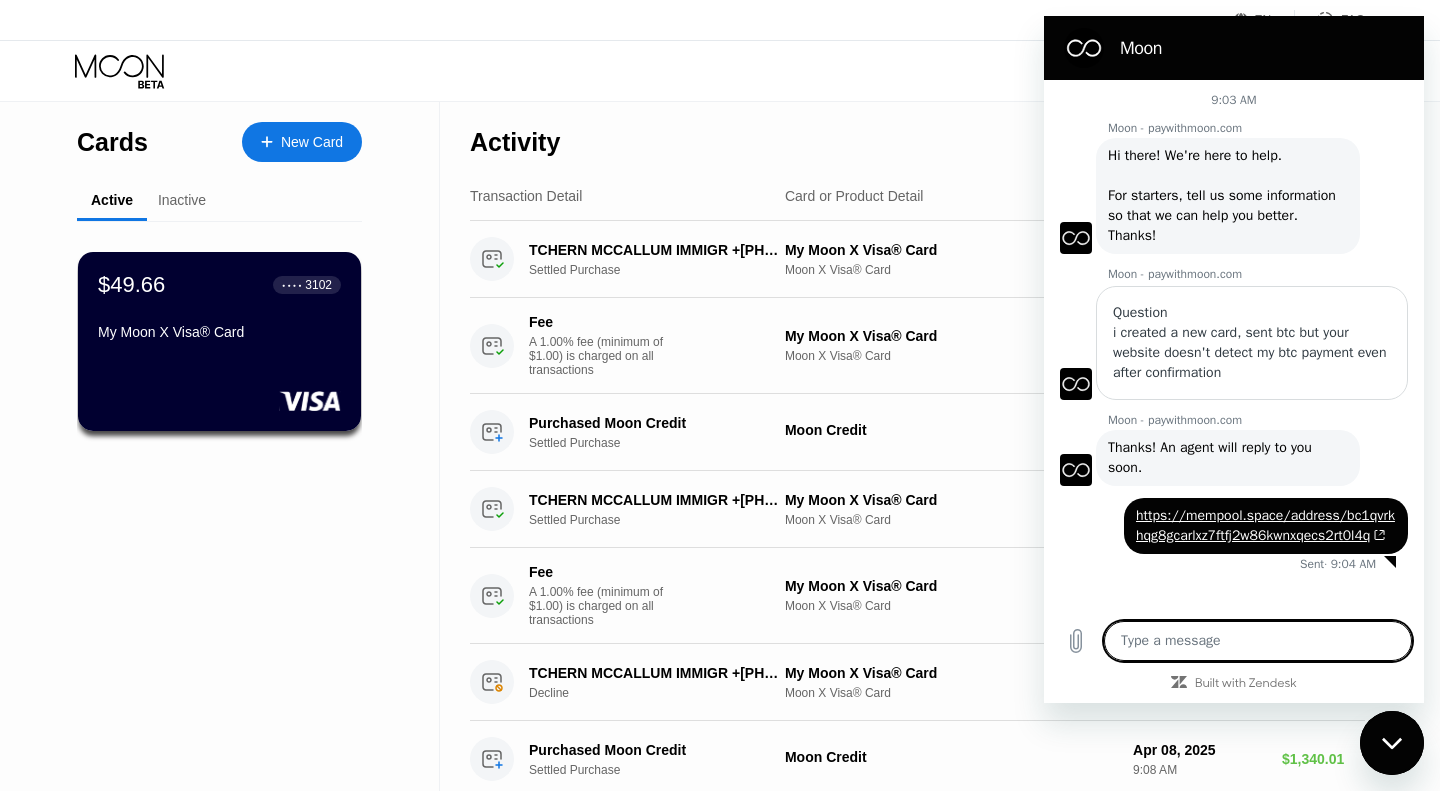 click at bounding box center [1392, 743] 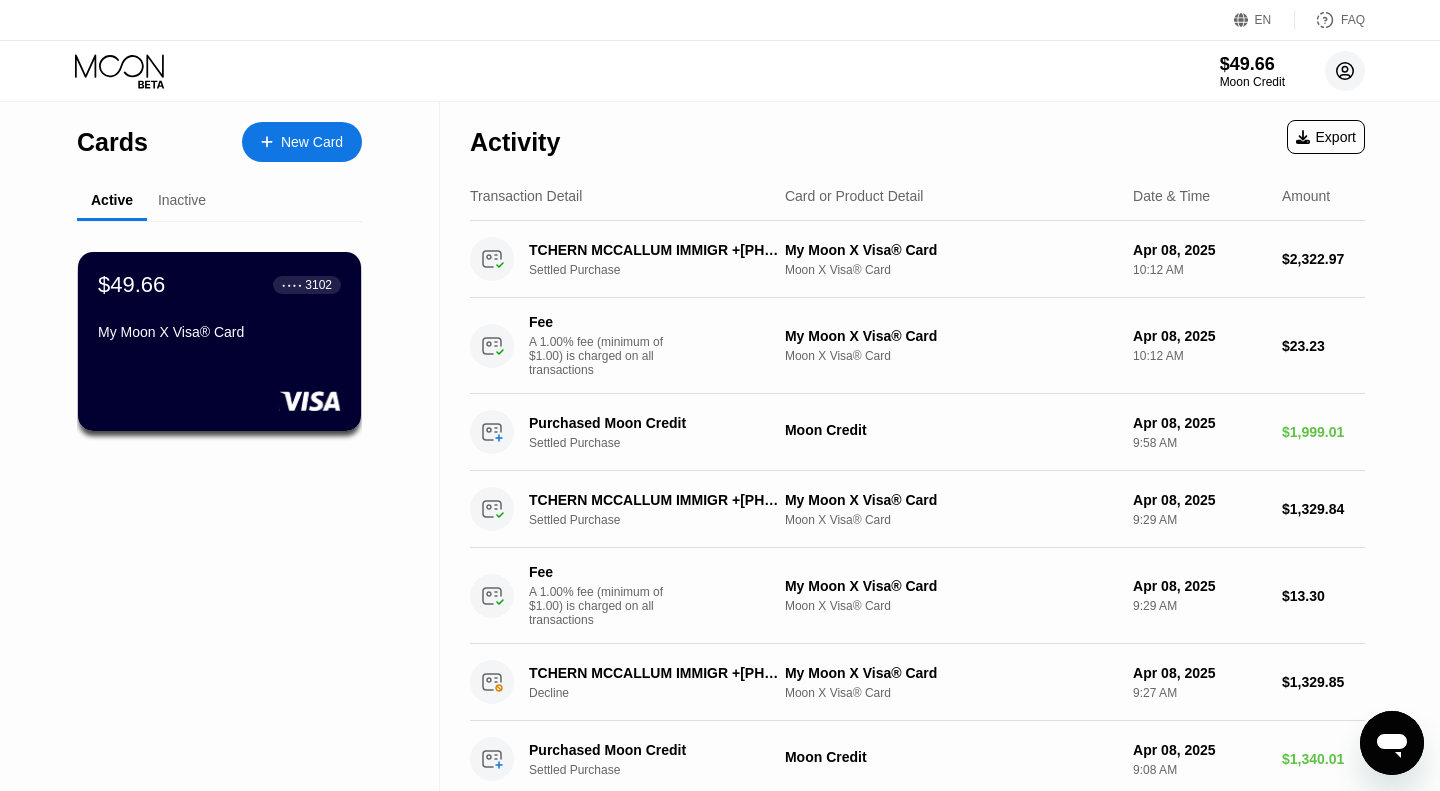 click 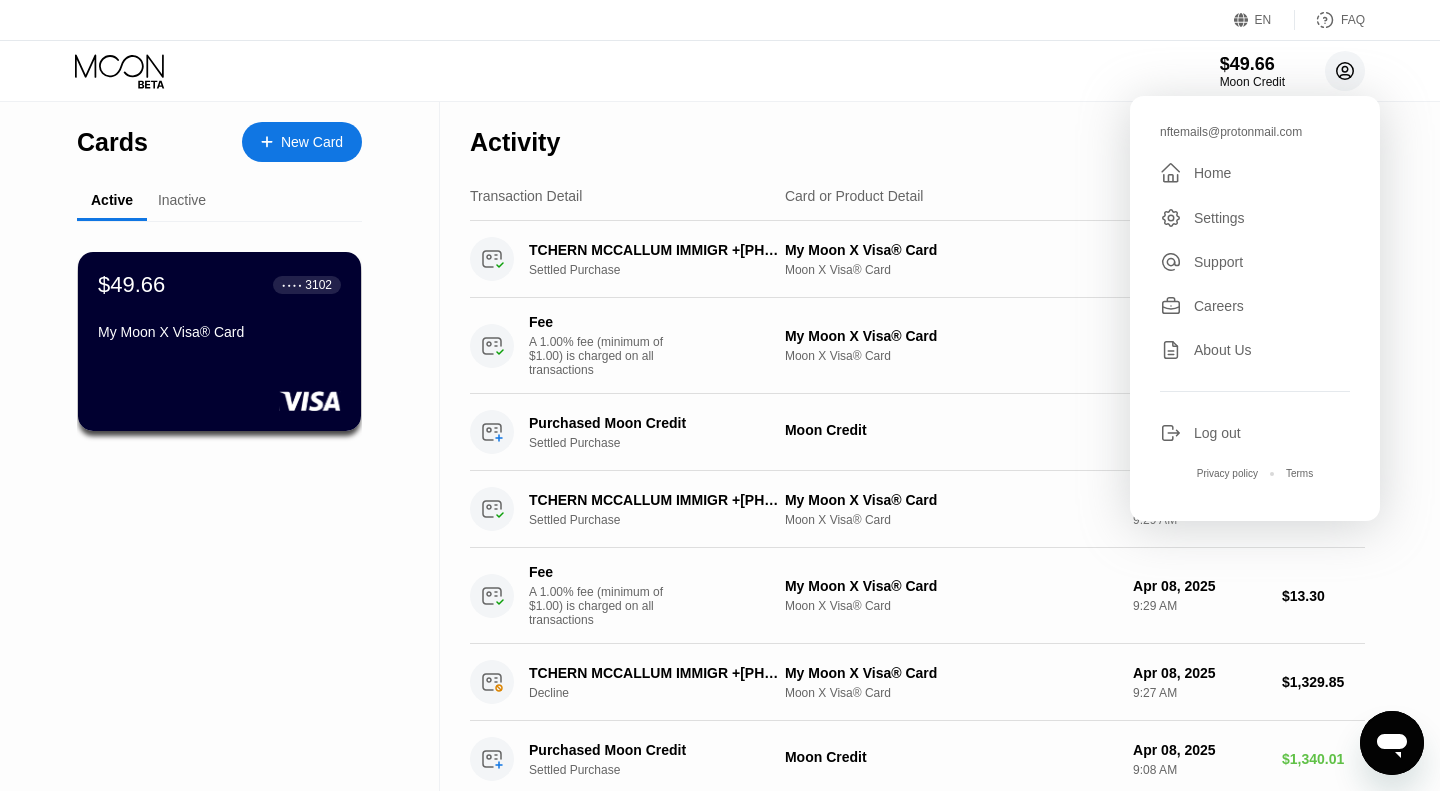 click 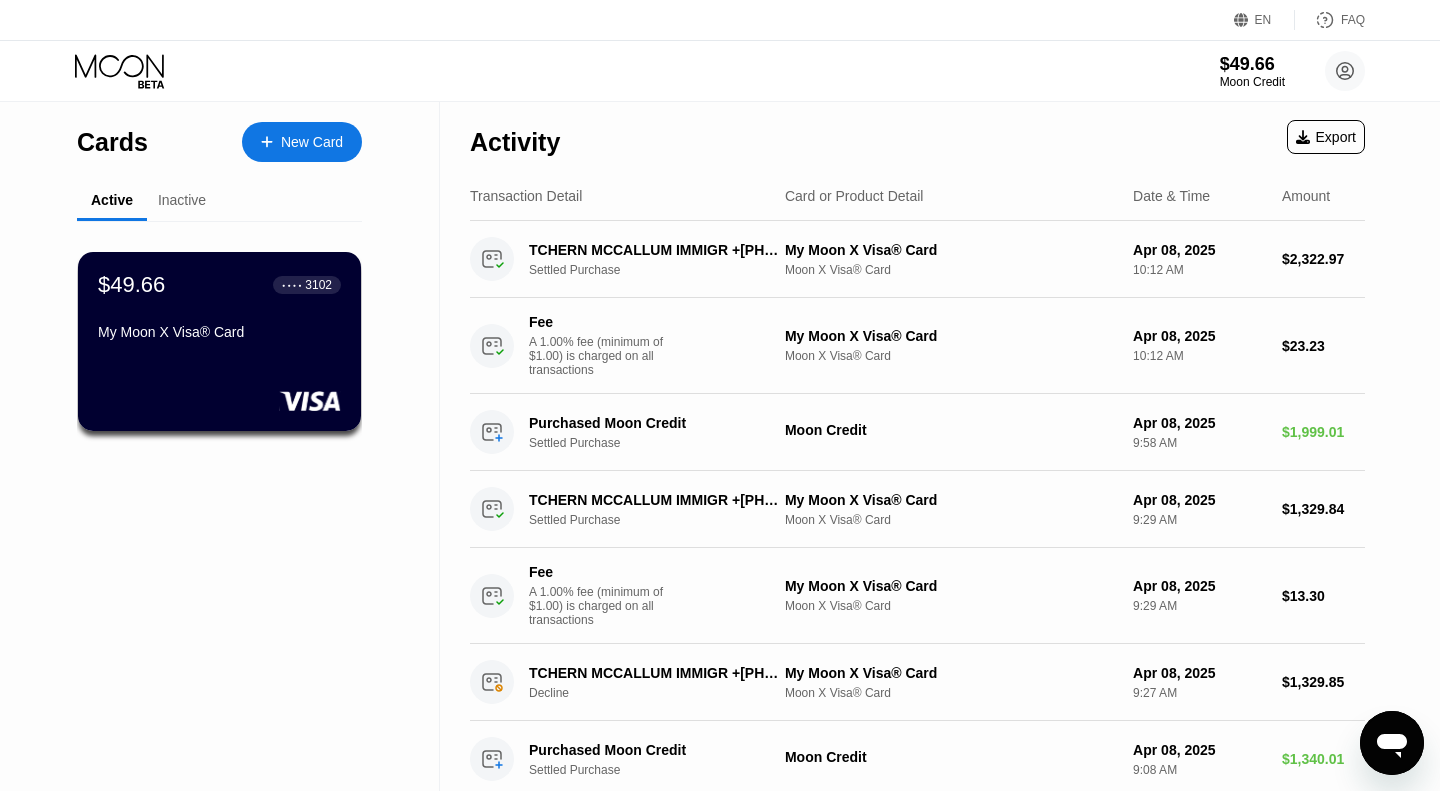click 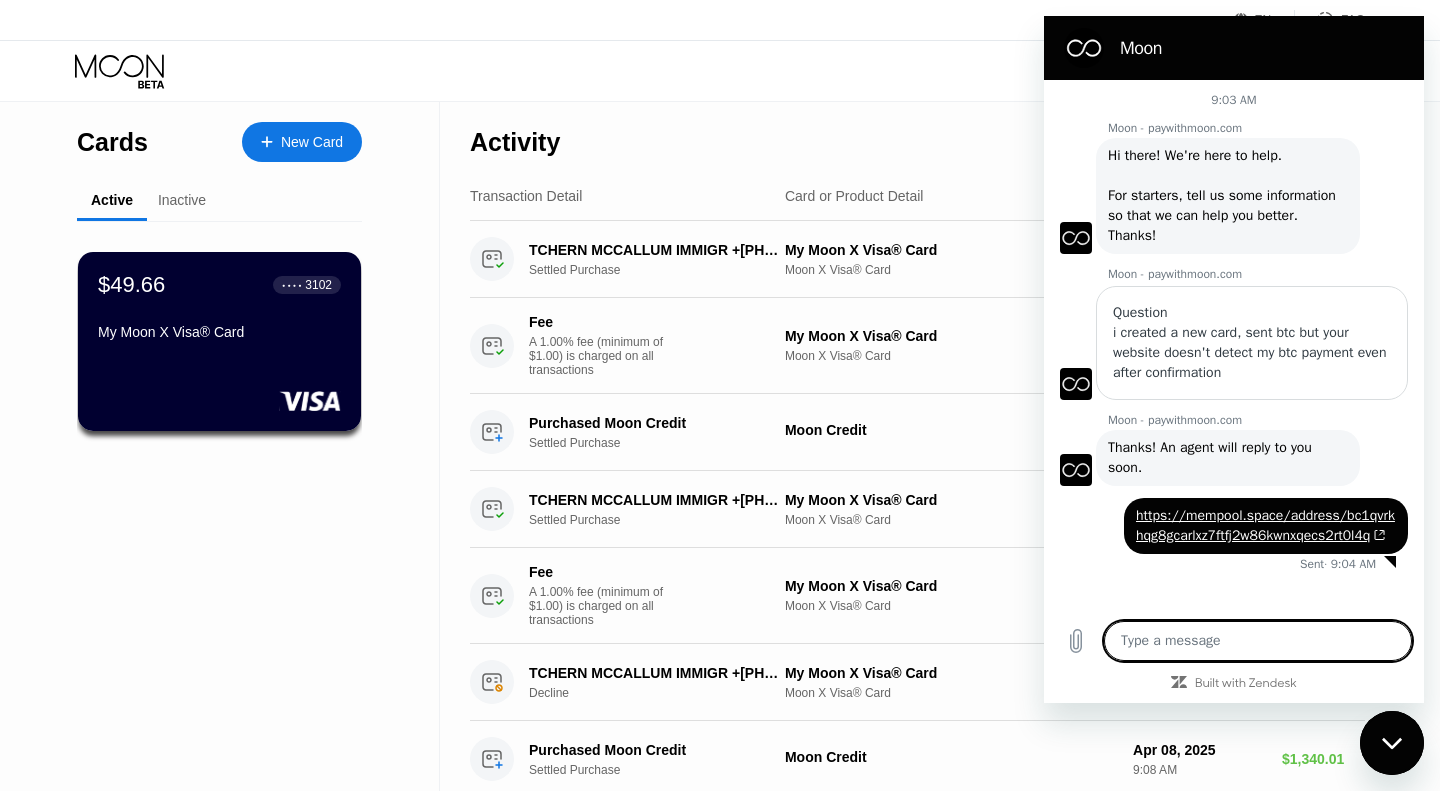 scroll, scrollTop: 0, scrollLeft: 0, axis: both 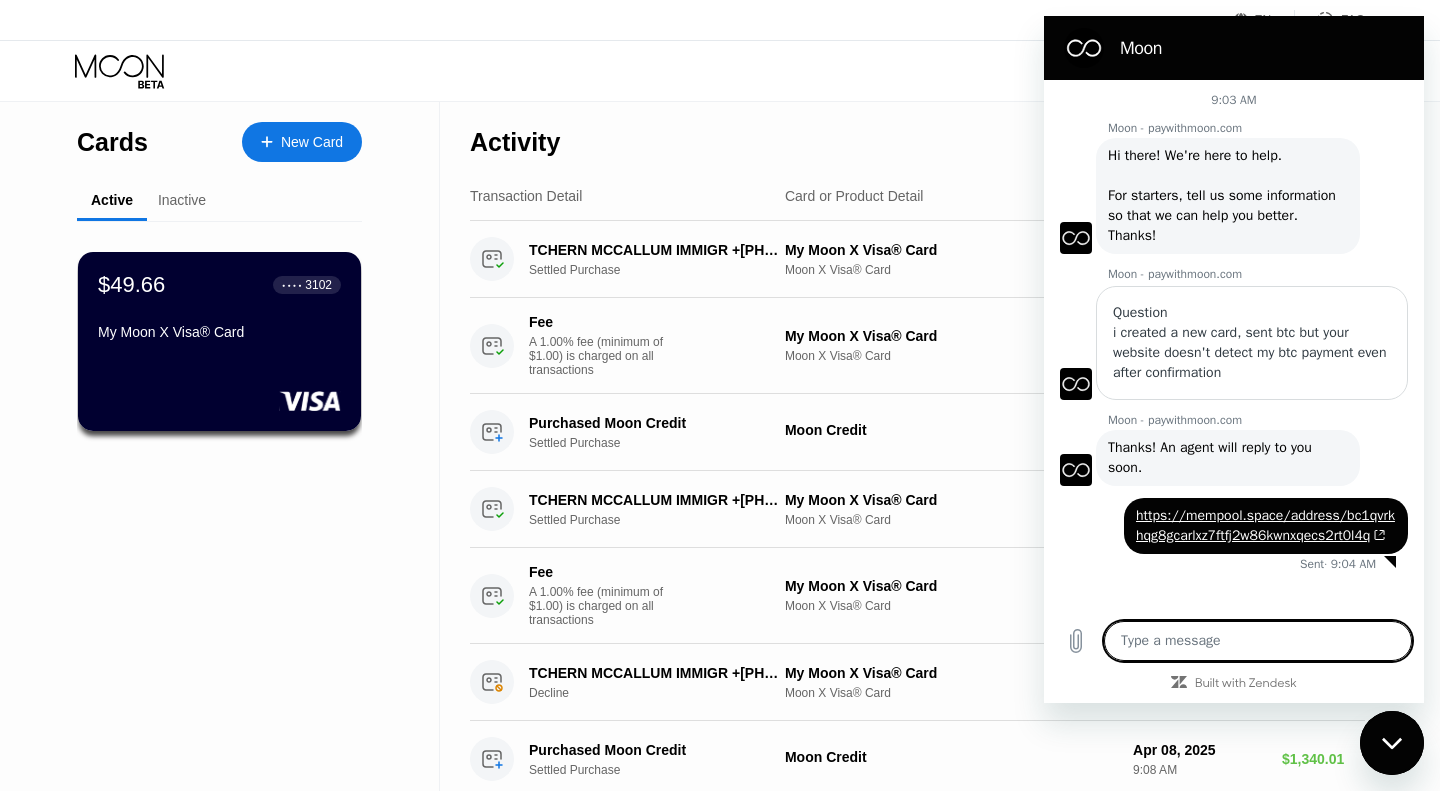 type on "x" 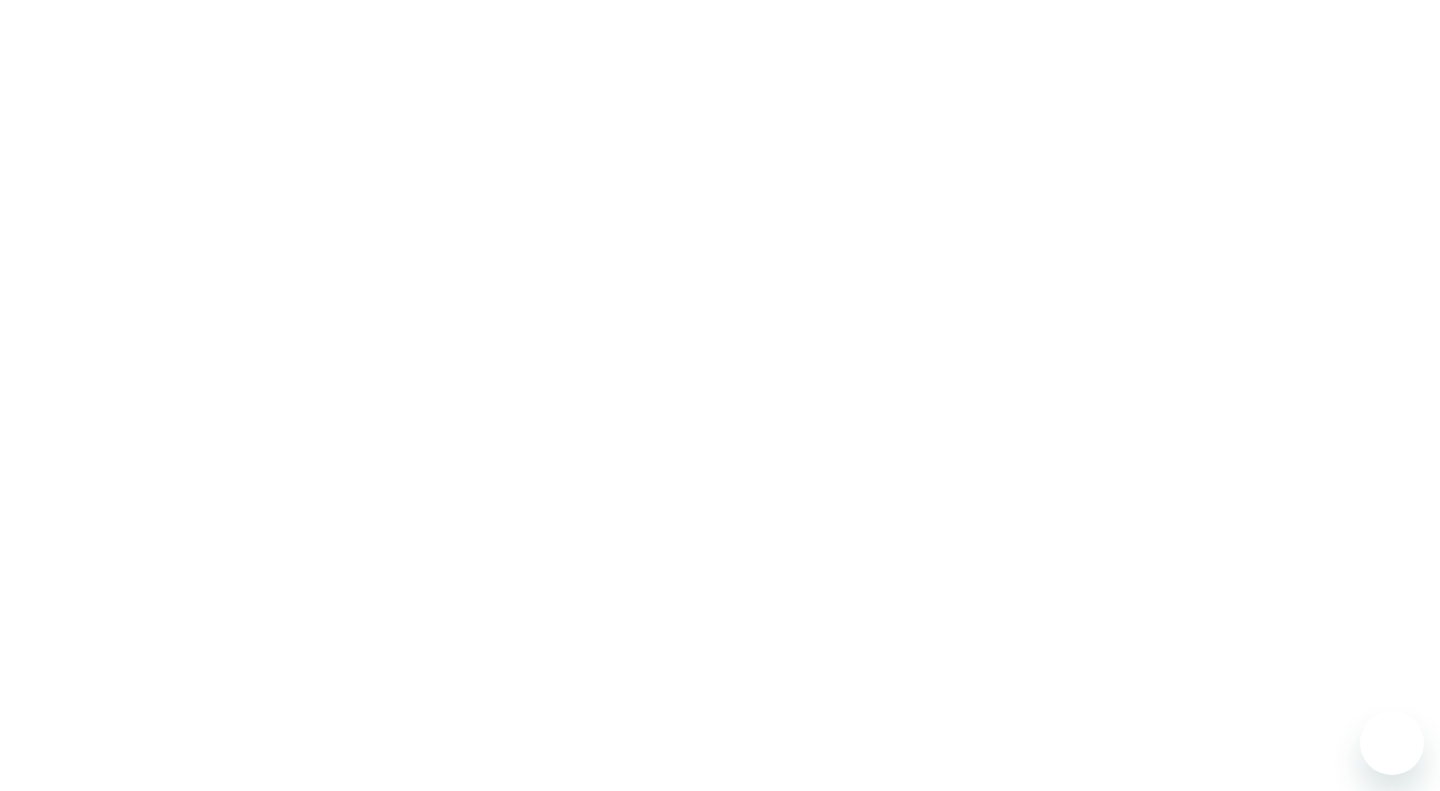 scroll, scrollTop: 0, scrollLeft: 0, axis: both 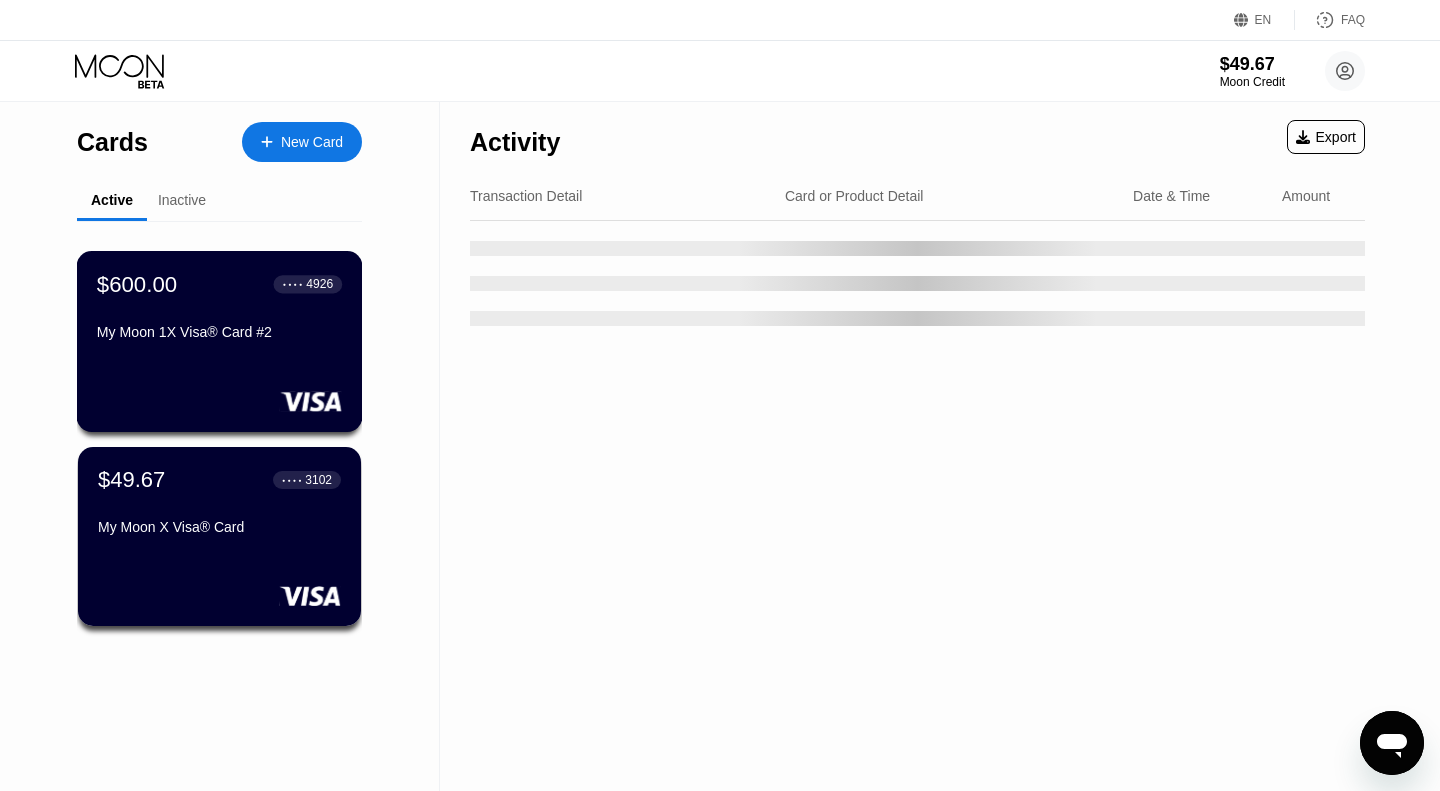 click on "My Moon 1X Visa® Card #2" at bounding box center [219, 336] 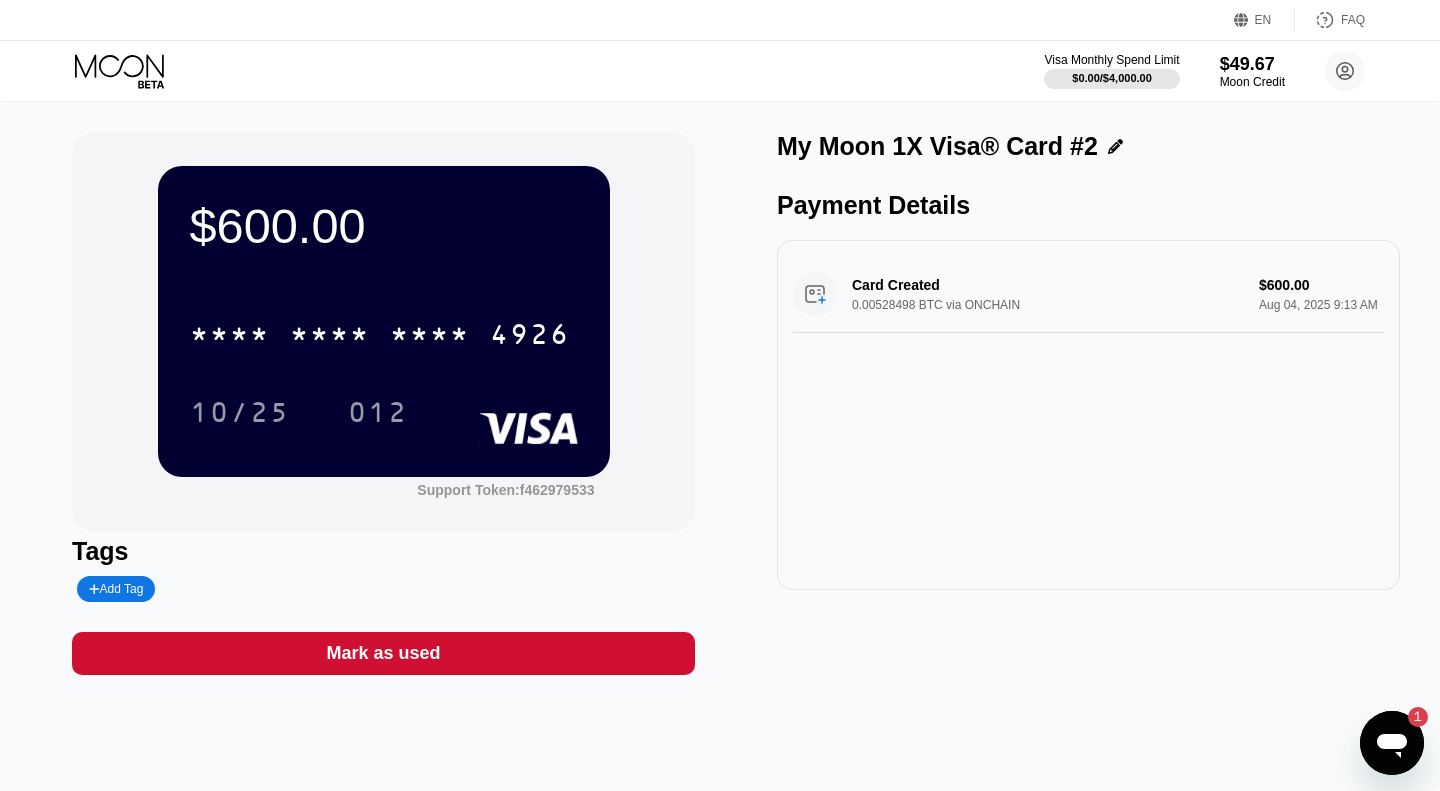 scroll, scrollTop: 0, scrollLeft: 0, axis: both 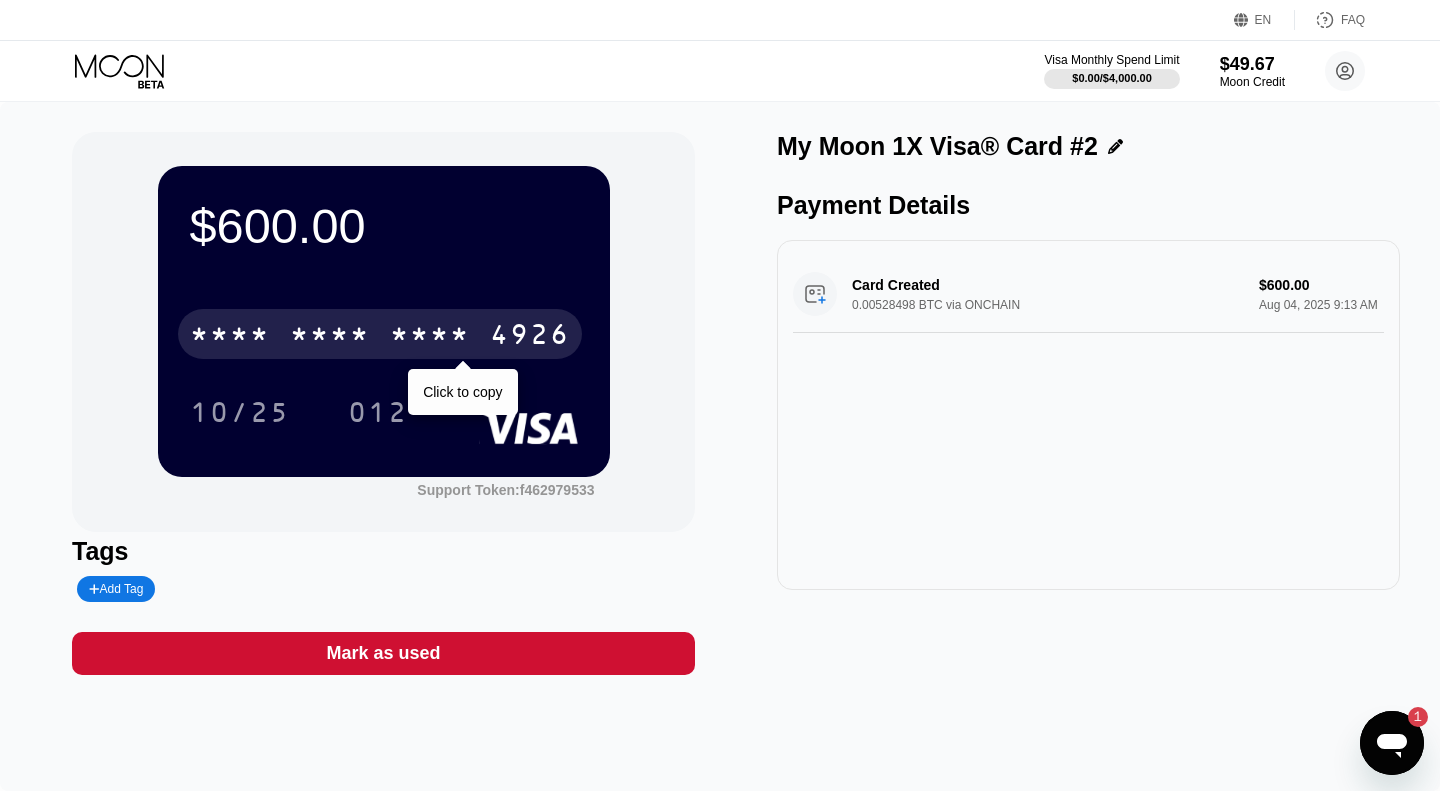 click on "* * * *" at bounding box center (430, 337) 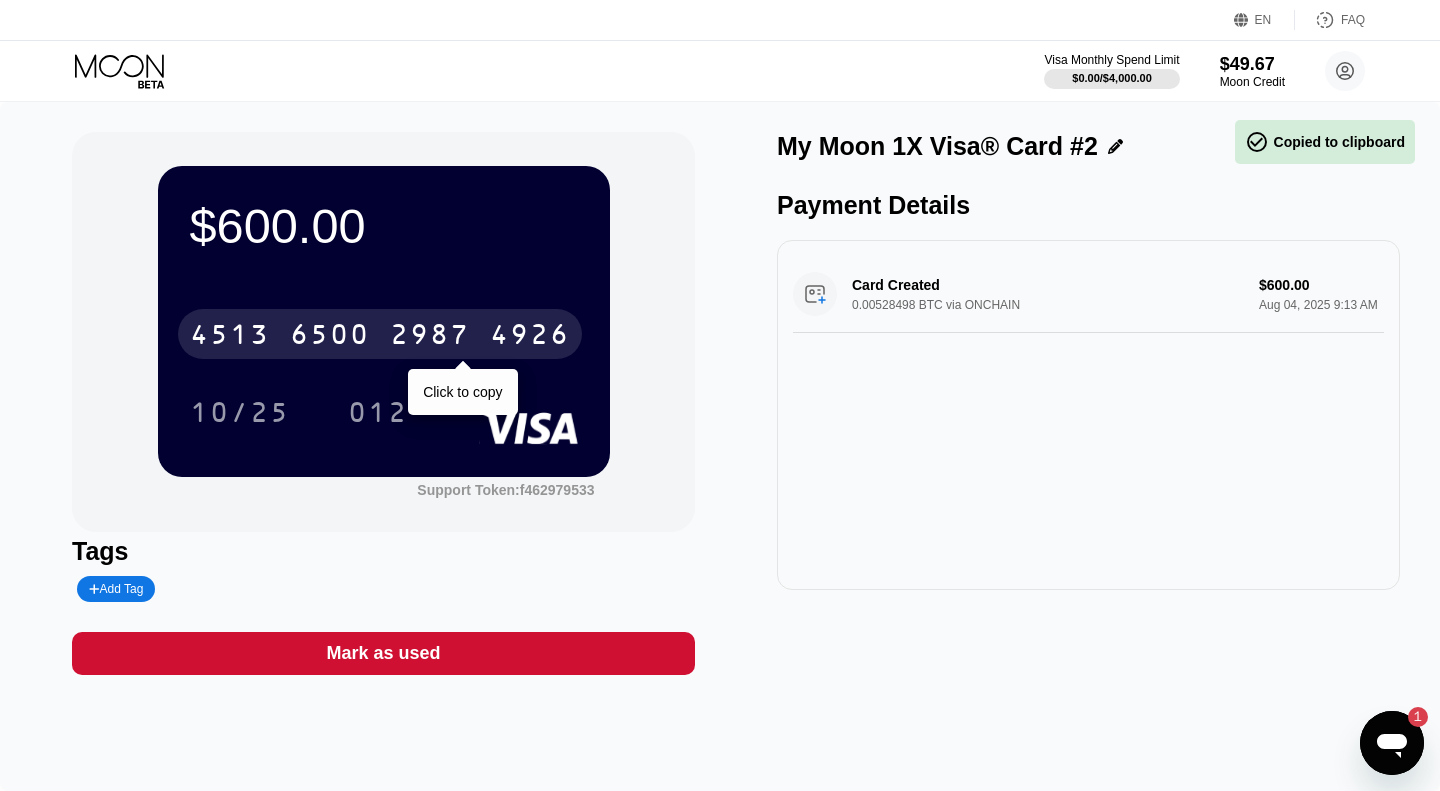 click on "4926" at bounding box center [530, 337] 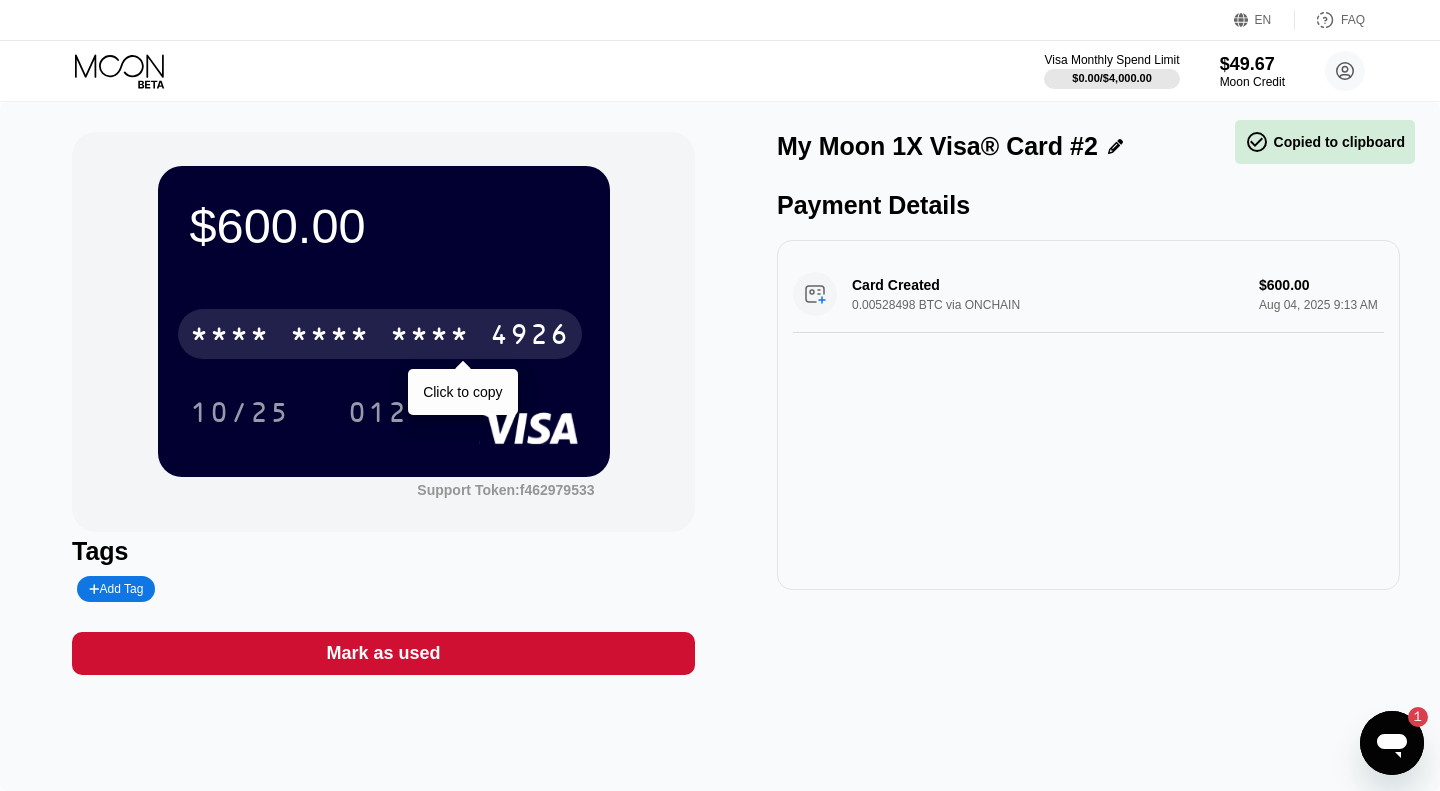 click on "4926" at bounding box center [530, 337] 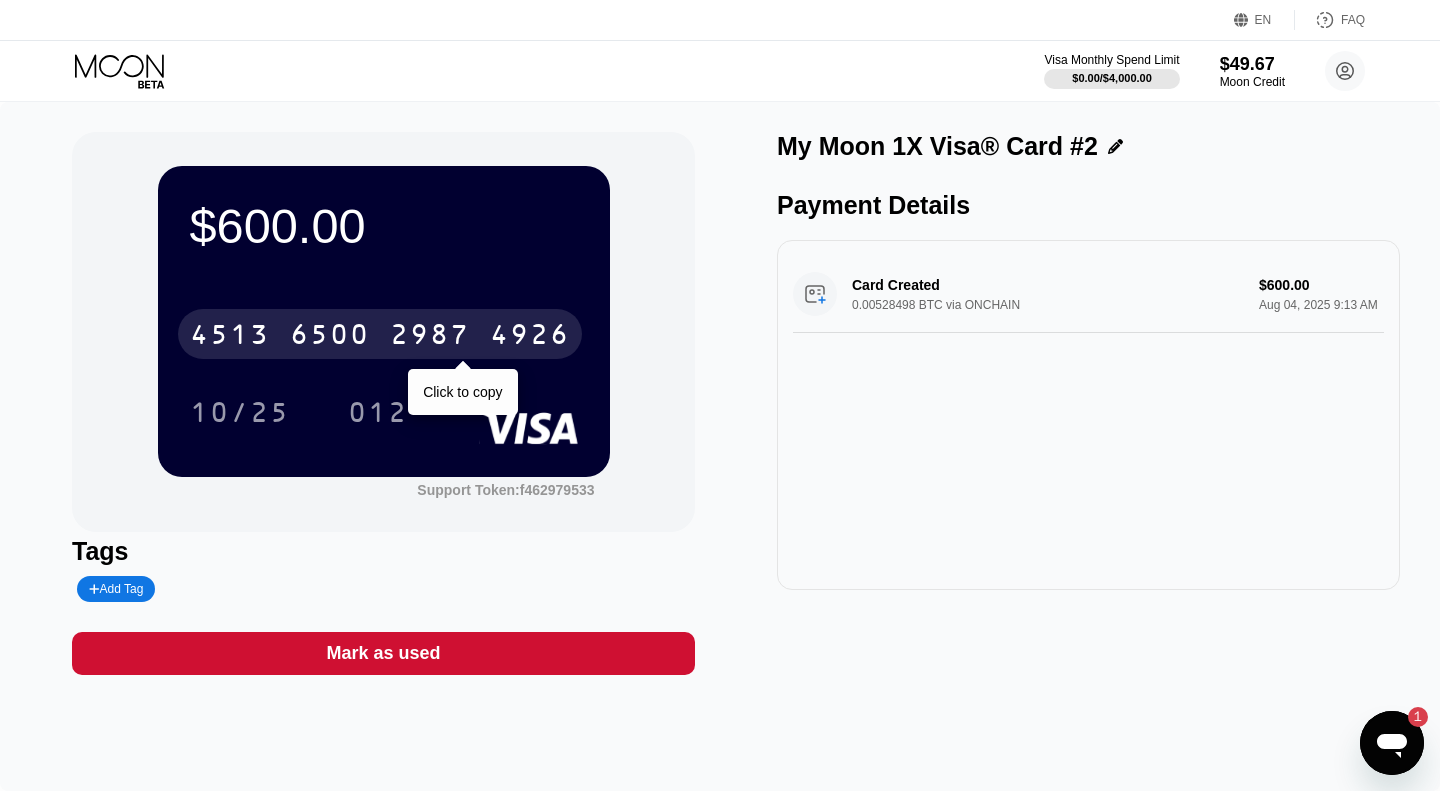 click on "2987" at bounding box center (430, 337) 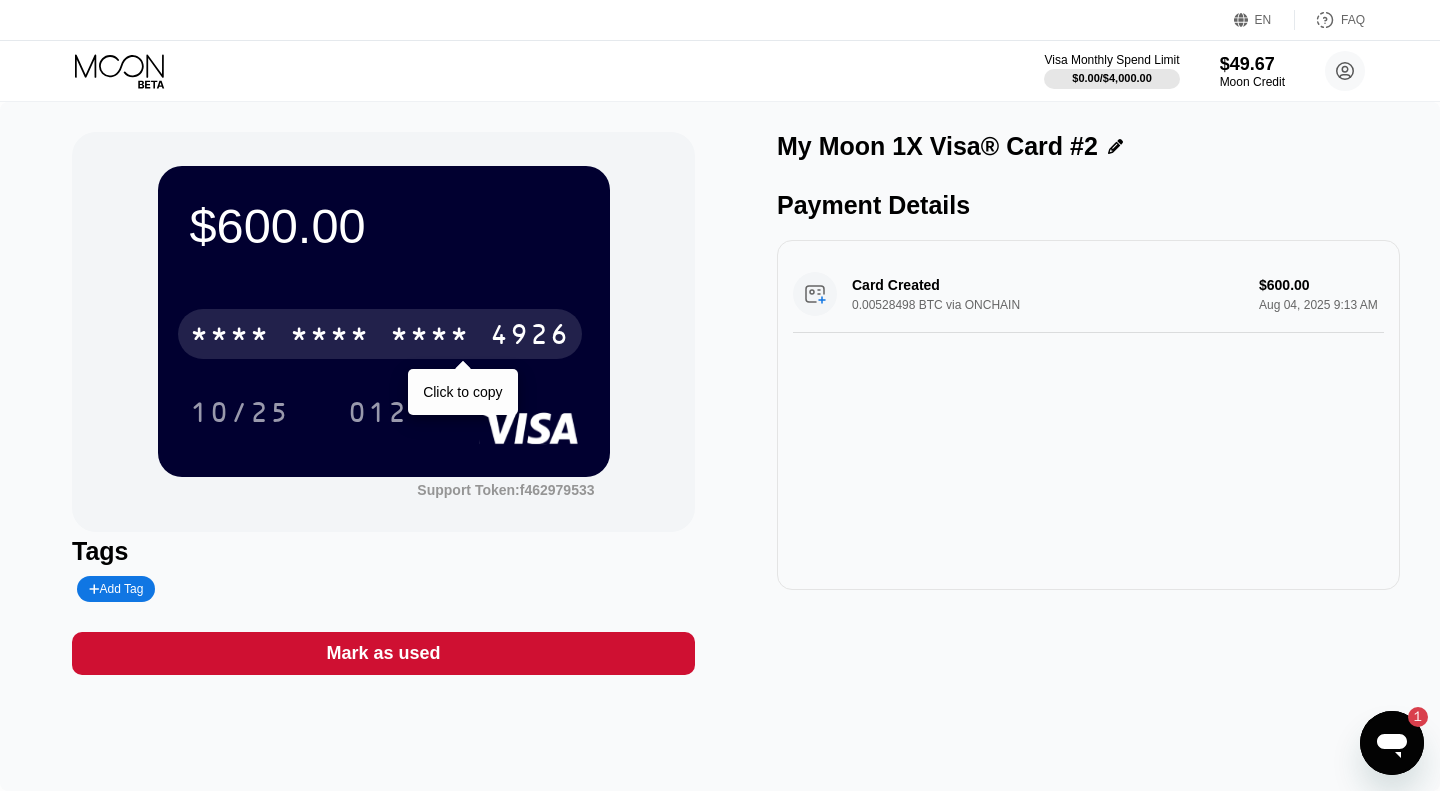 click on "* * * *" at bounding box center [430, 337] 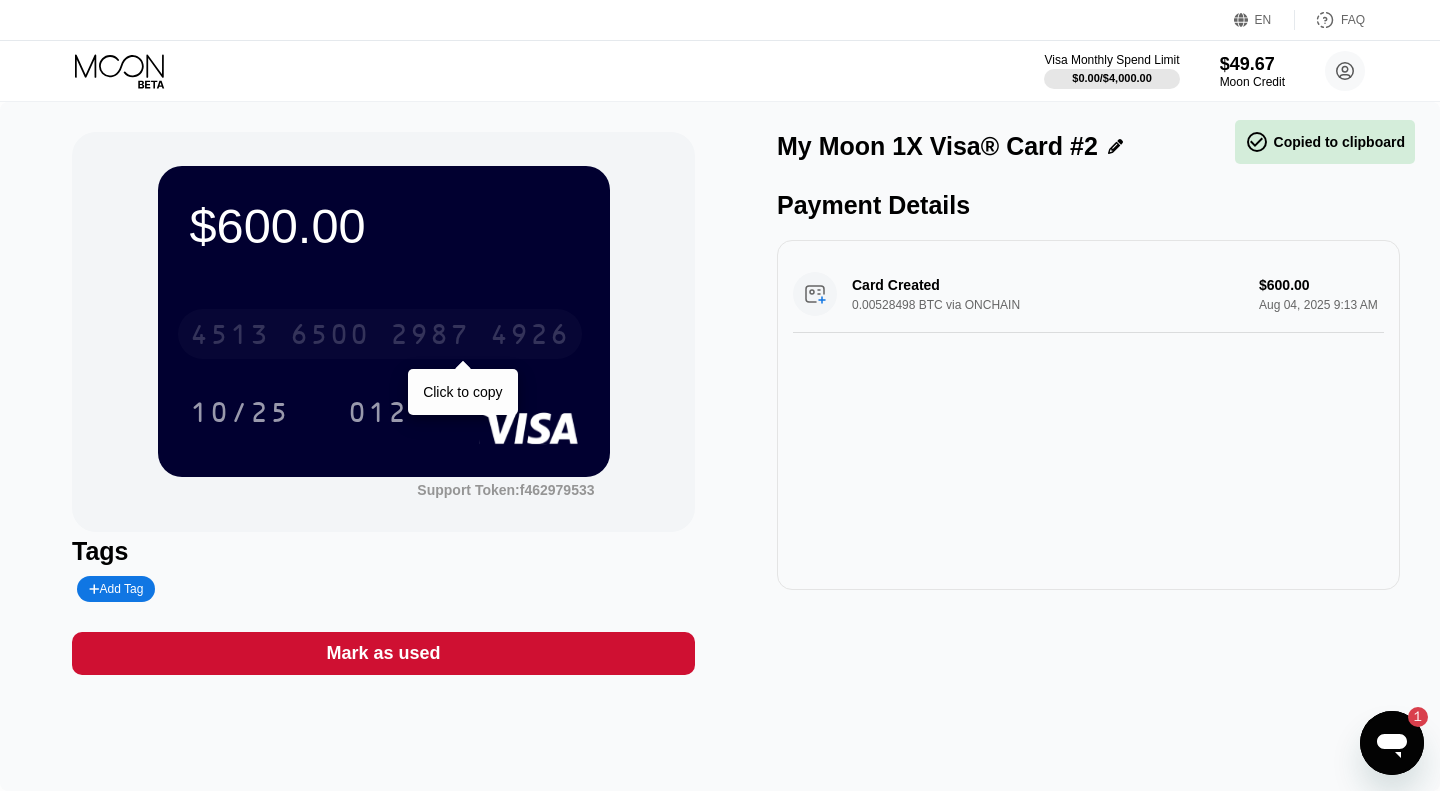 click on "2987" at bounding box center [430, 337] 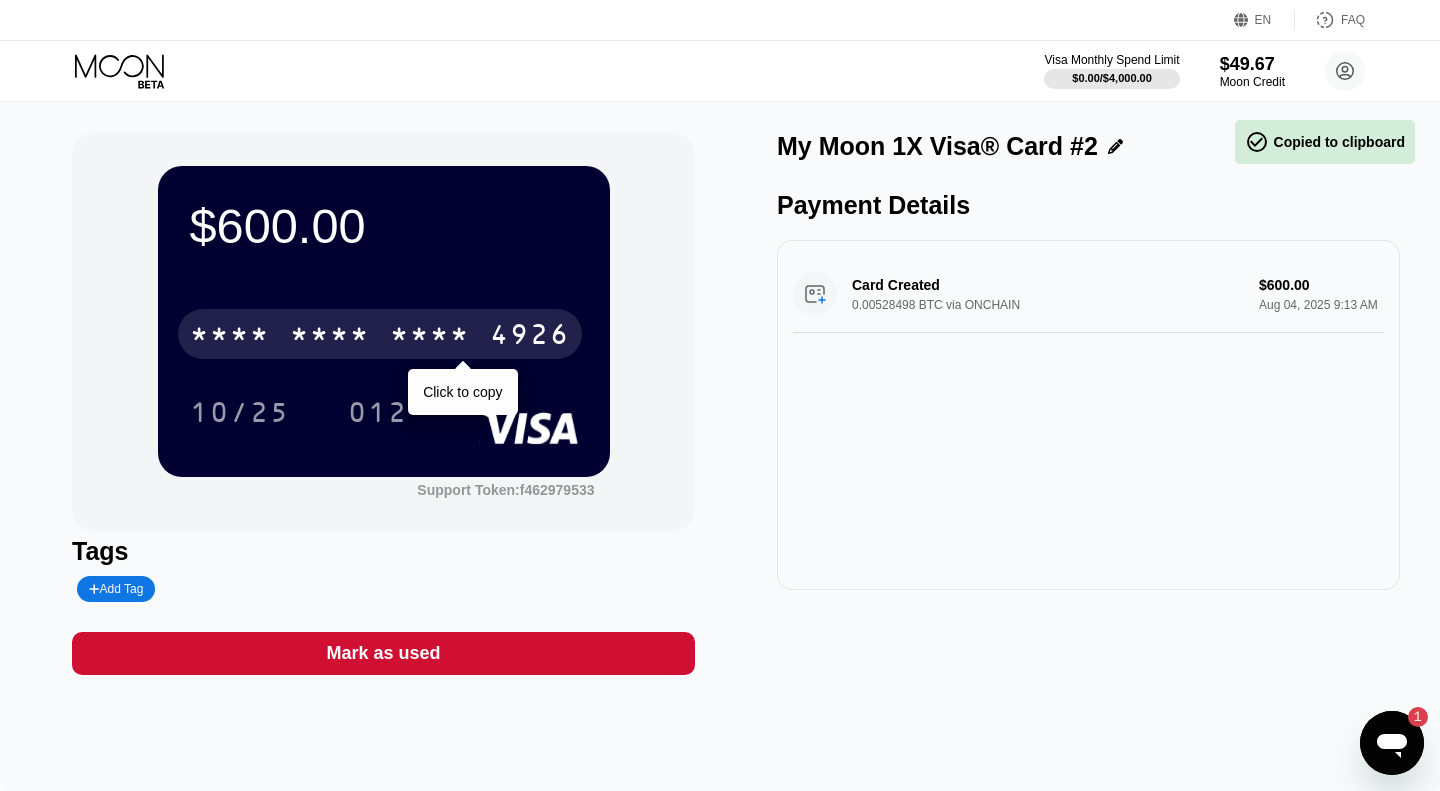 click on "* * * *" at bounding box center [430, 337] 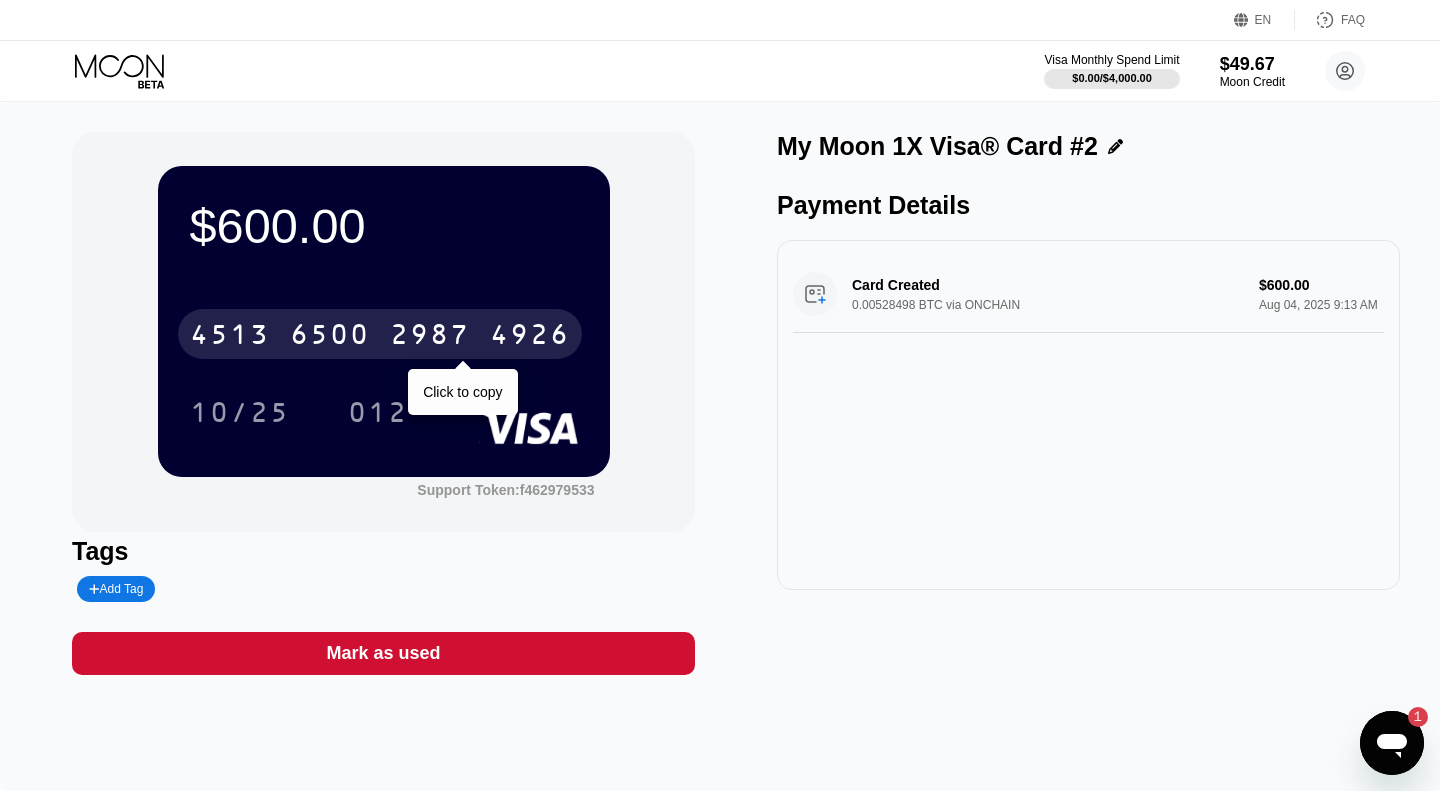 click on "2987" at bounding box center [430, 337] 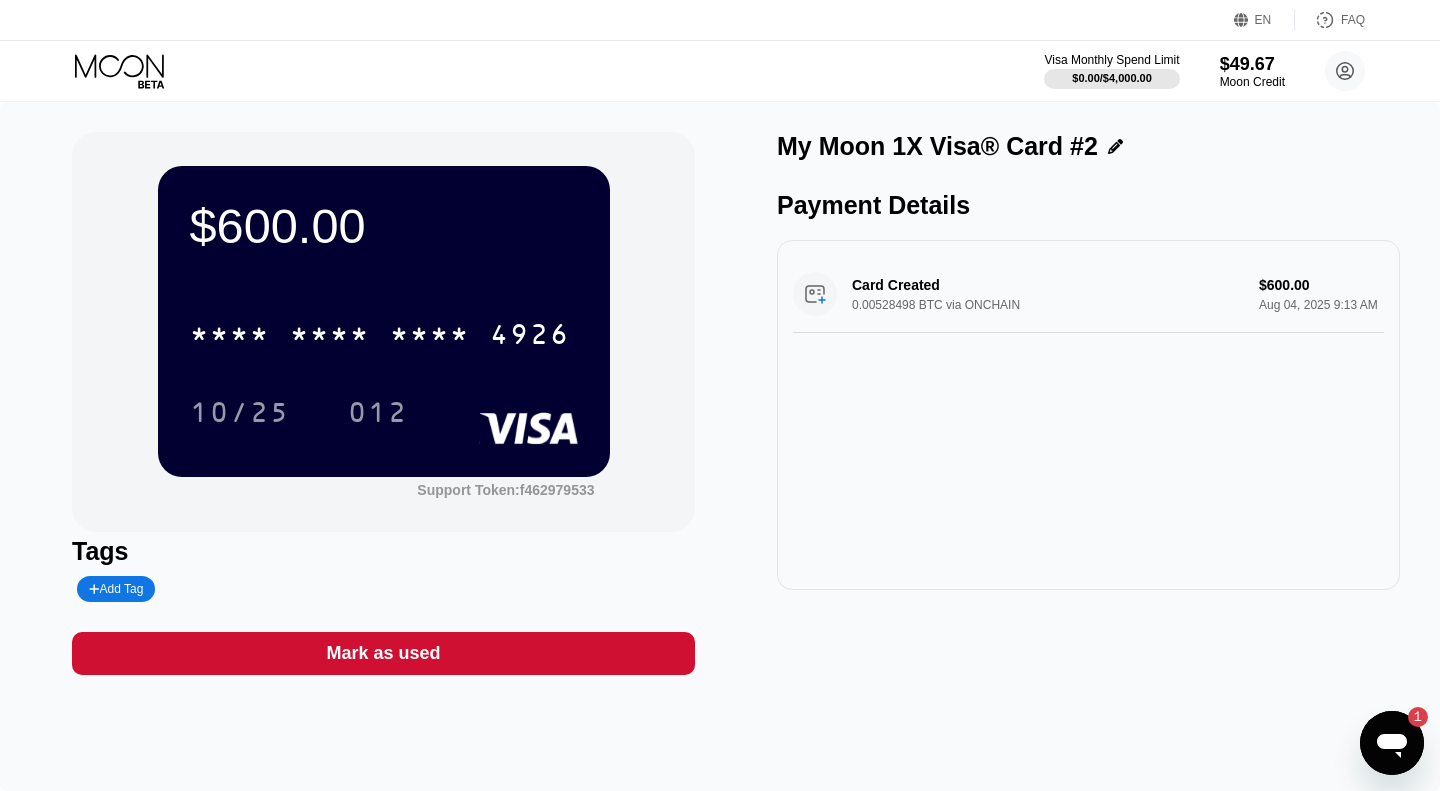 click 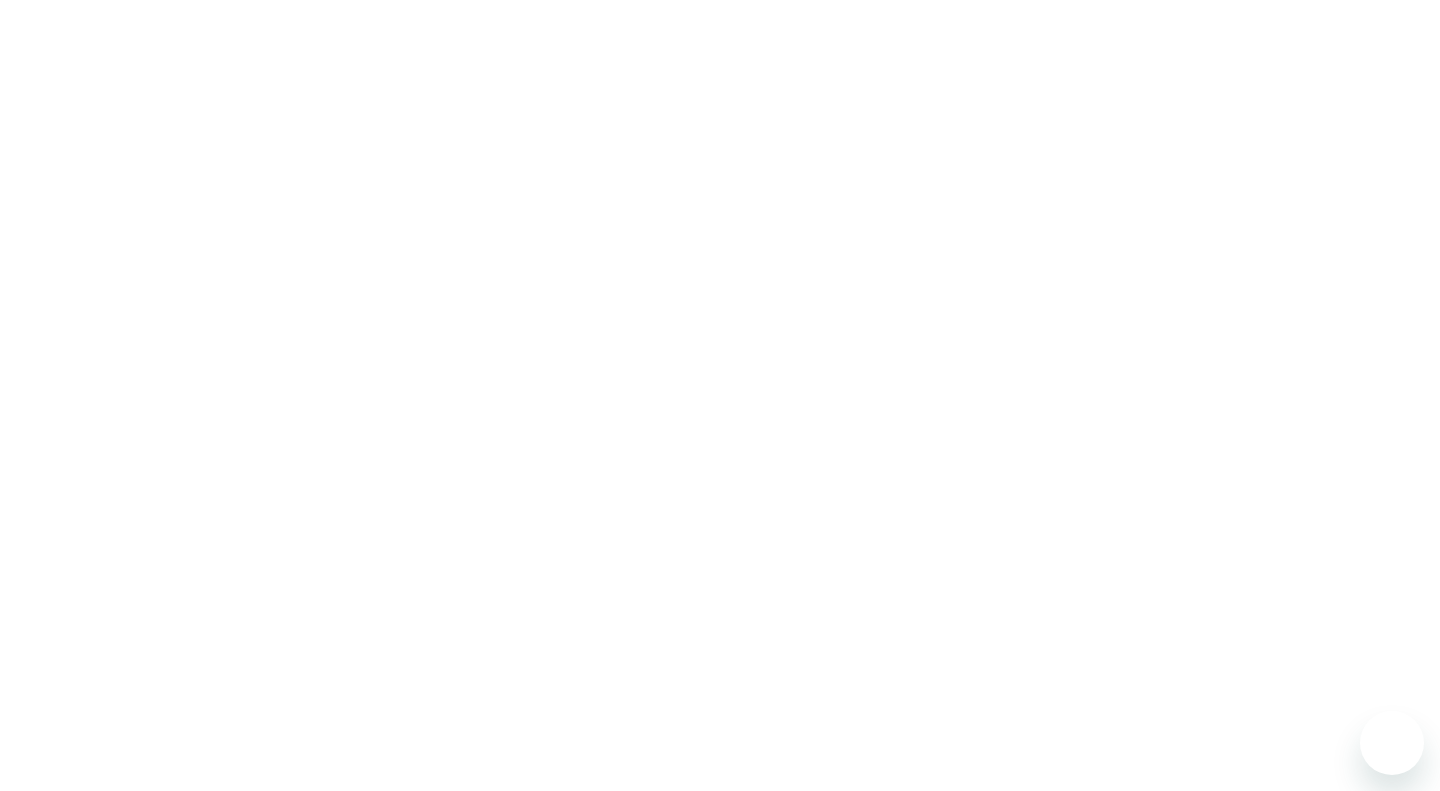 scroll, scrollTop: 0, scrollLeft: 0, axis: both 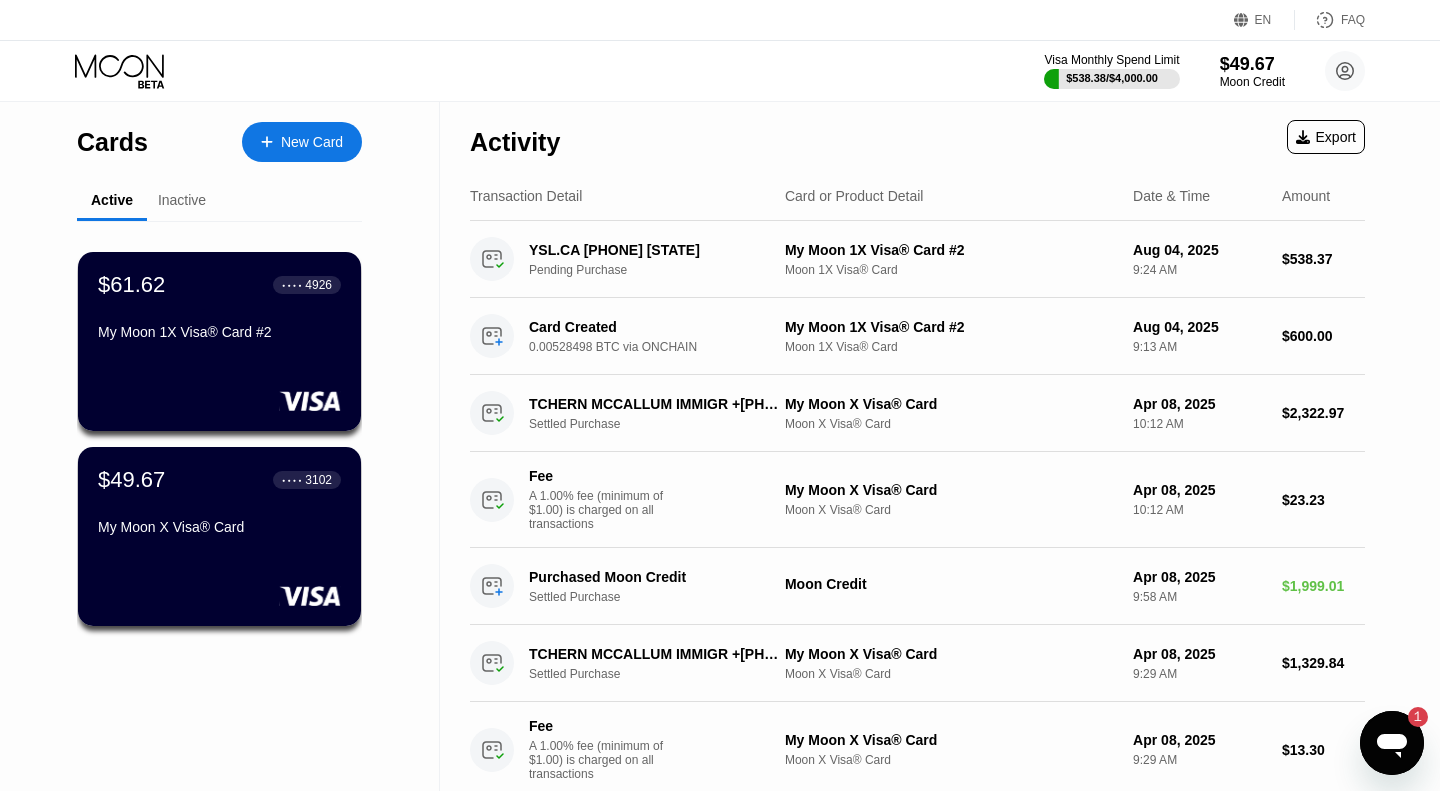 click on "Cards New Card Active Inactive $61.62 ● ● ● ● 4926 My Moon 1X Visa® Card #2 $49.67 ● ● ● ● 3102 My Moon X Visa® Card $2.89 ● ● ● ● 2588 My Moon 1X Visa® Card  Expired" at bounding box center (220, 642) 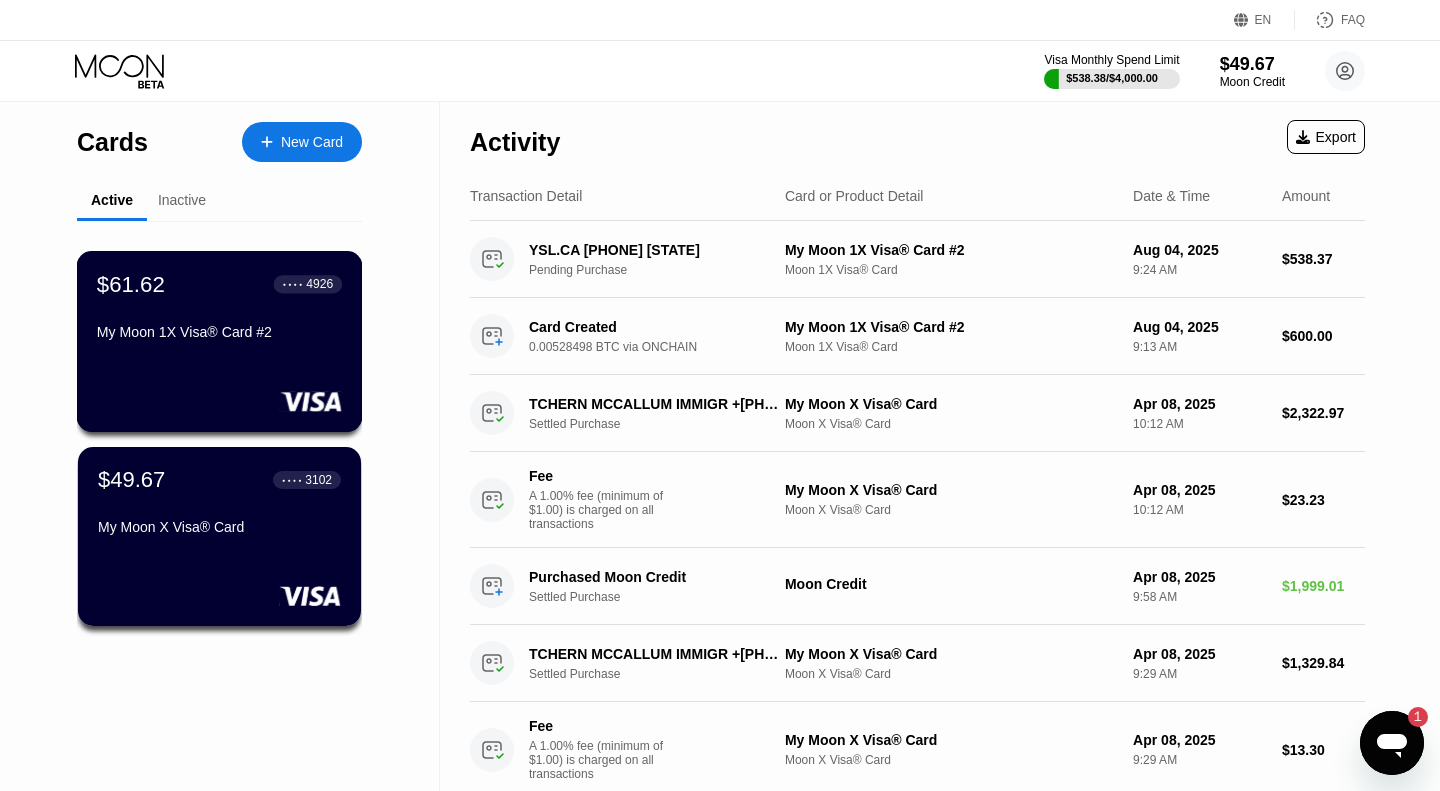 click on "$61.62 ● ● ● ● 4926 My Moon 1X Visa® Card #2" at bounding box center (219, 309) 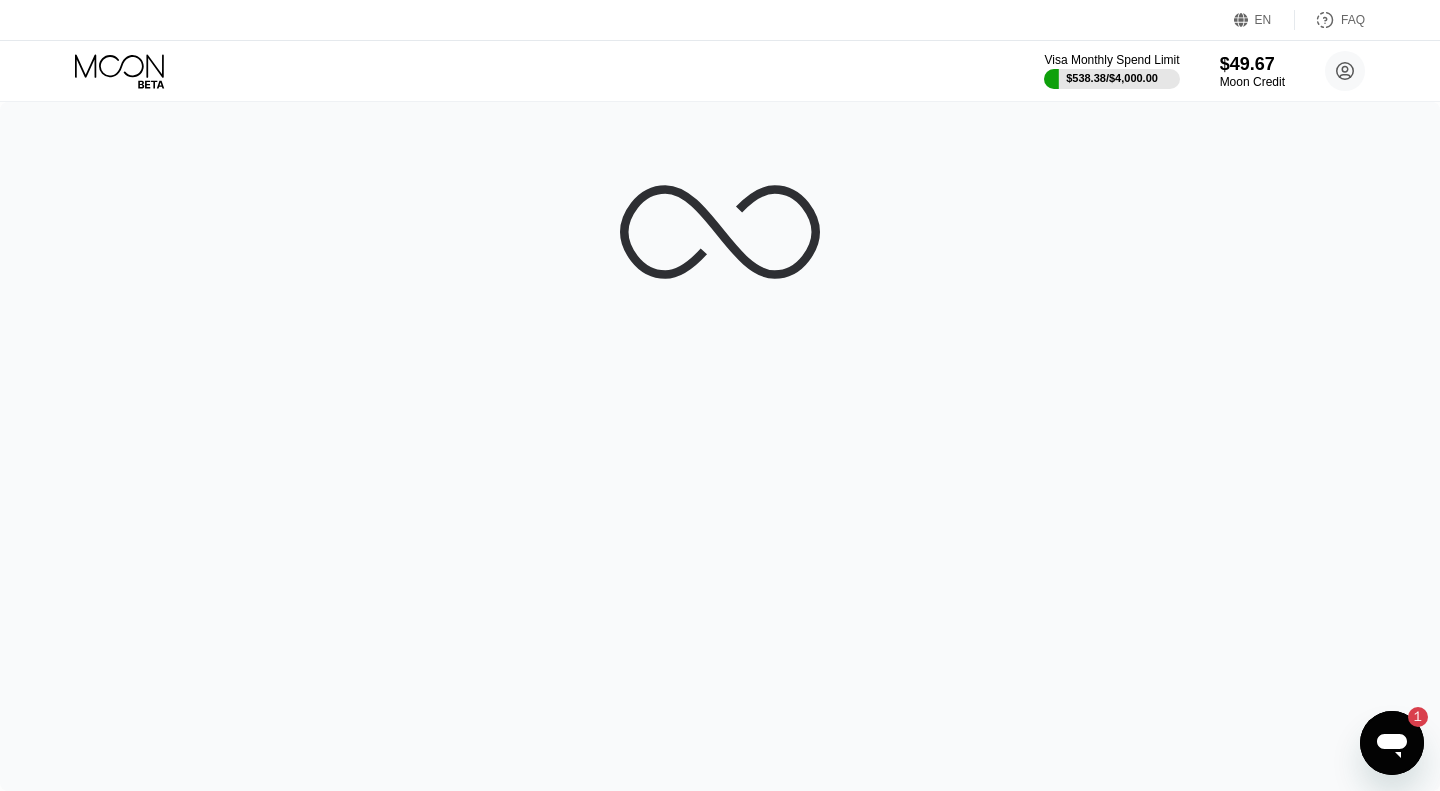 click 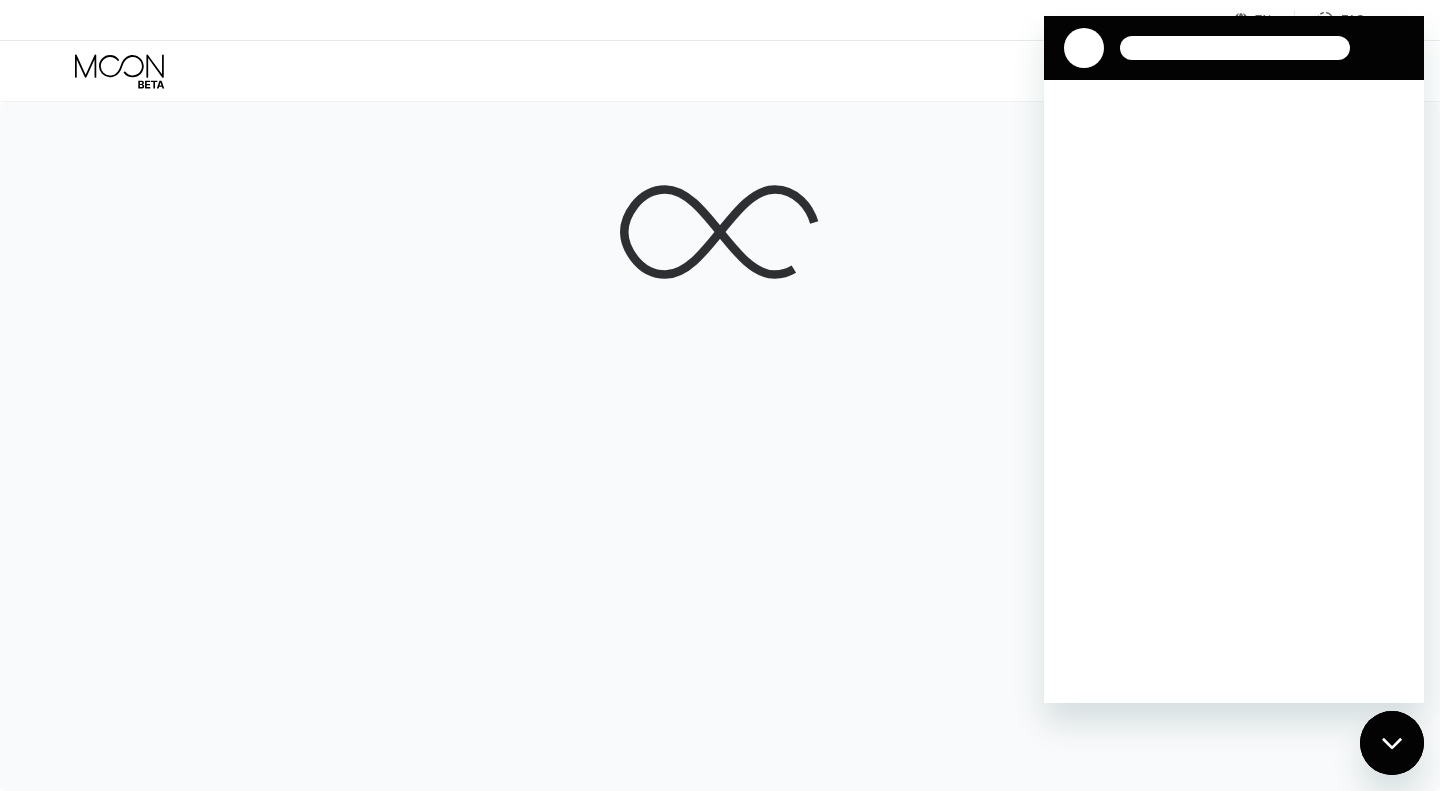scroll, scrollTop: 0, scrollLeft: 0, axis: both 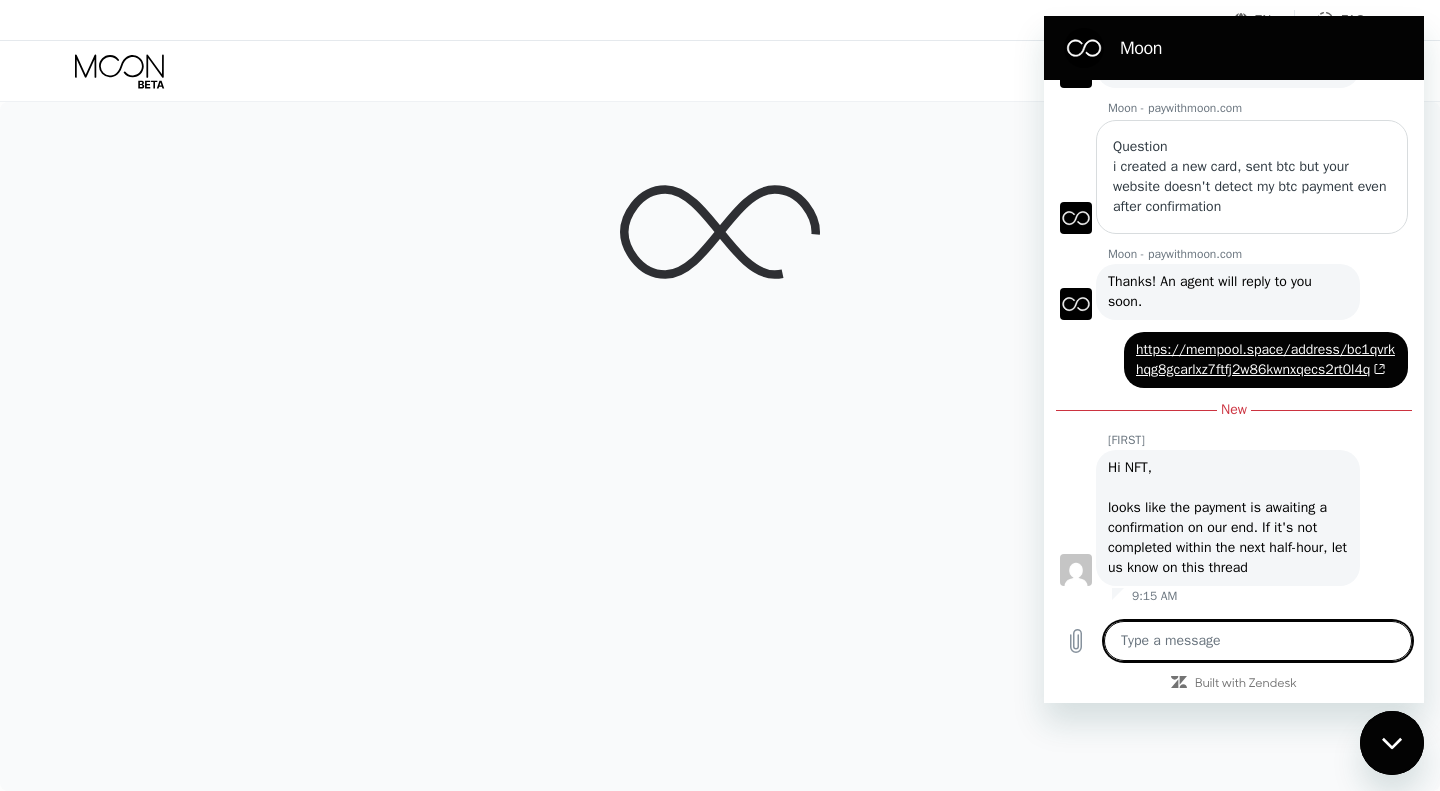 click at bounding box center [1258, 641] 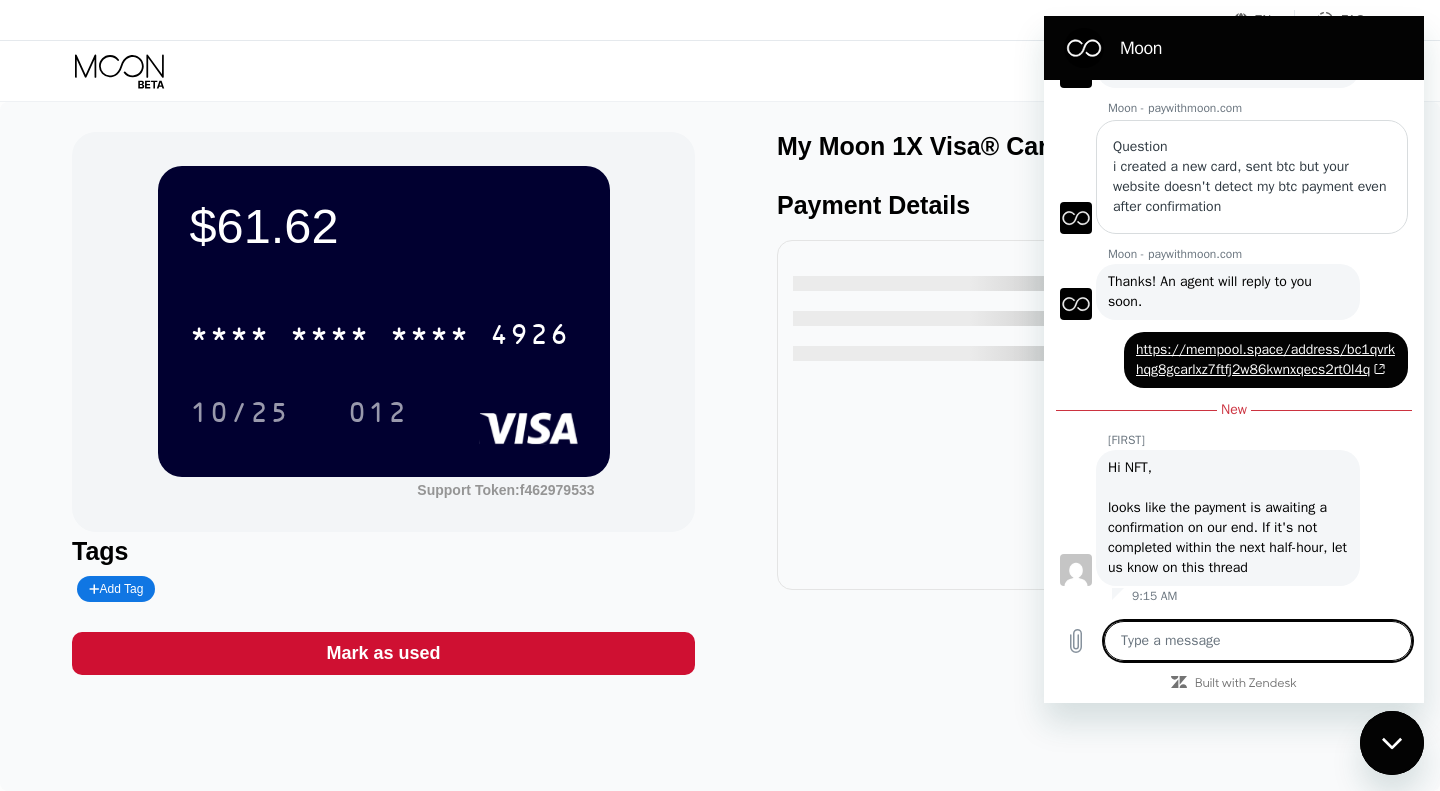 click at bounding box center [1392, 743] 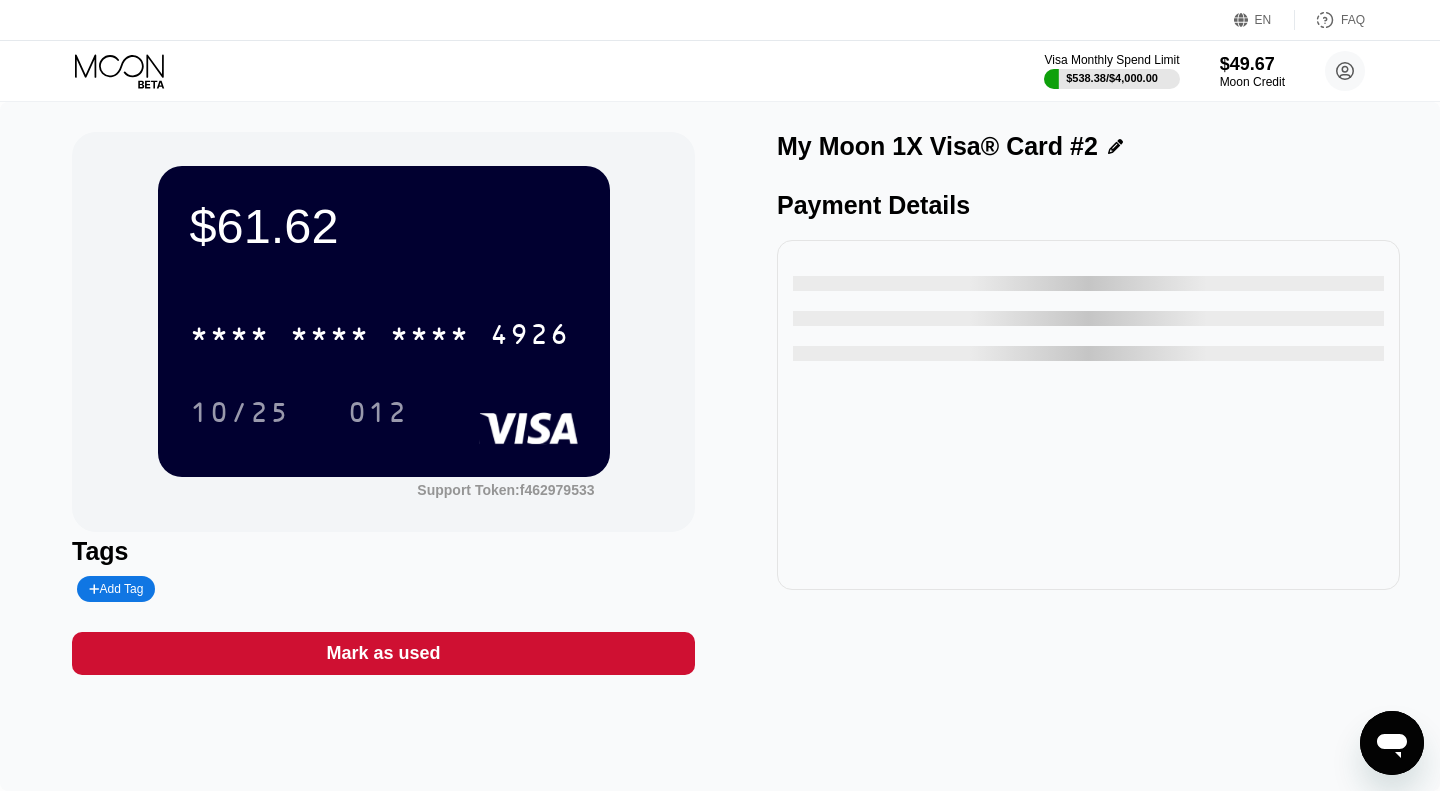 click 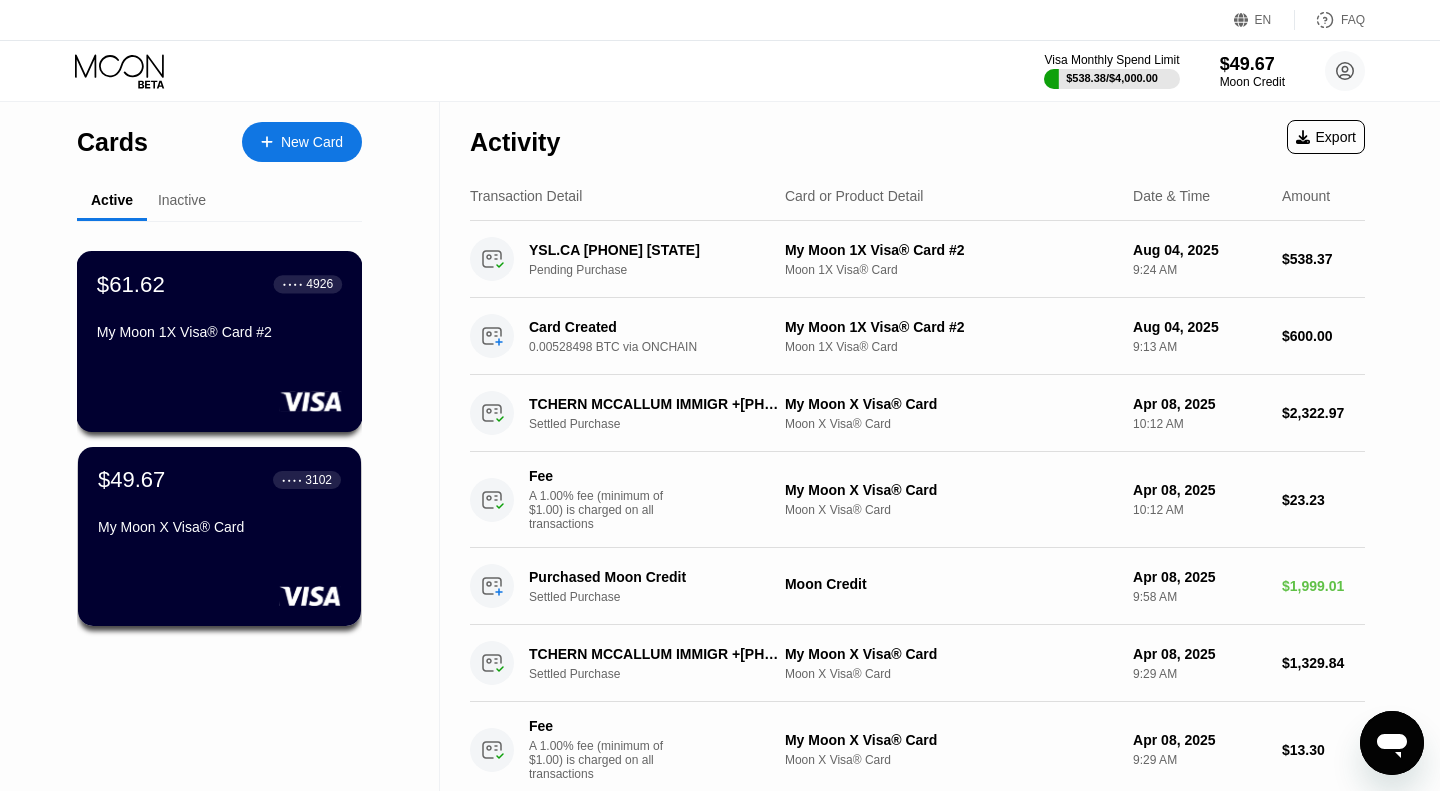 click on "$61.62 ● ● ● ● 4926 My Moon 1X Visa® Card #2" at bounding box center (220, 341) 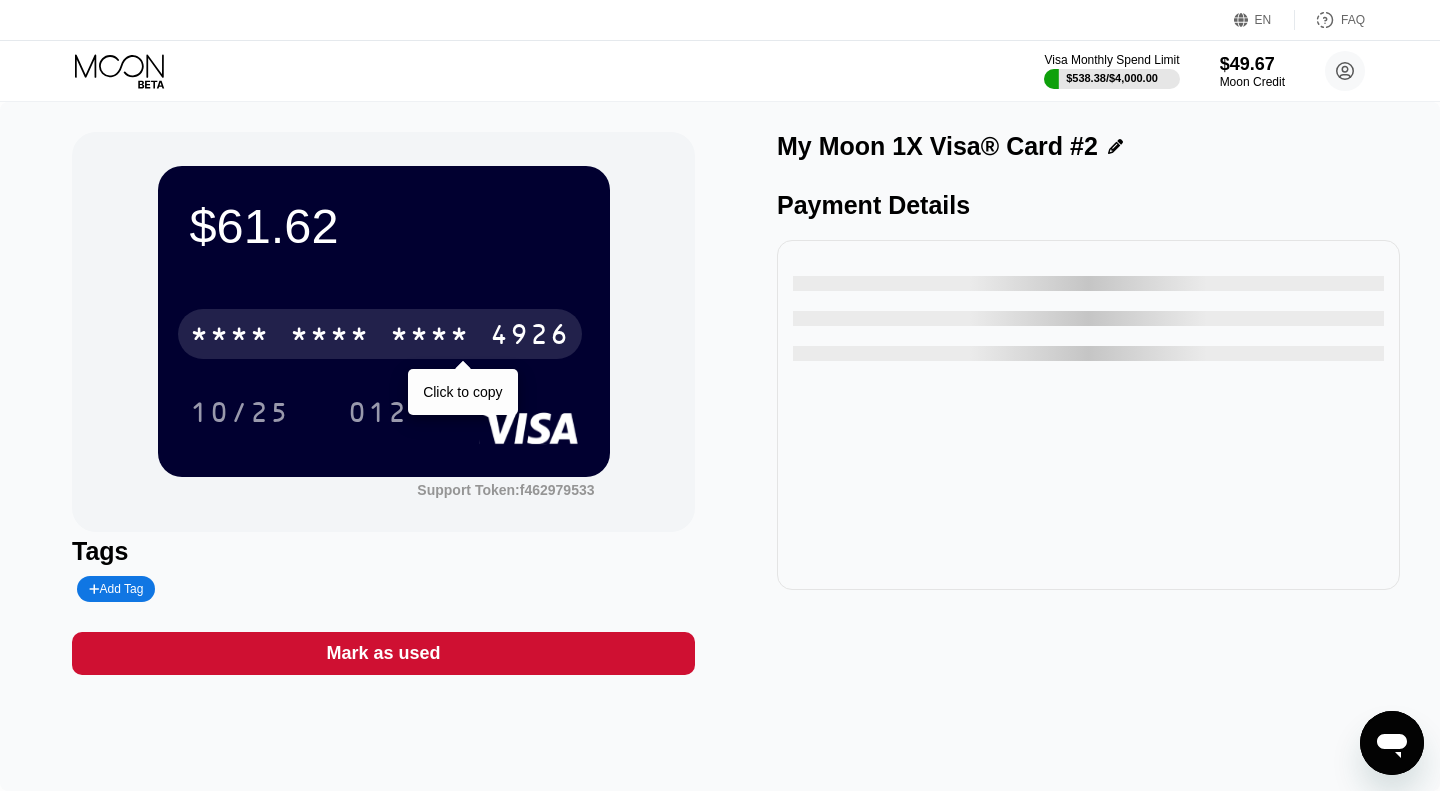 click on "* * * * * * * * * * * * 4926" at bounding box center (380, 334) 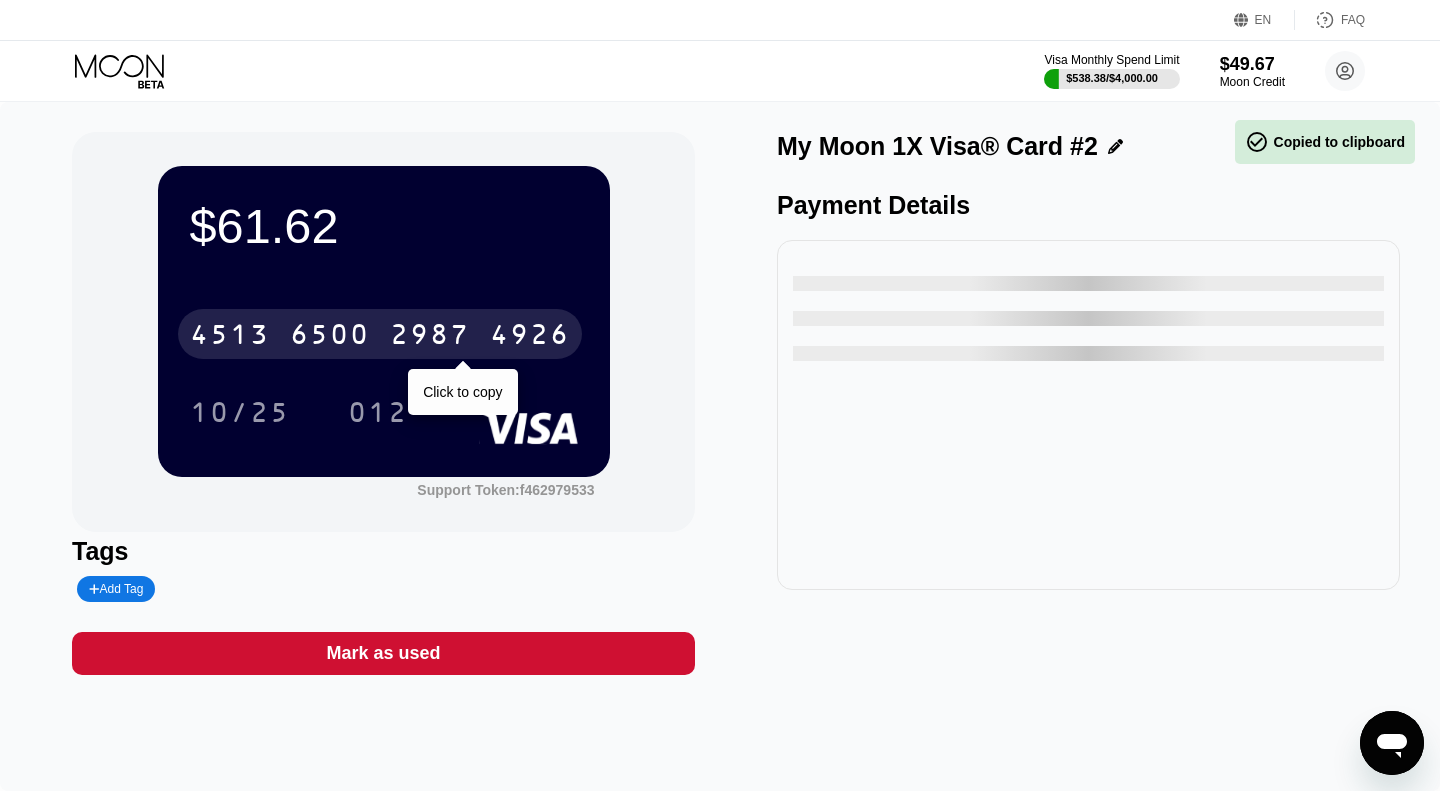 click on "2987" at bounding box center (430, 337) 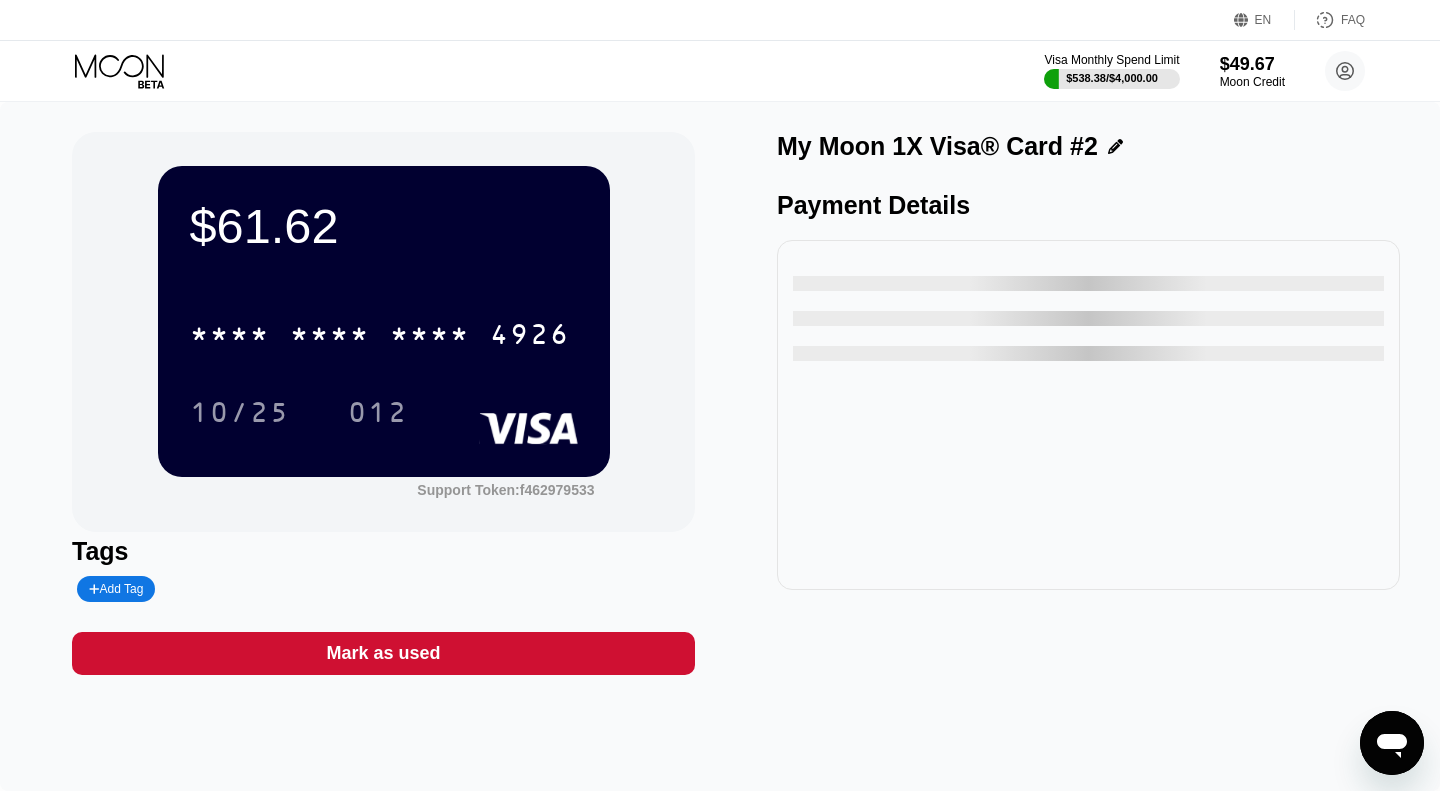 click 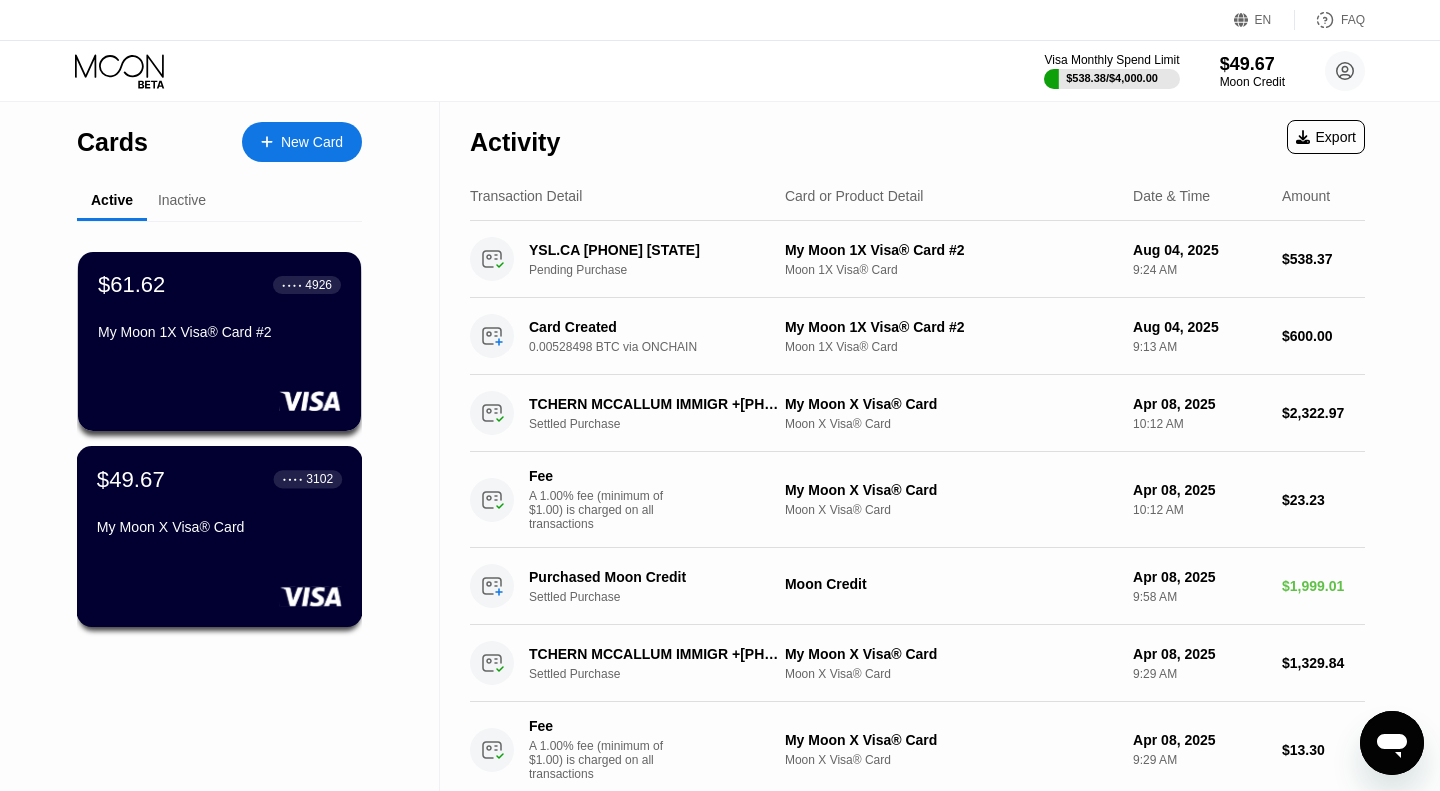 click on "My Moon X Visa® Card" at bounding box center (219, 527) 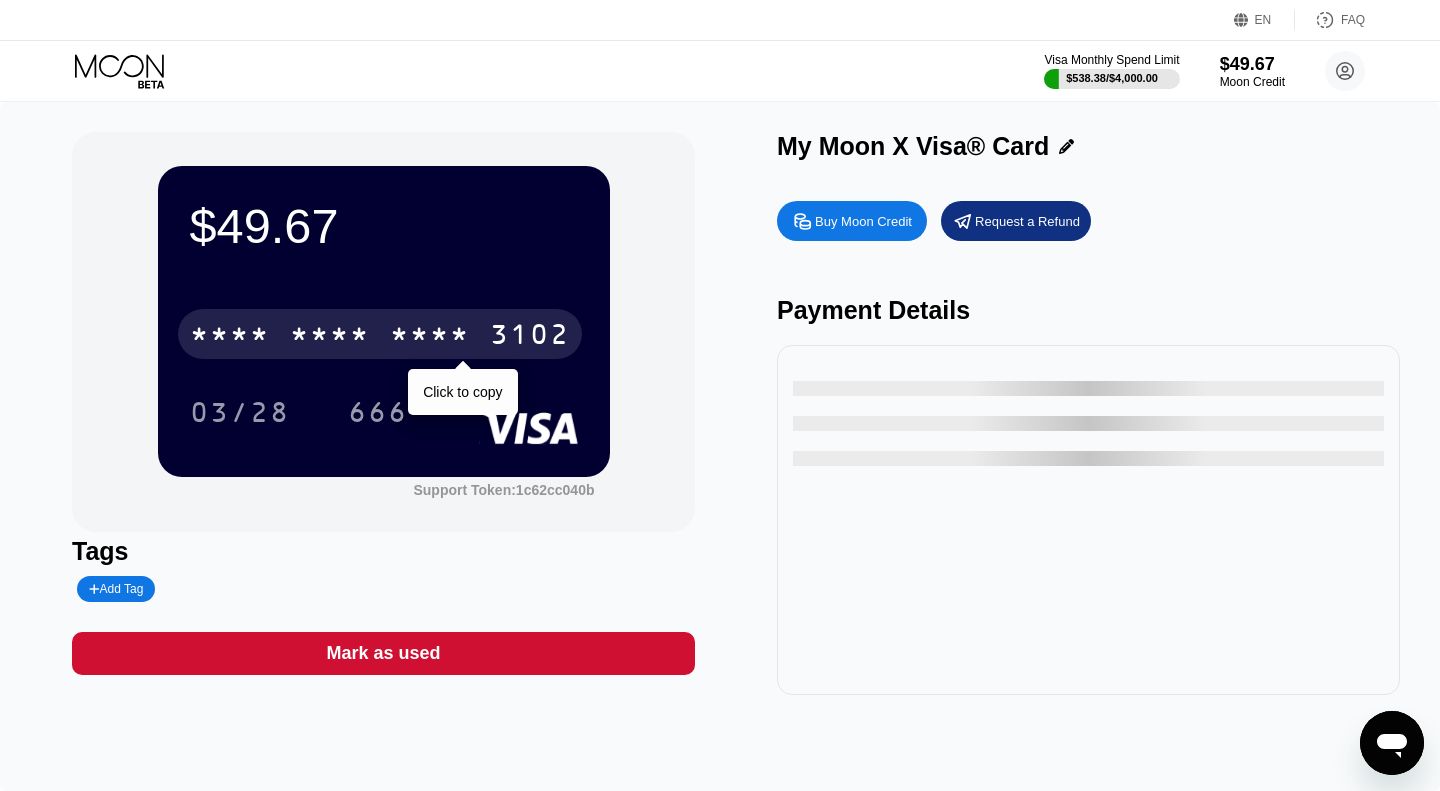 click on "* * * *" at bounding box center (430, 337) 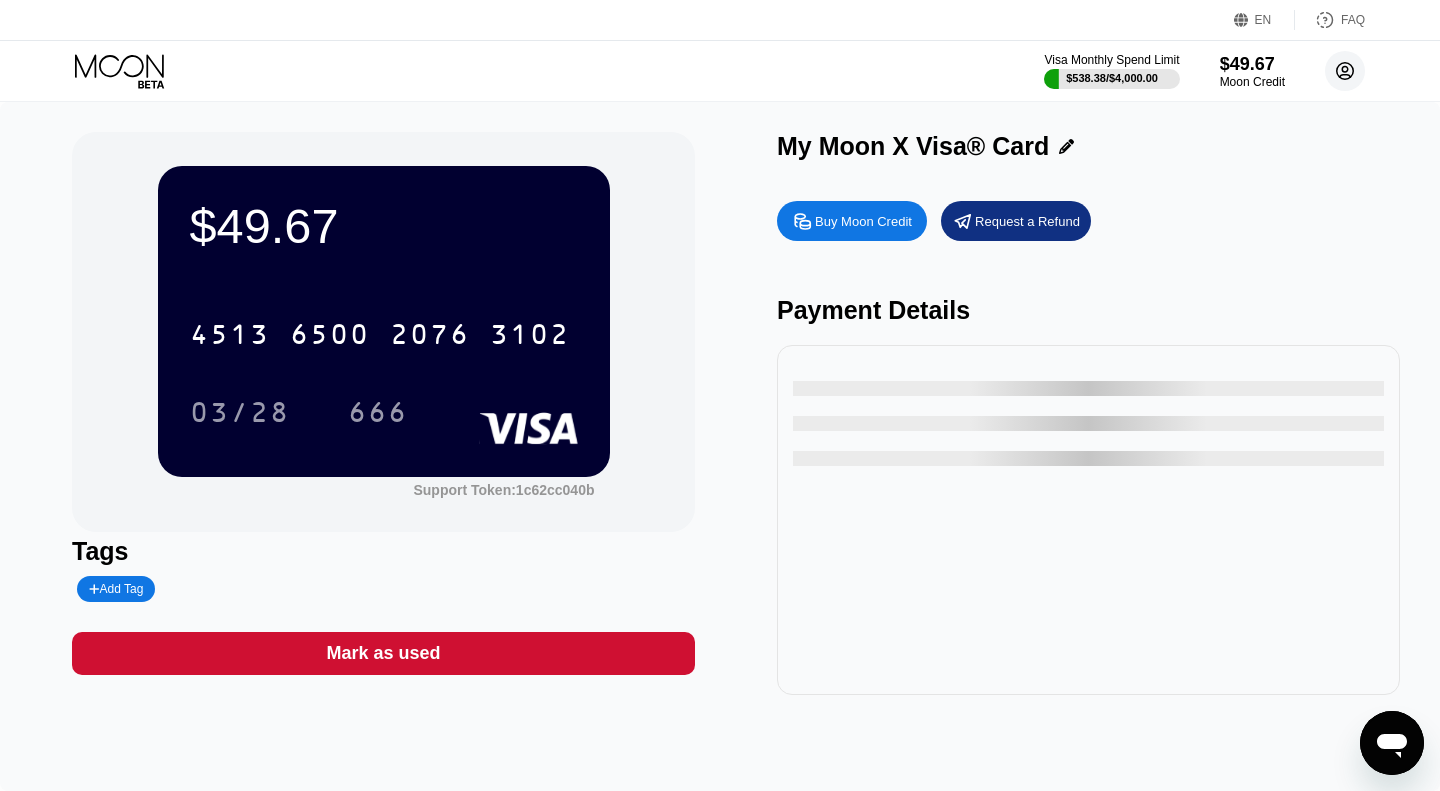 click 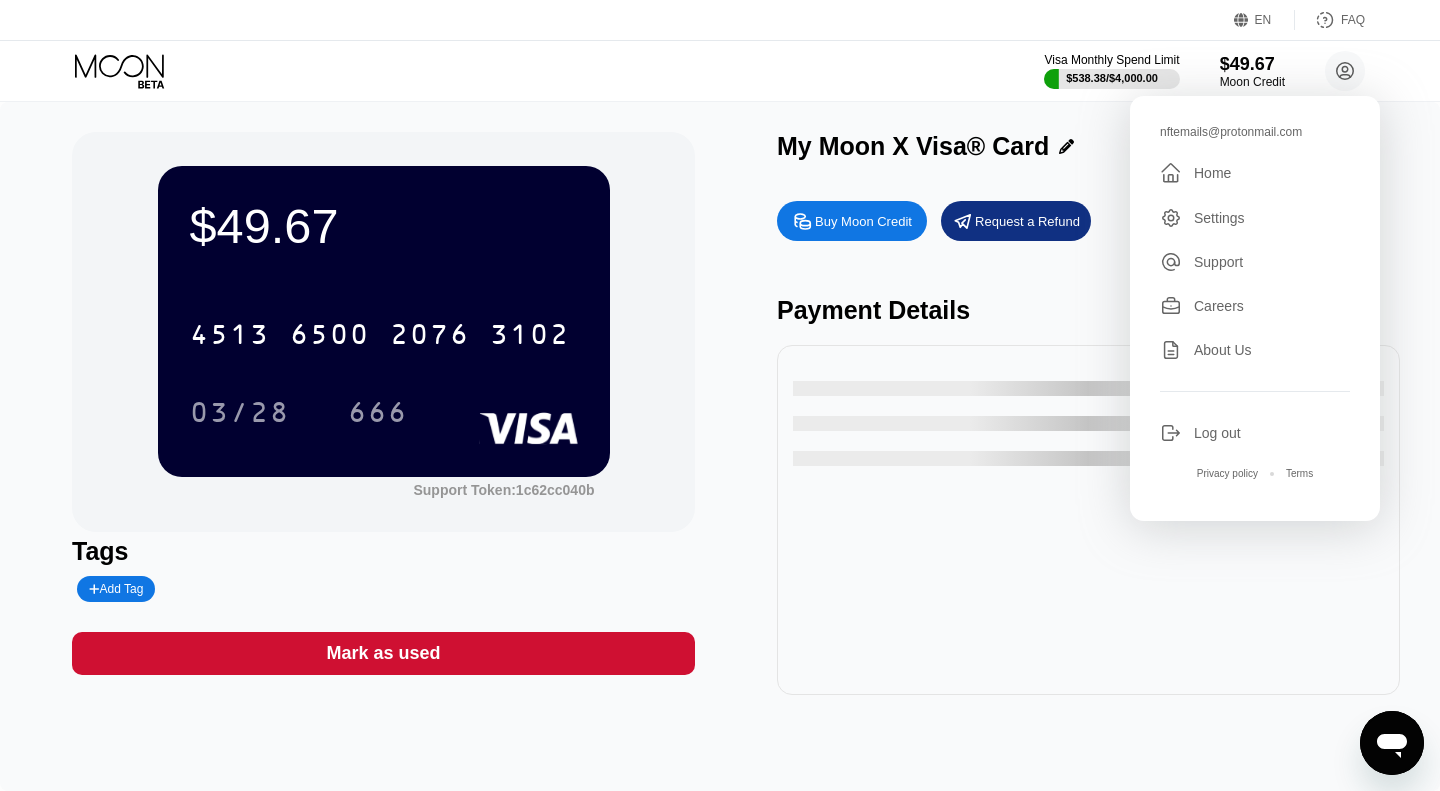 click on "Log out" at bounding box center [1217, 433] 